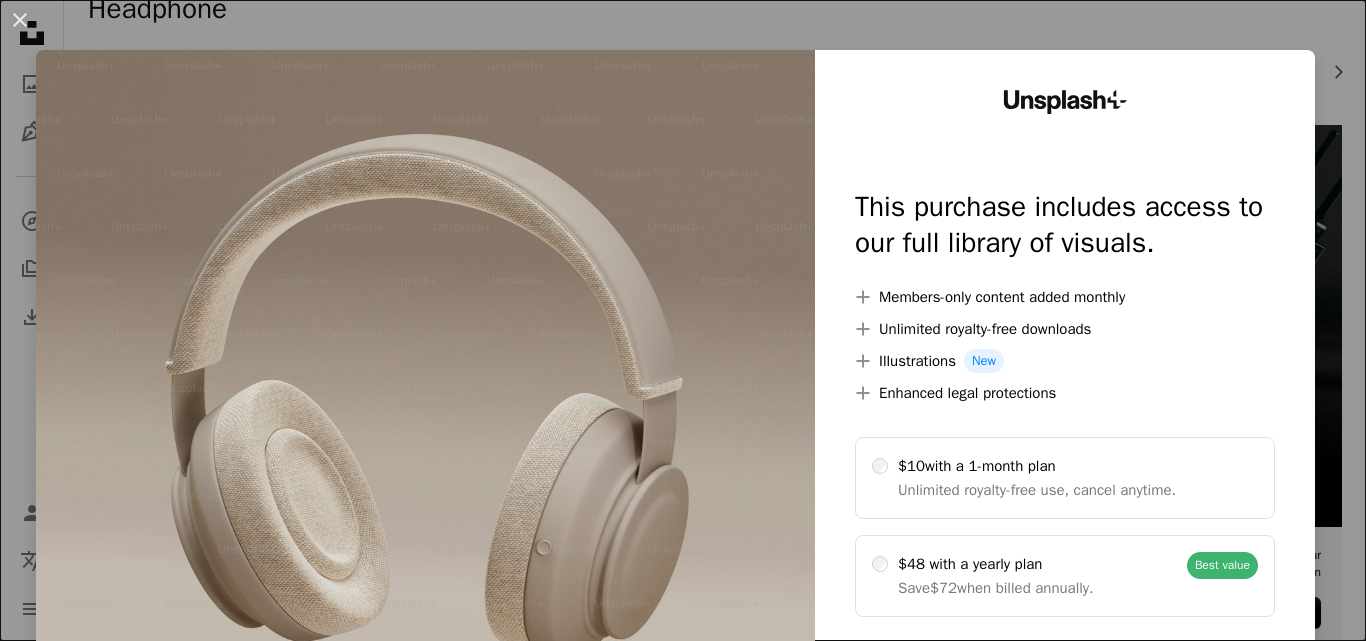 scroll, scrollTop: 149, scrollLeft: 0, axis: vertical 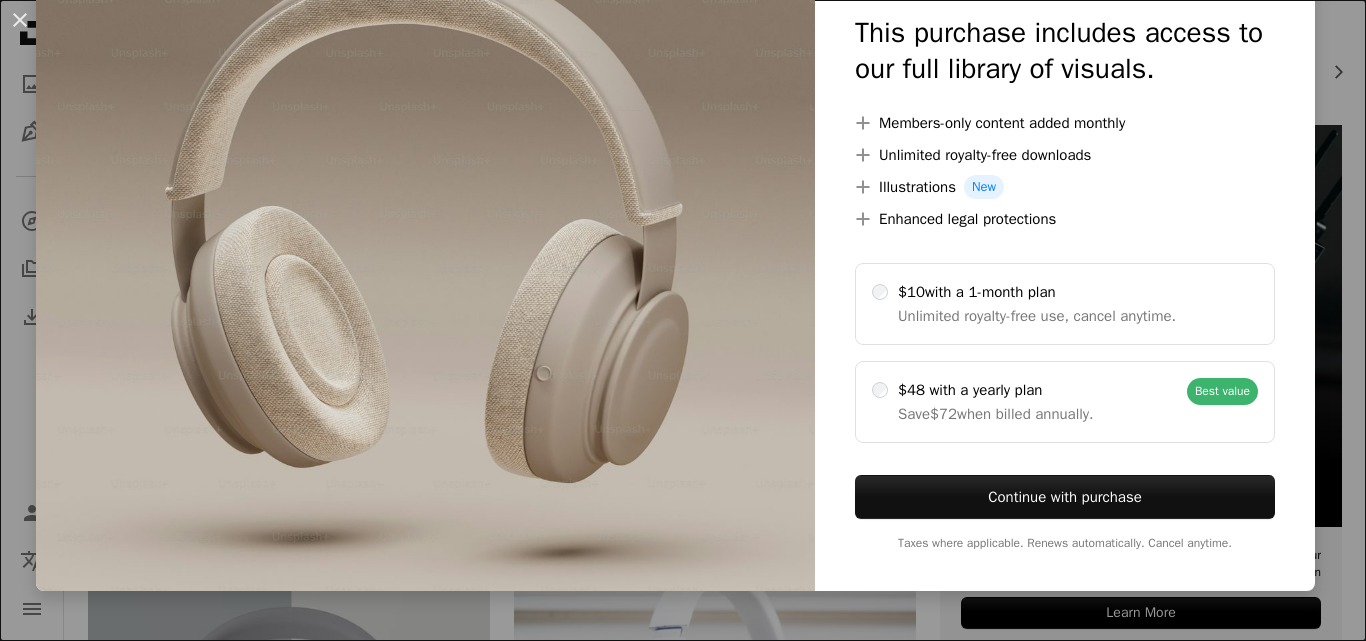 click at bounding box center (425, 233) 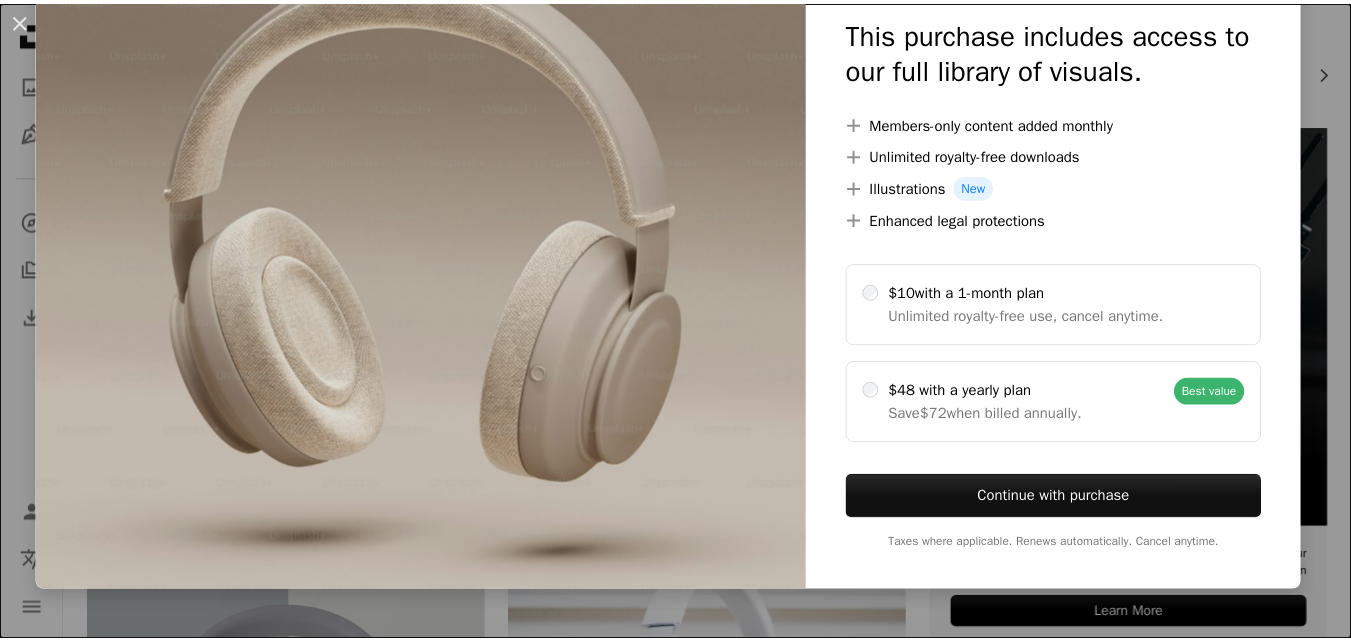 scroll, scrollTop: 0, scrollLeft: 0, axis: both 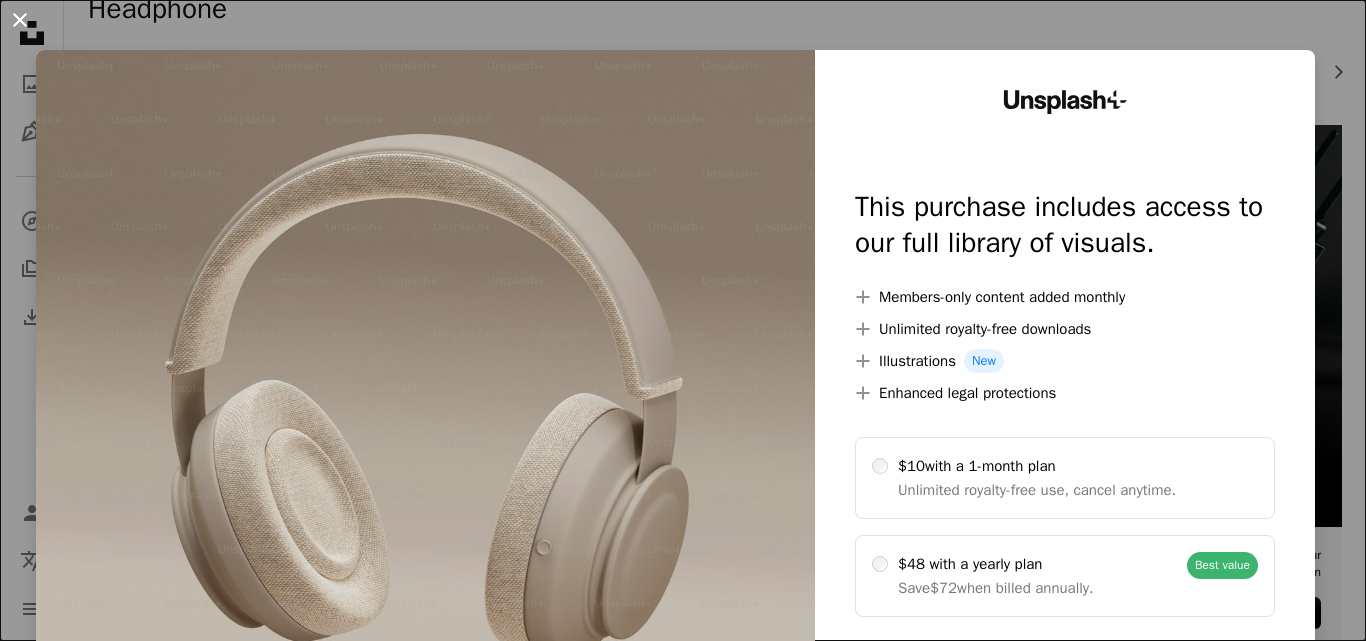click on "An X shape" at bounding box center (20, 20) 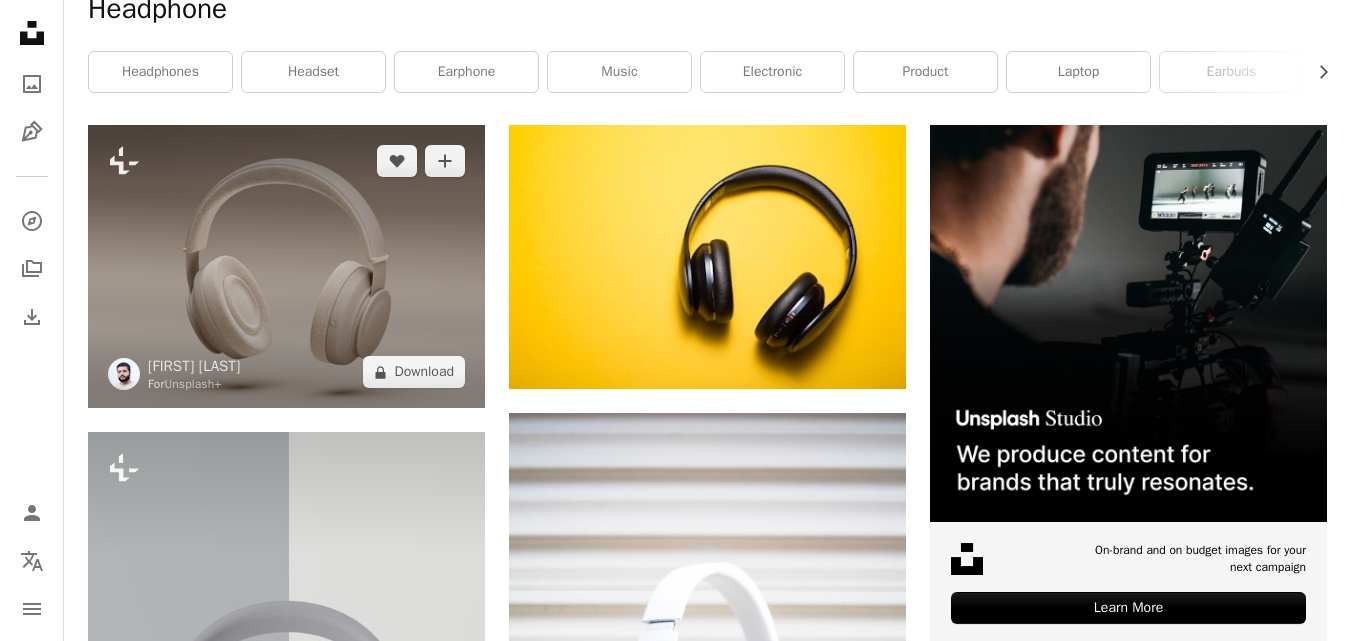 scroll, scrollTop: 0, scrollLeft: 0, axis: both 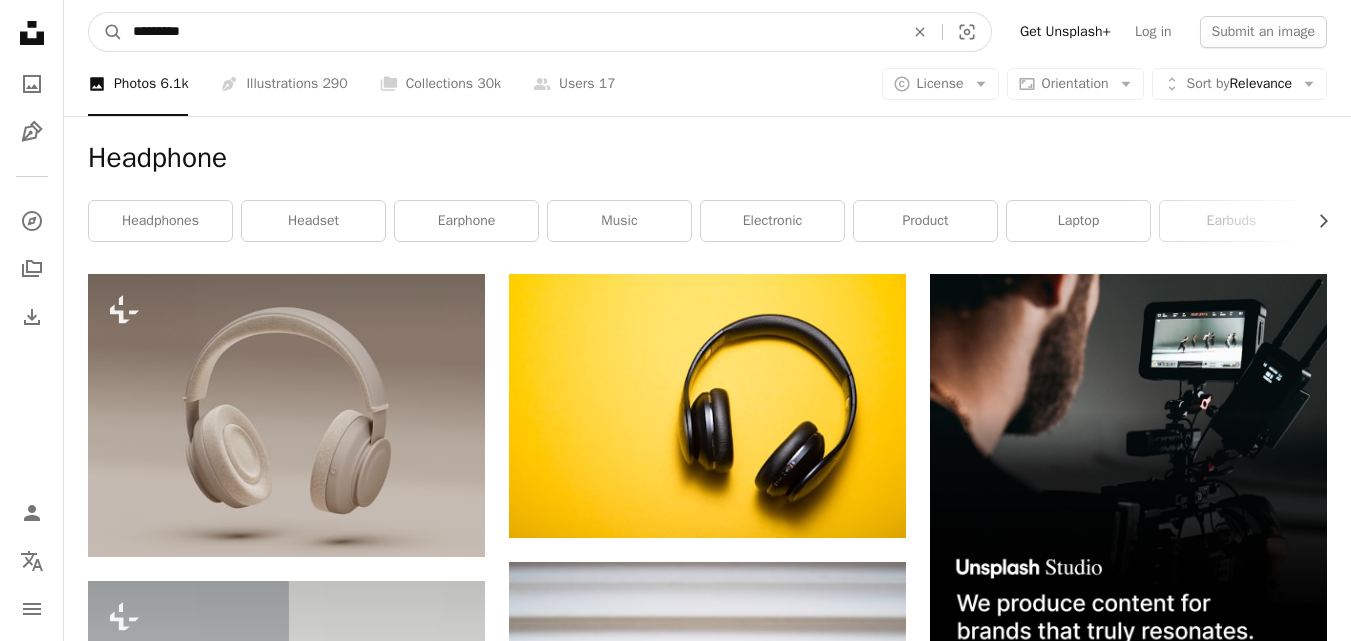 click on "*********" at bounding box center (510, 32) 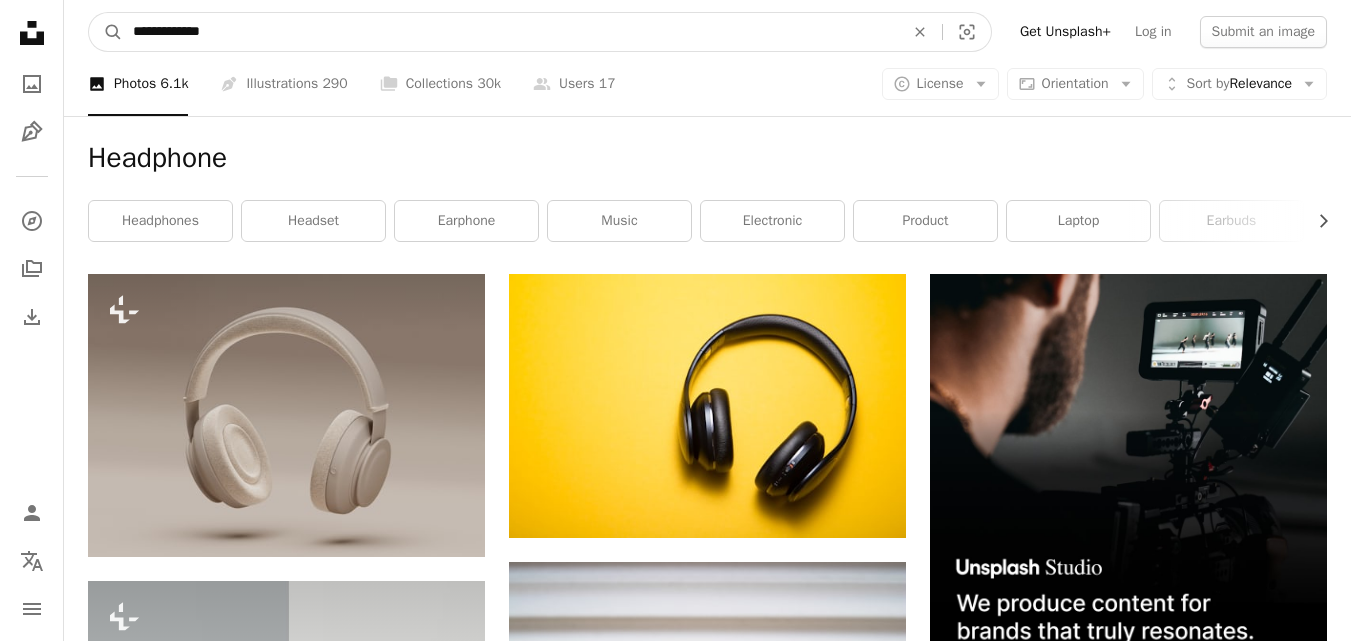 type on "**********" 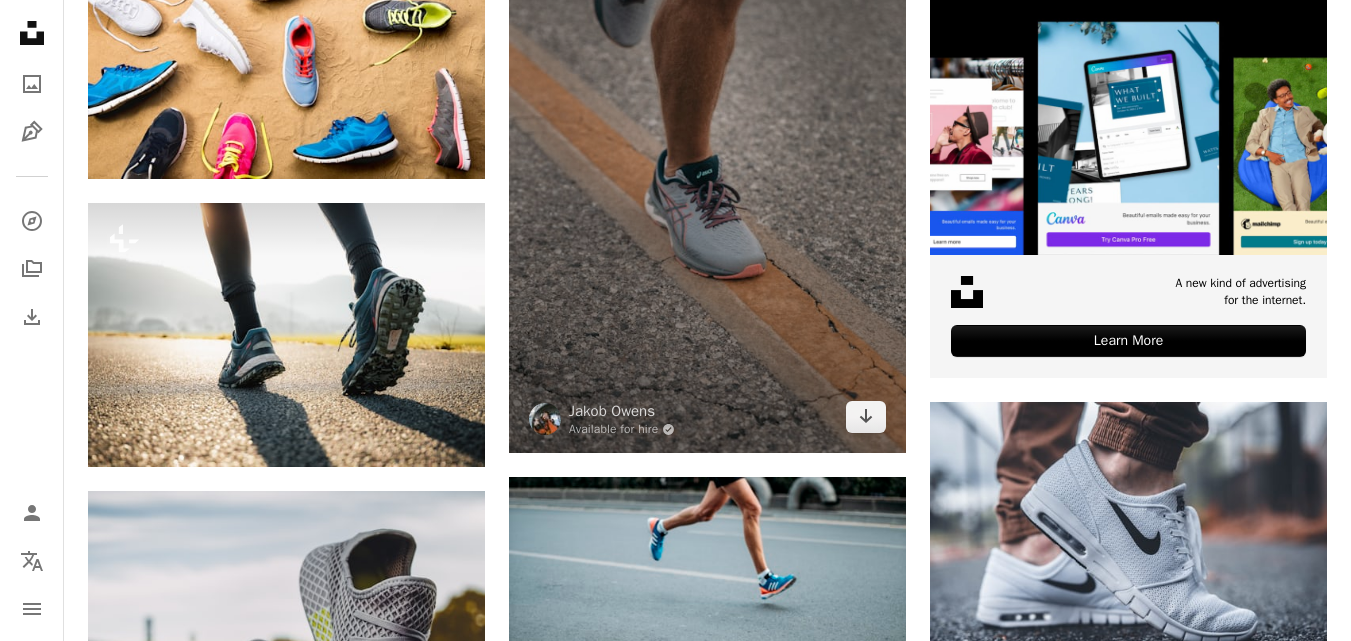 click at bounding box center (707, 156) 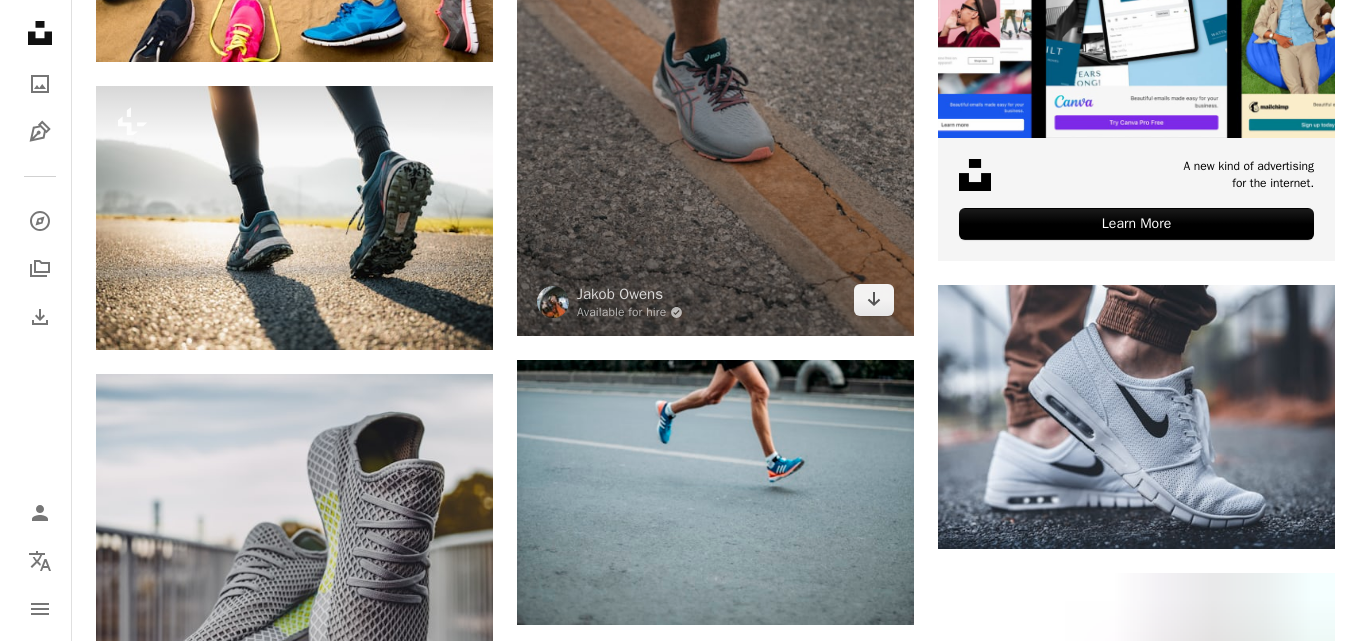 scroll, scrollTop: 869, scrollLeft: 0, axis: vertical 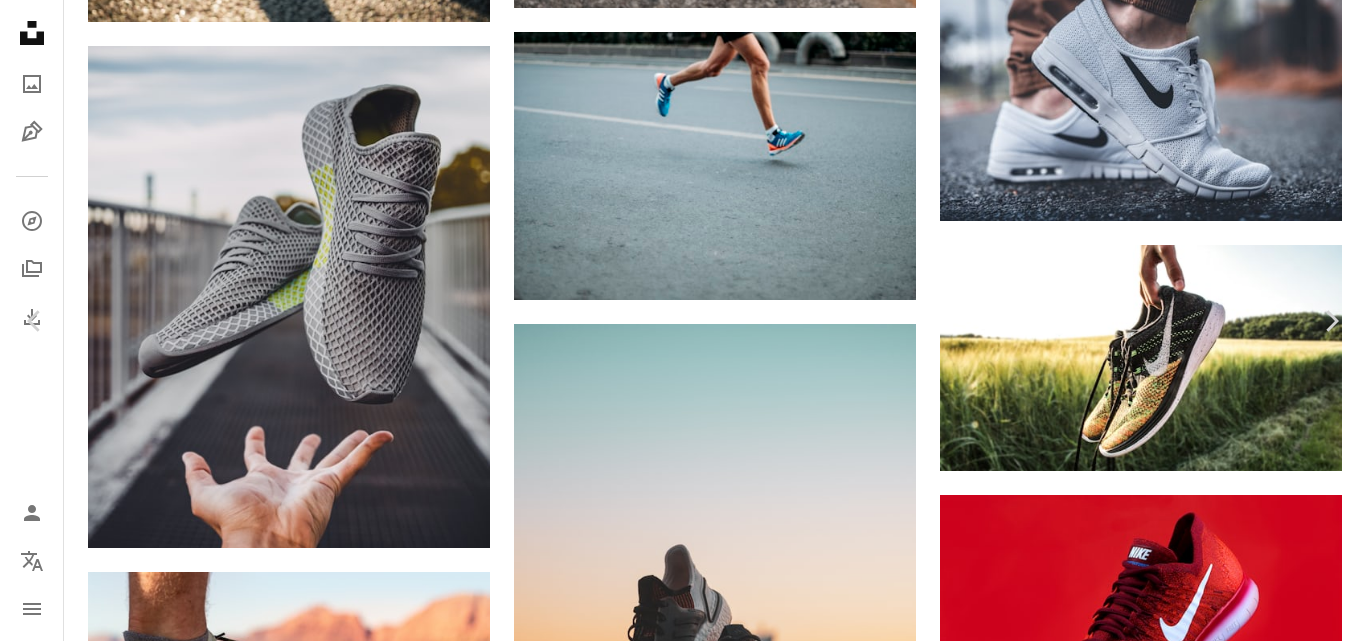 click on "An X shape" at bounding box center (20, 20) 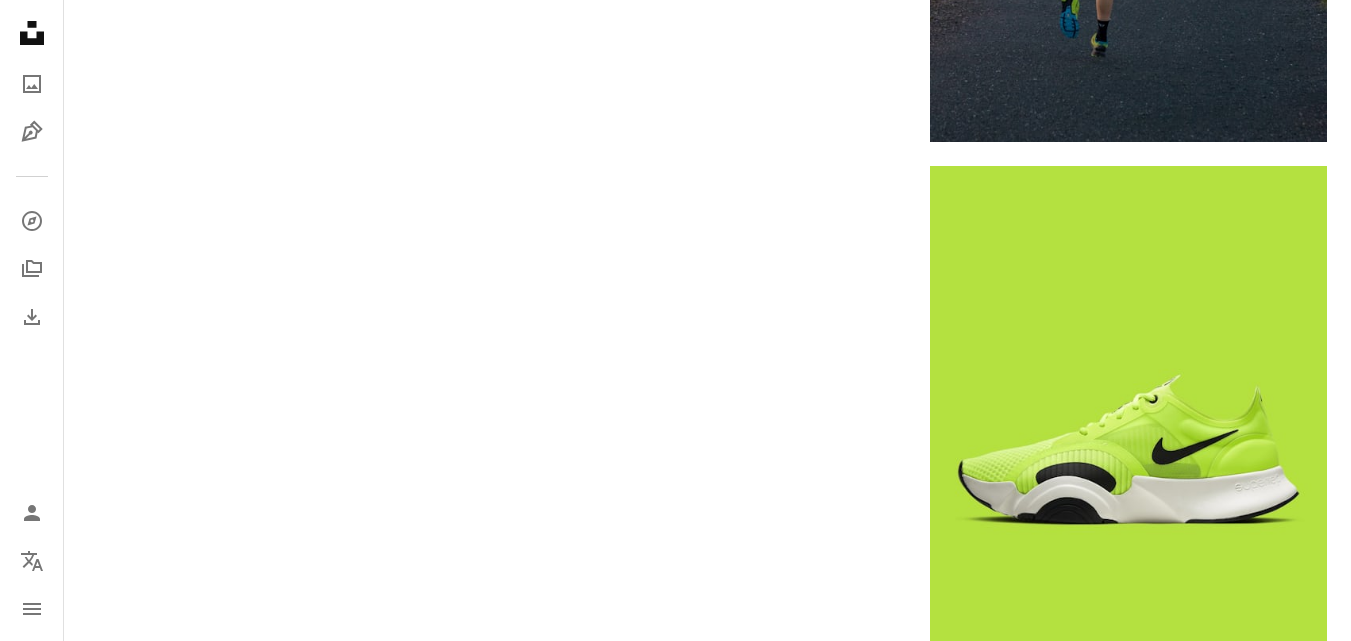 scroll, scrollTop: 2953, scrollLeft: 0, axis: vertical 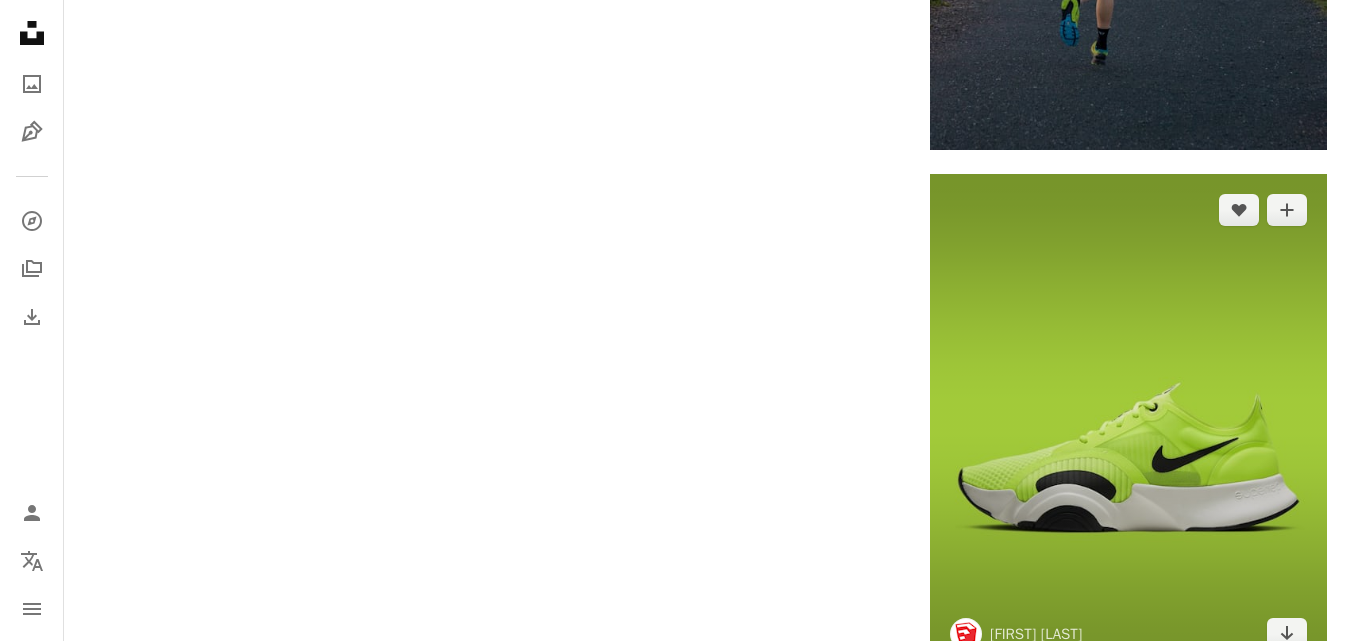 click at bounding box center (1128, 422) 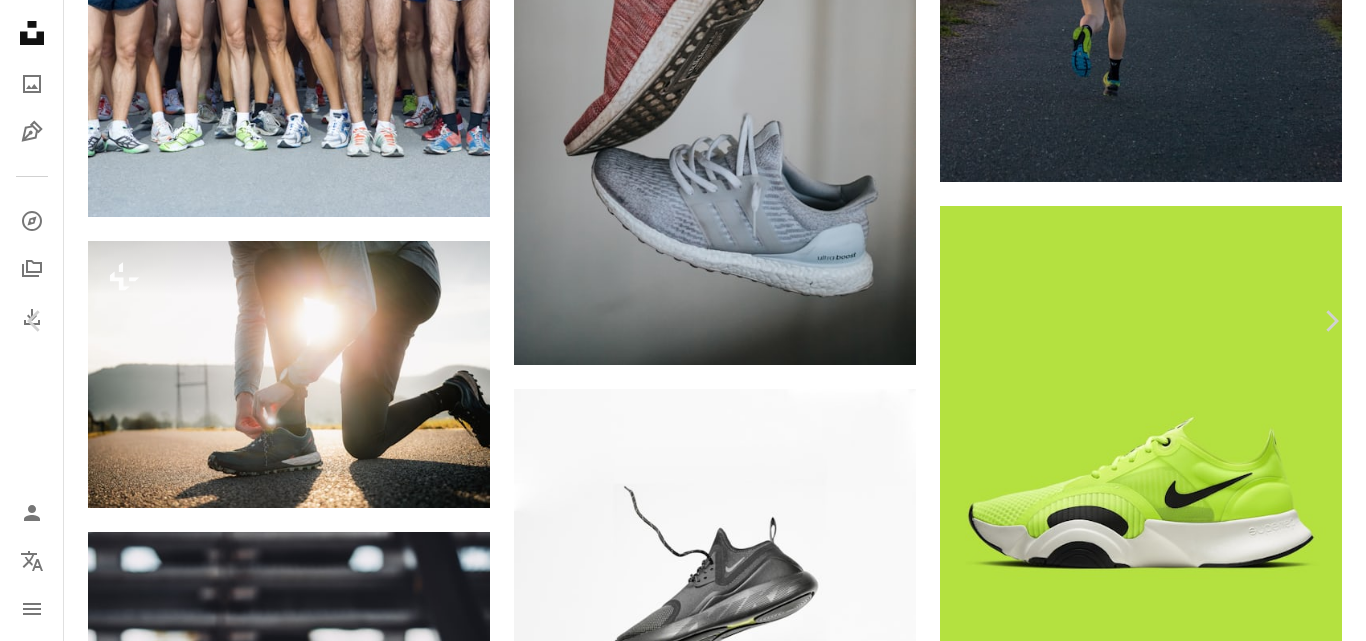 click on "An X shape" at bounding box center [20, 20] 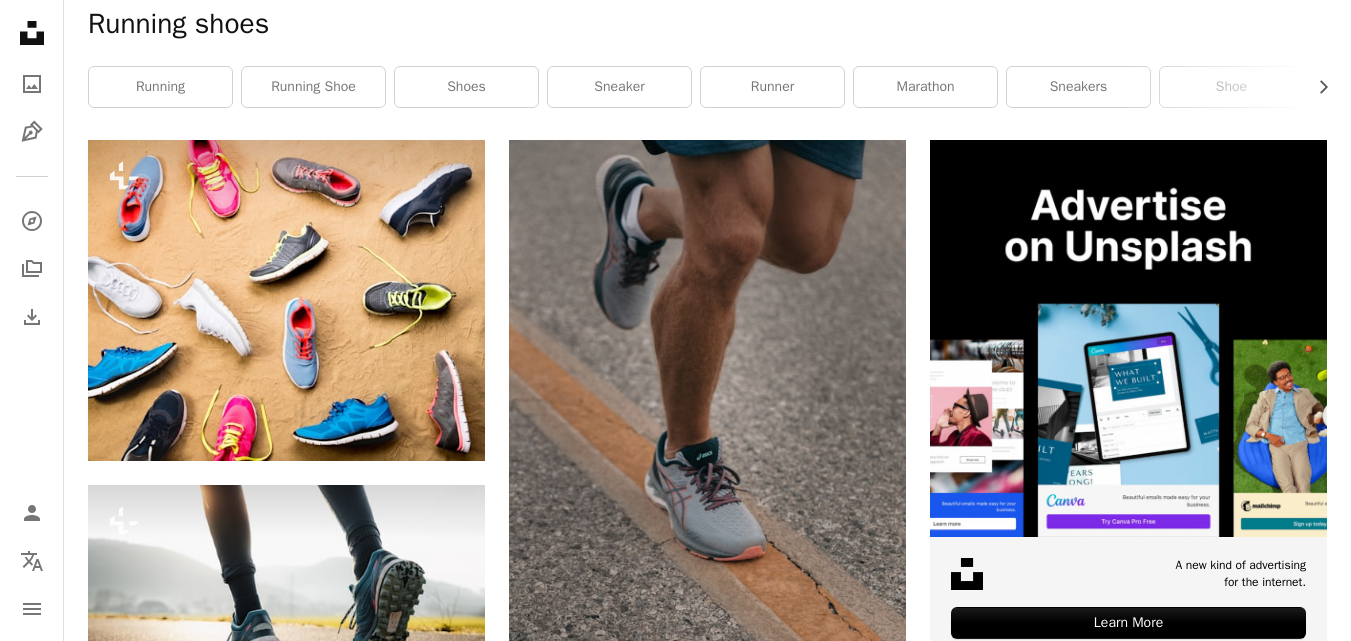 scroll, scrollTop: 0, scrollLeft: 0, axis: both 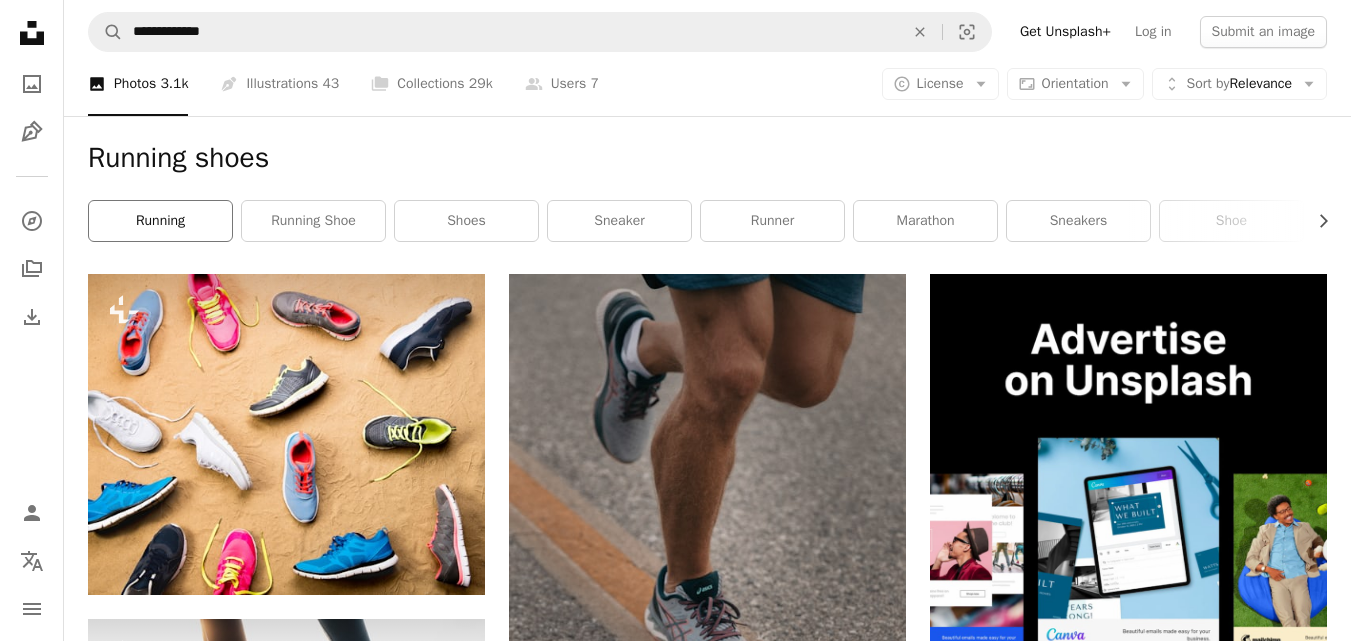 click on "running" at bounding box center [160, 221] 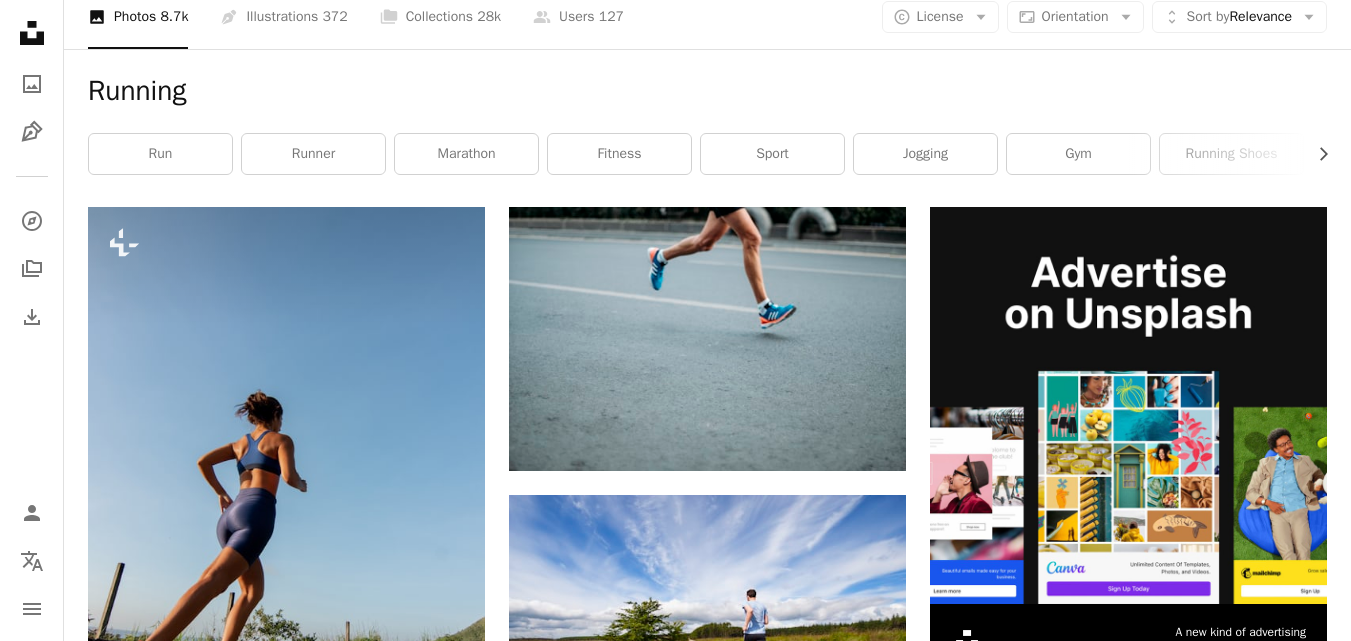 scroll, scrollTop: 0, scrollLeft: 0, axis: both 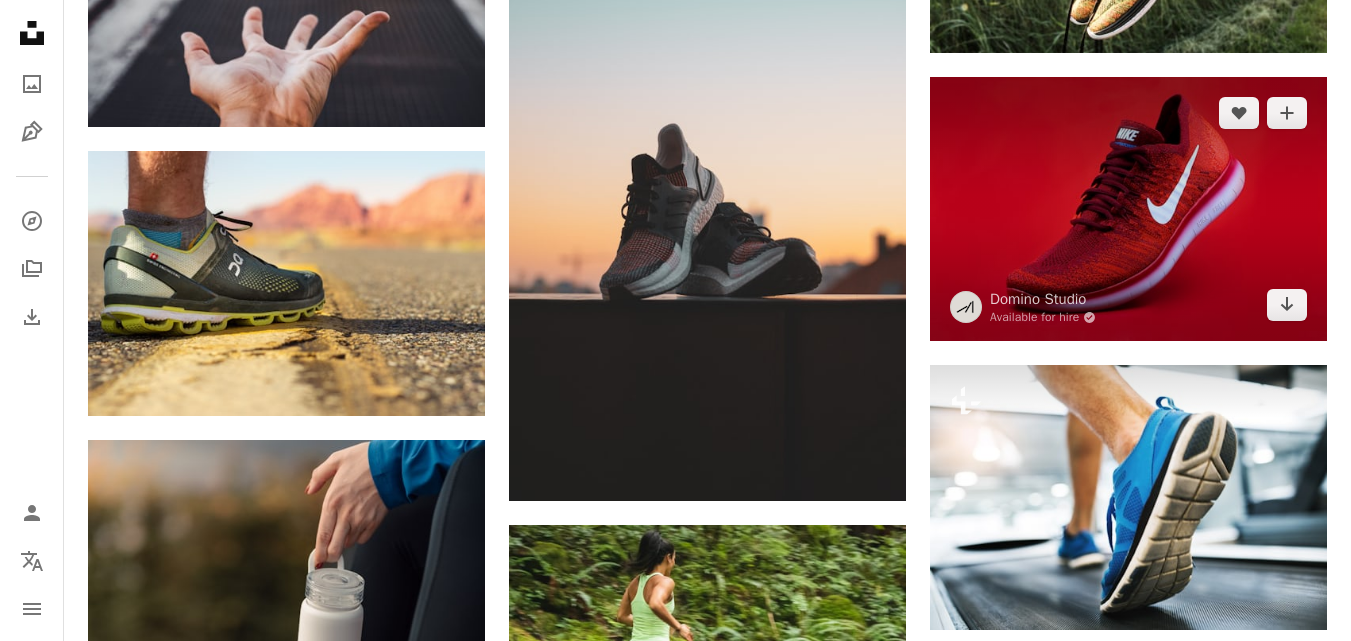 click at bounding box center [1128, 209] 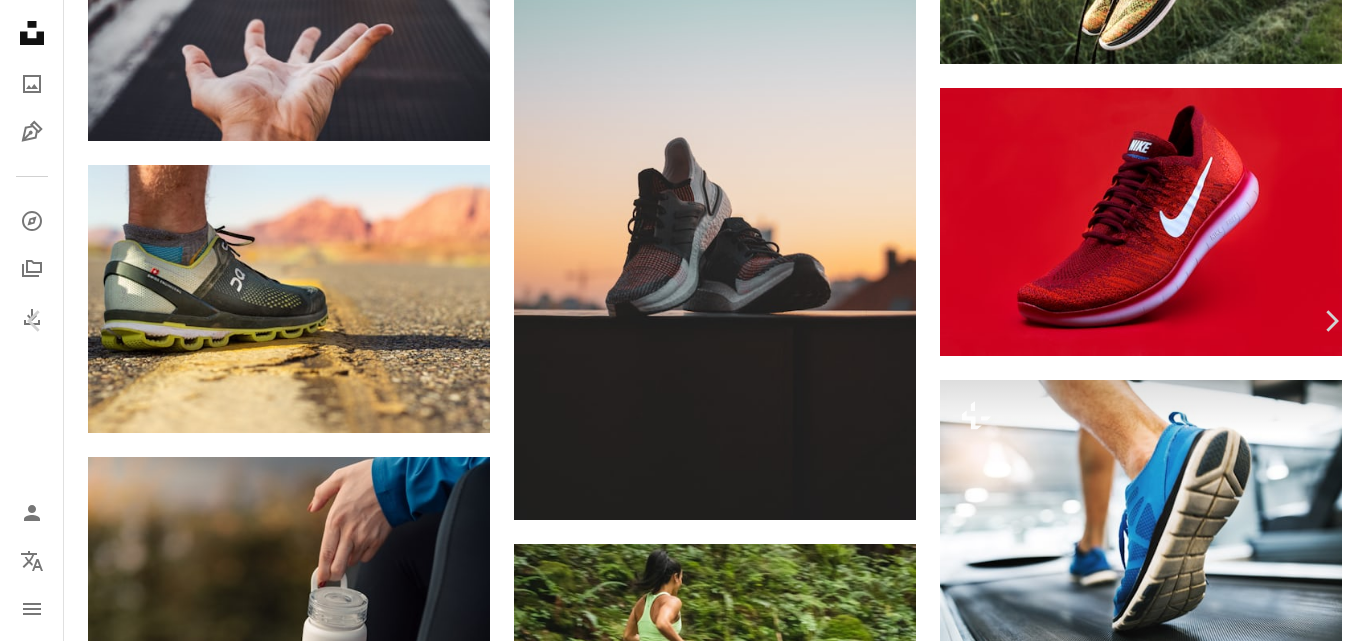 type 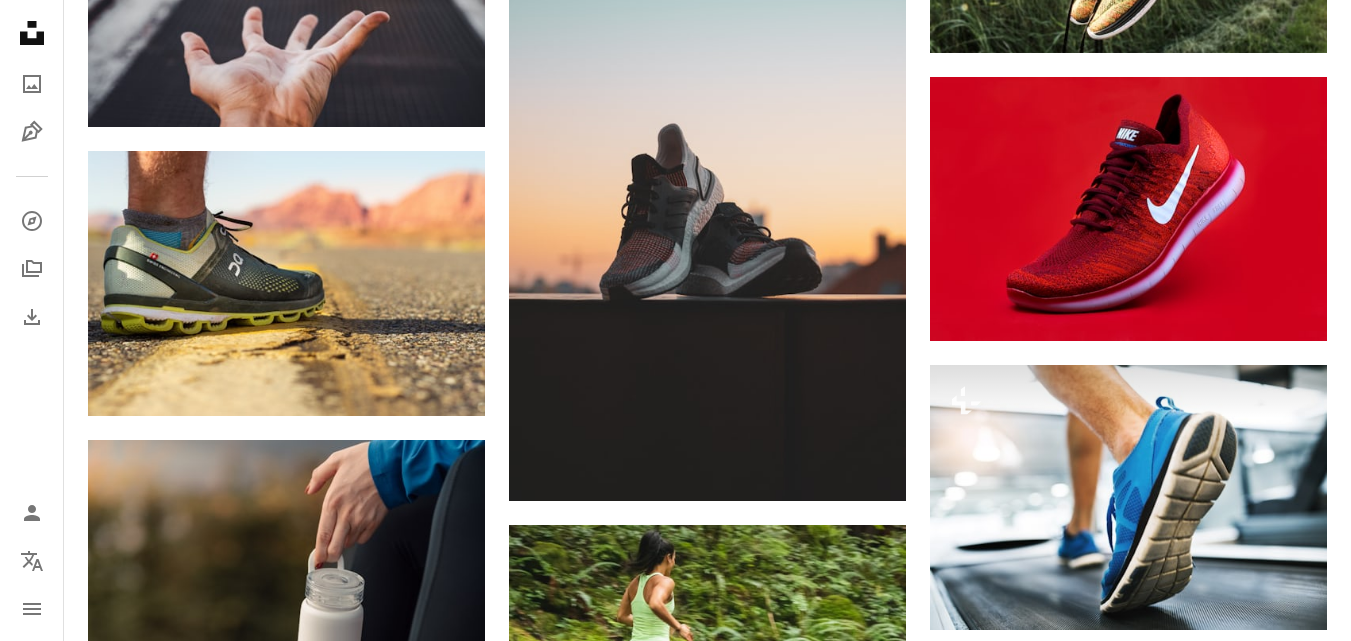 scroll, scrollTop: 0, scrollLeft: 0, axis: both 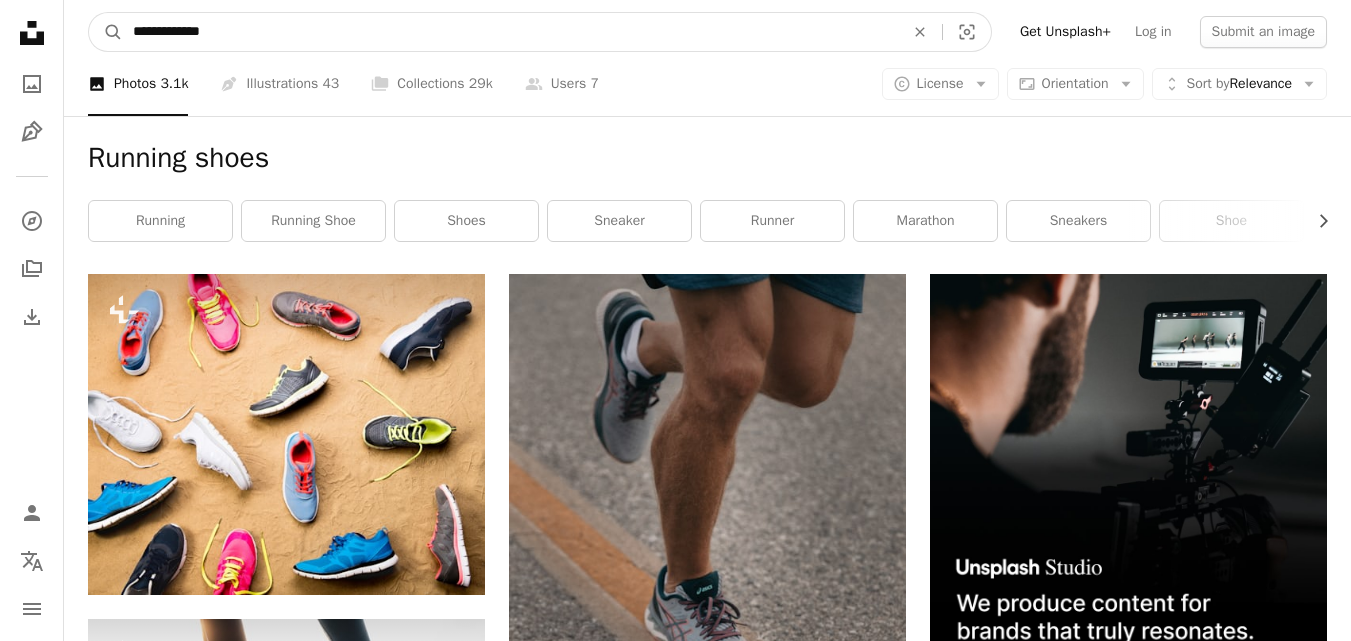 click on "**********" at bounding box center [510, 32] 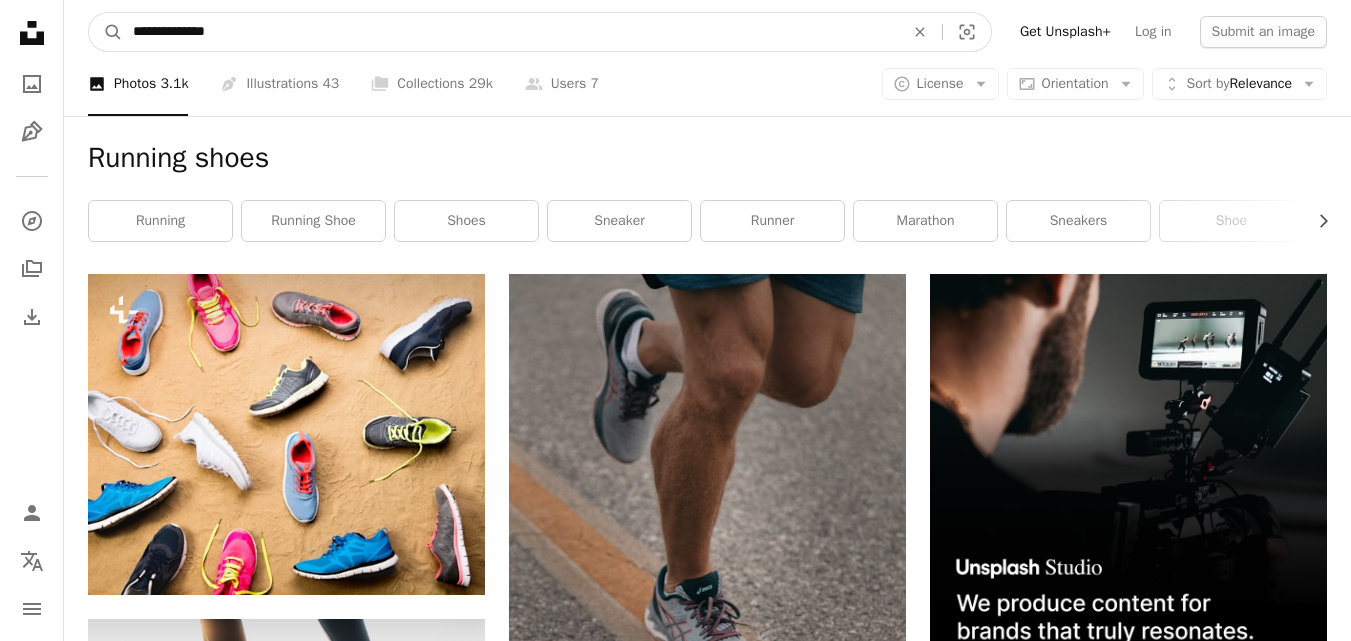 type on "**********" 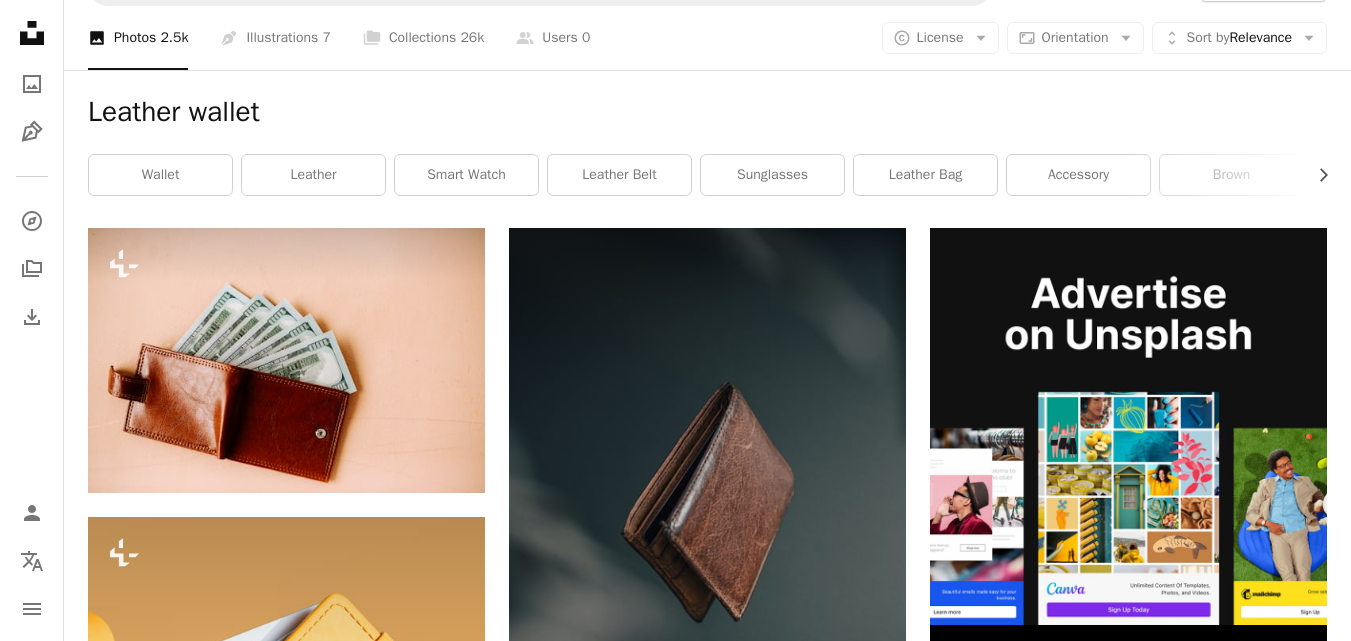 scroll, scrollTop: 71, scrollLeft: 0, axis: vertical 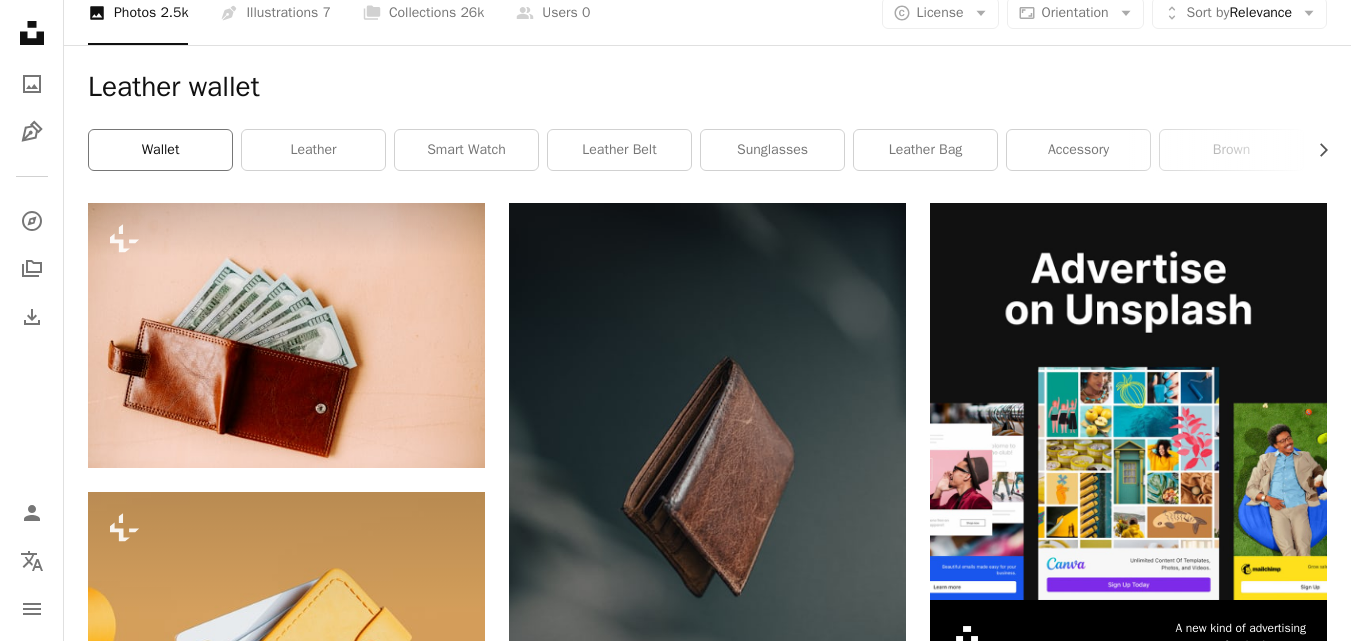 click on "wallet" at bounding box center (160, 150) 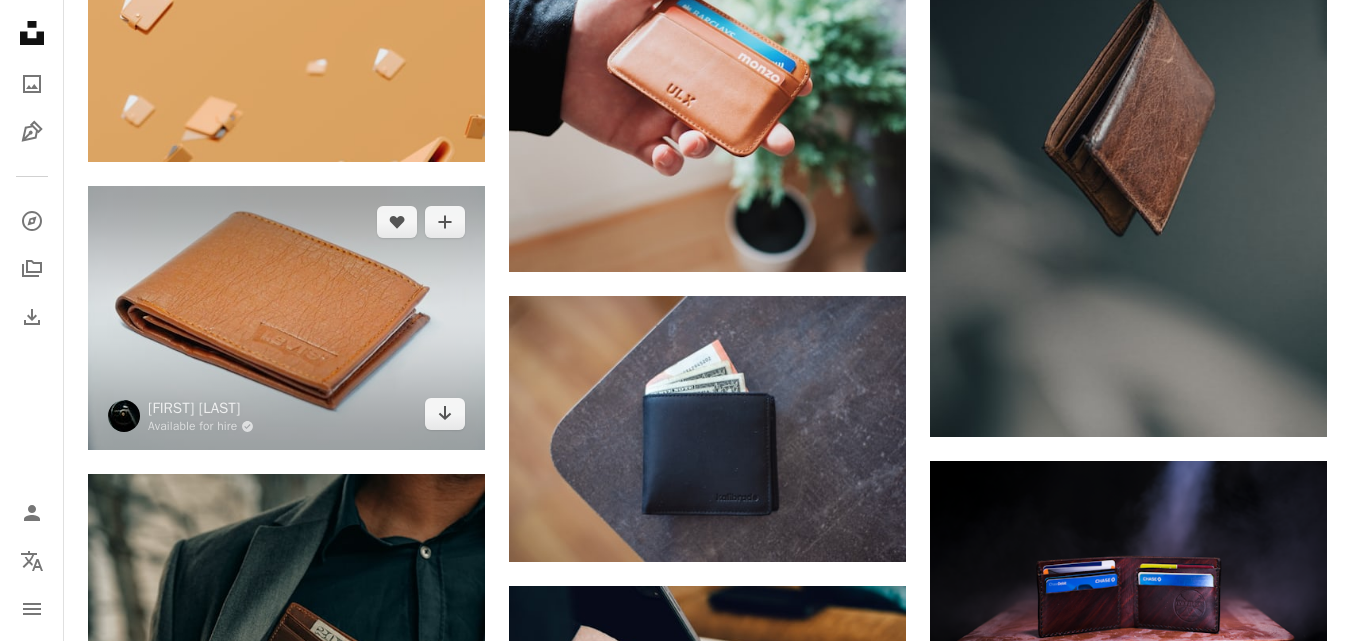 scroll, scrollTop: 960, scrollLeft: 0, axis: vertical 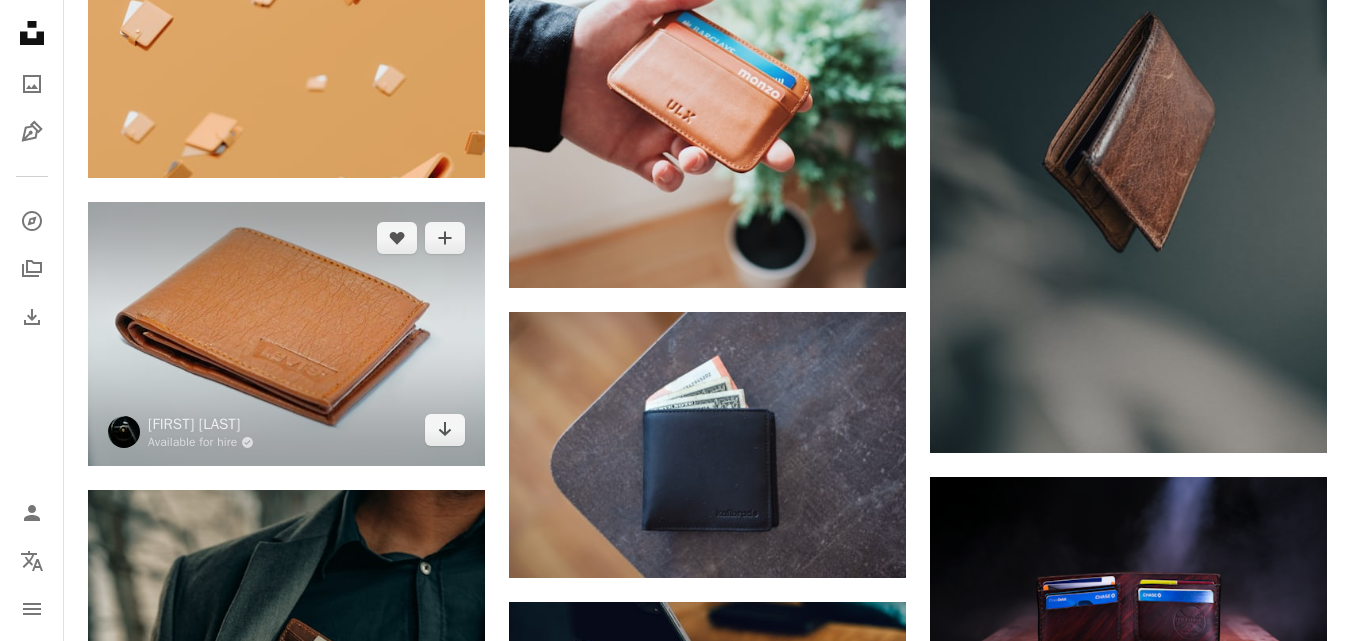 click at bounding box center [286, 334] 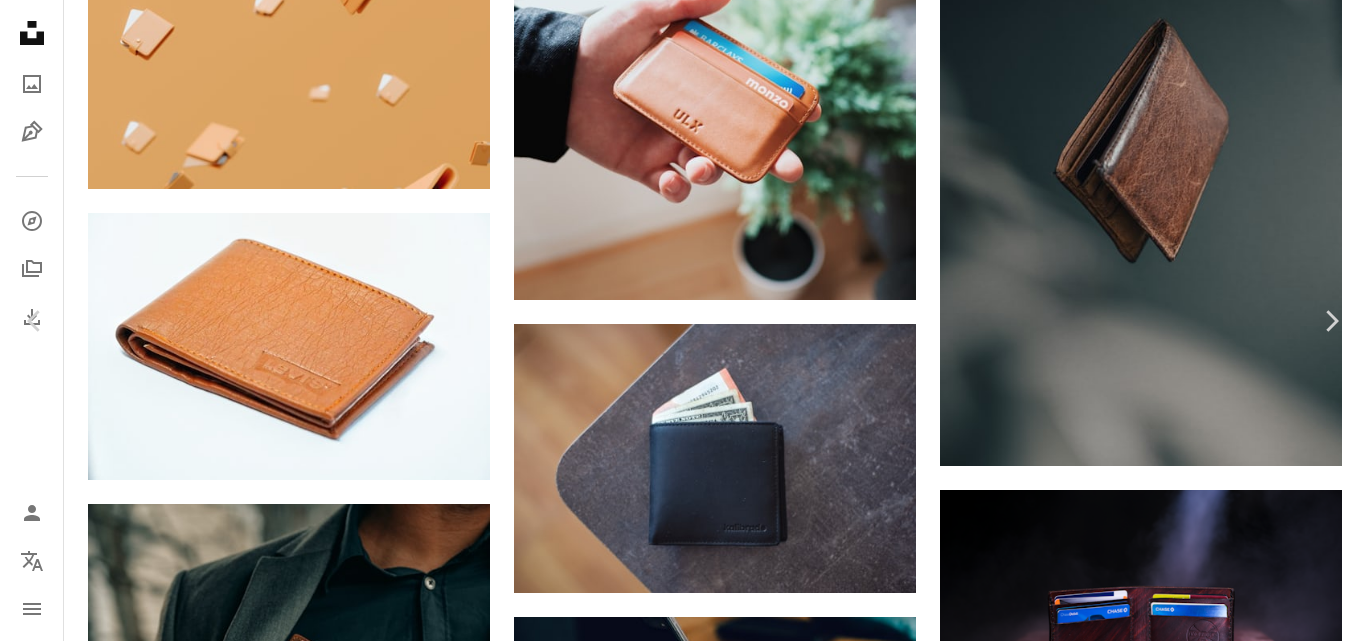 type 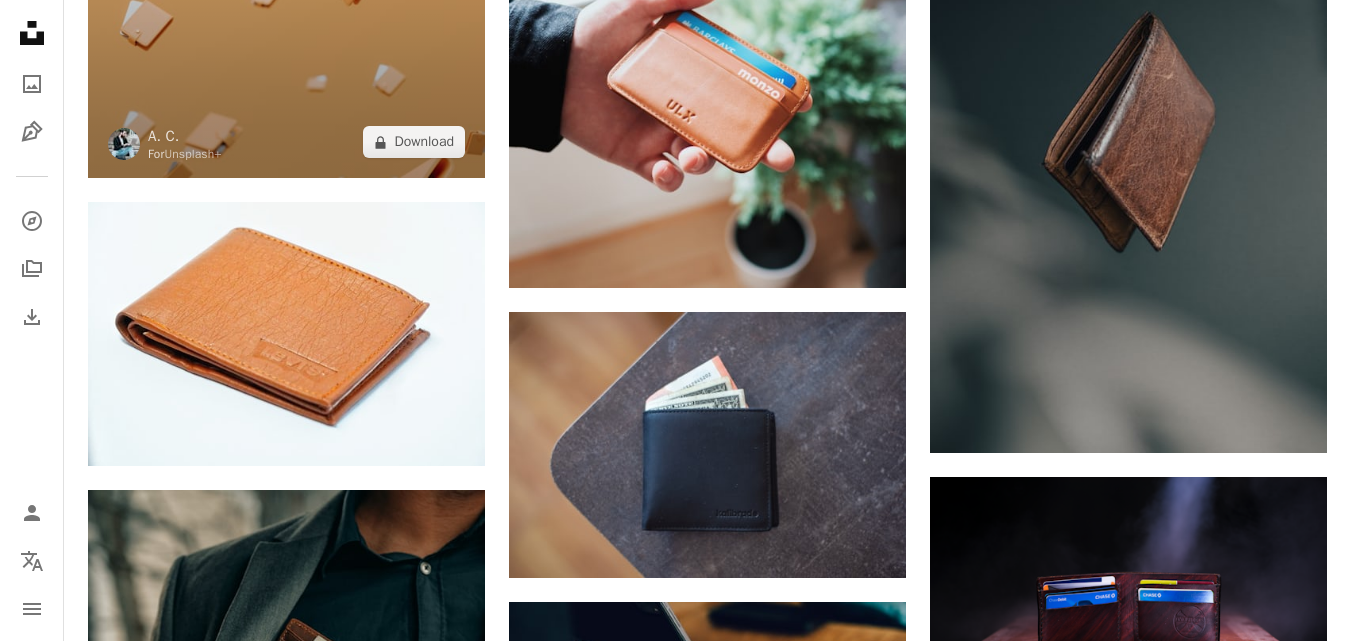 scroll, scrollTop: 0, scrollLeft: 0, axis: both 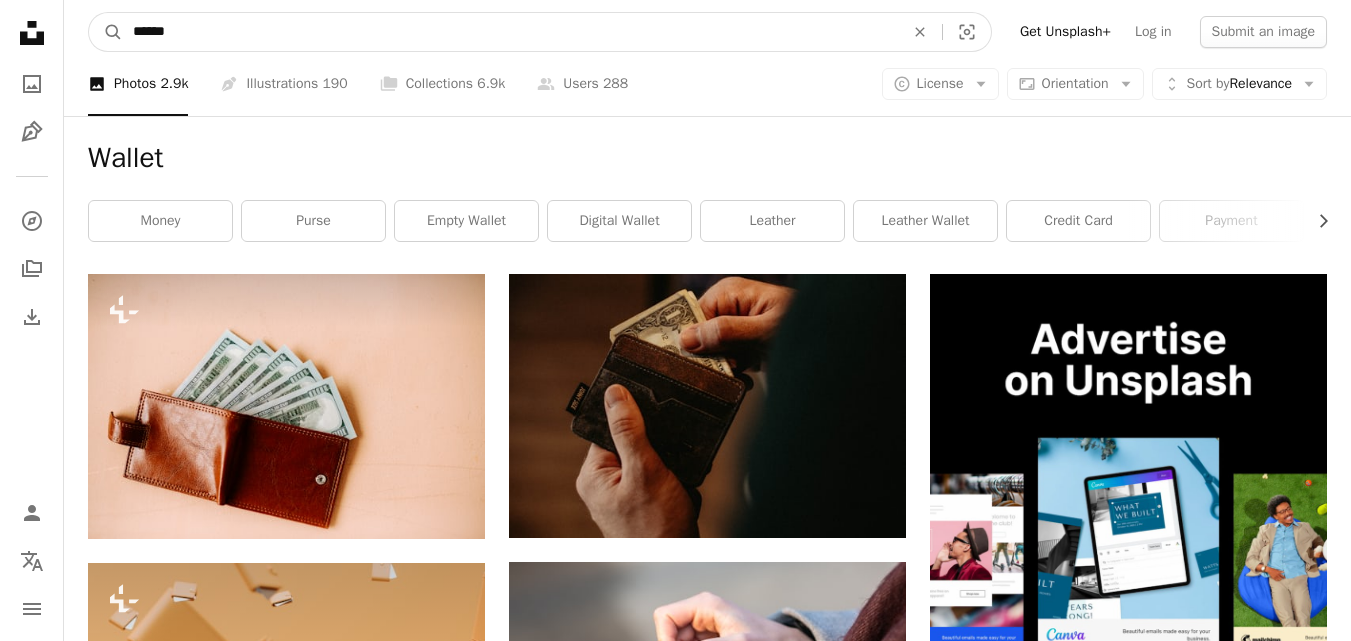 click on "******" at bounding box center (510, 32) 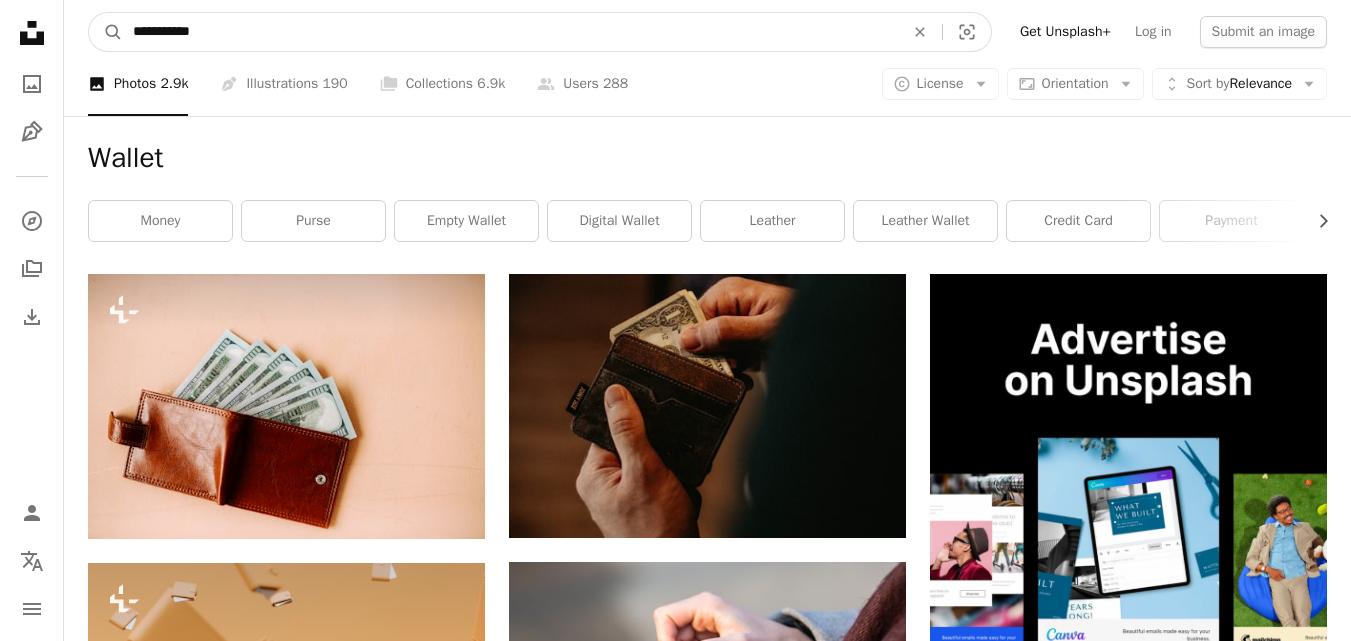 type on "**********" 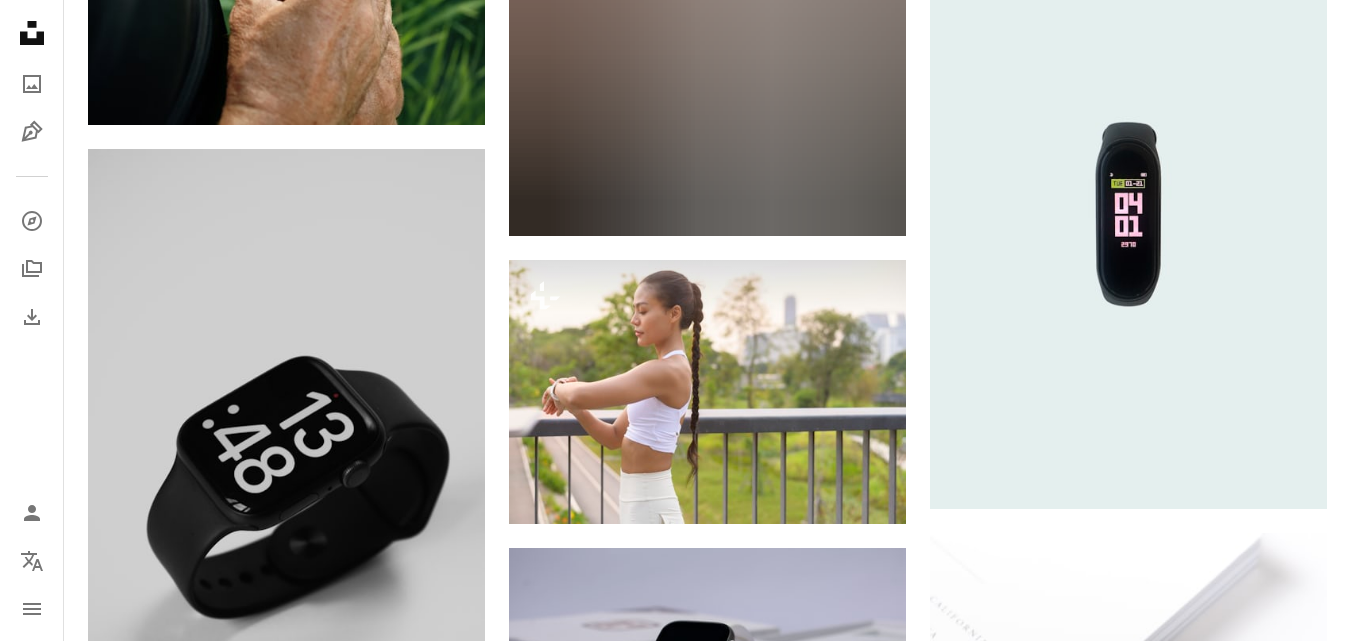 scroll, scrollTop: 1647, scrollLeft: 0, axis: vertical 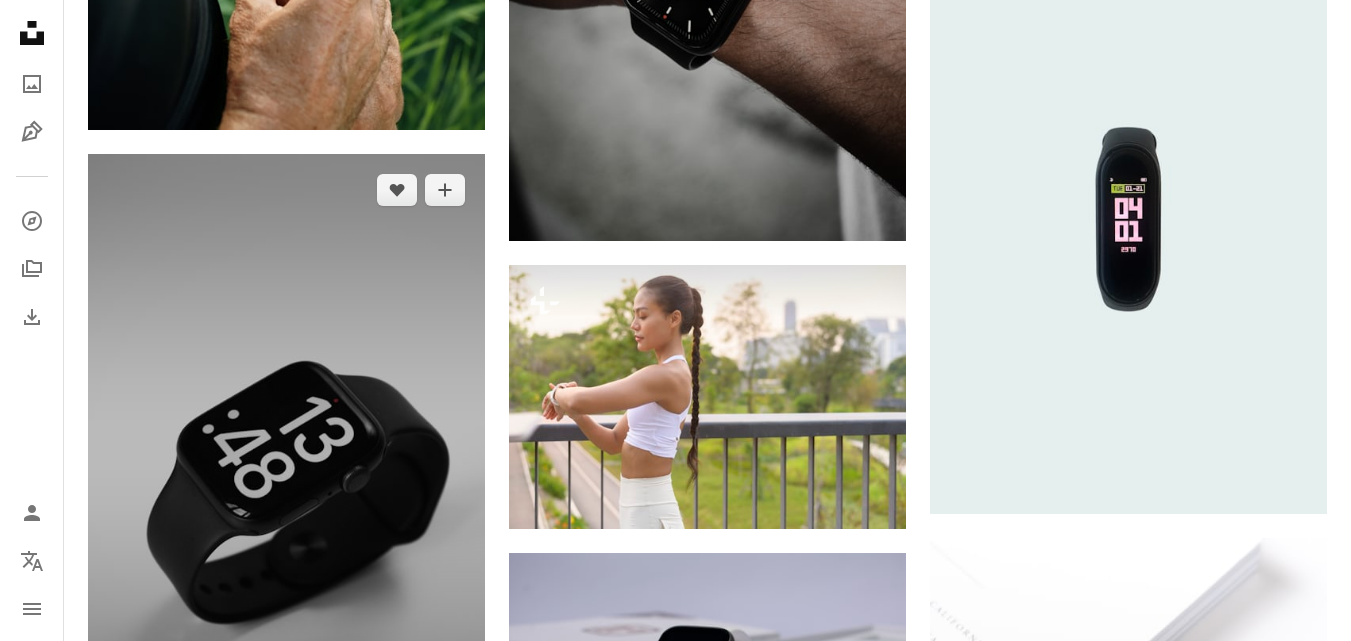 click at bounding box center [286, 452] 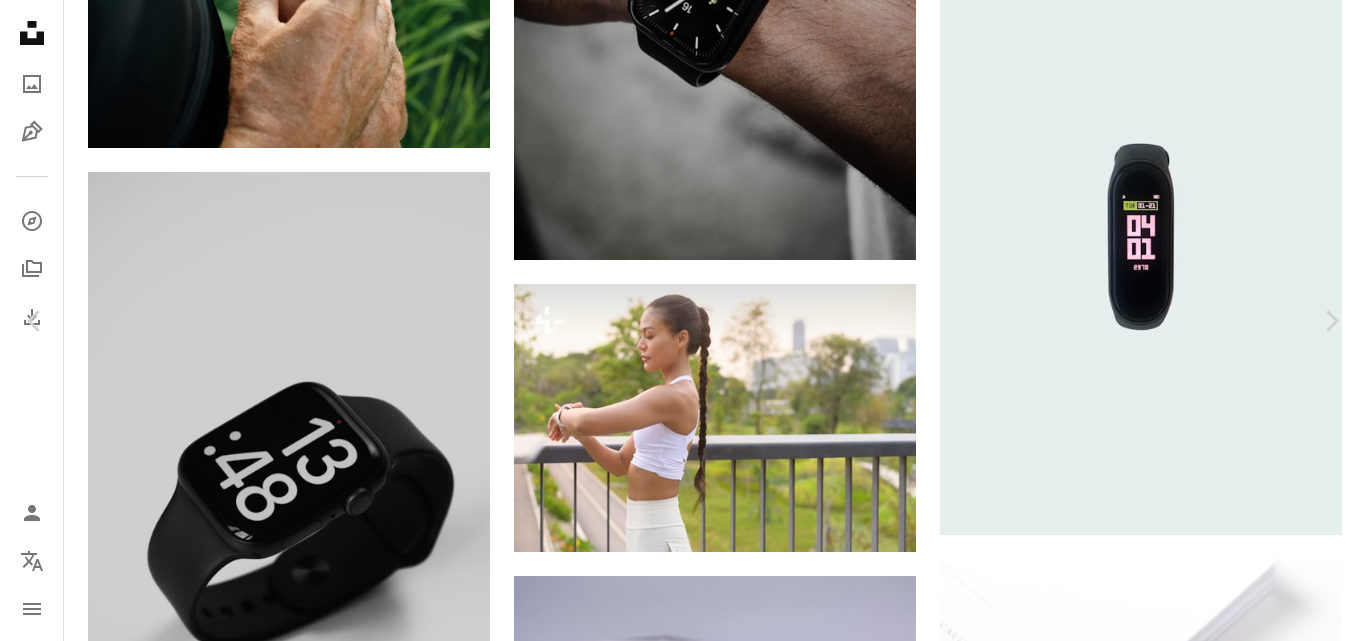 type 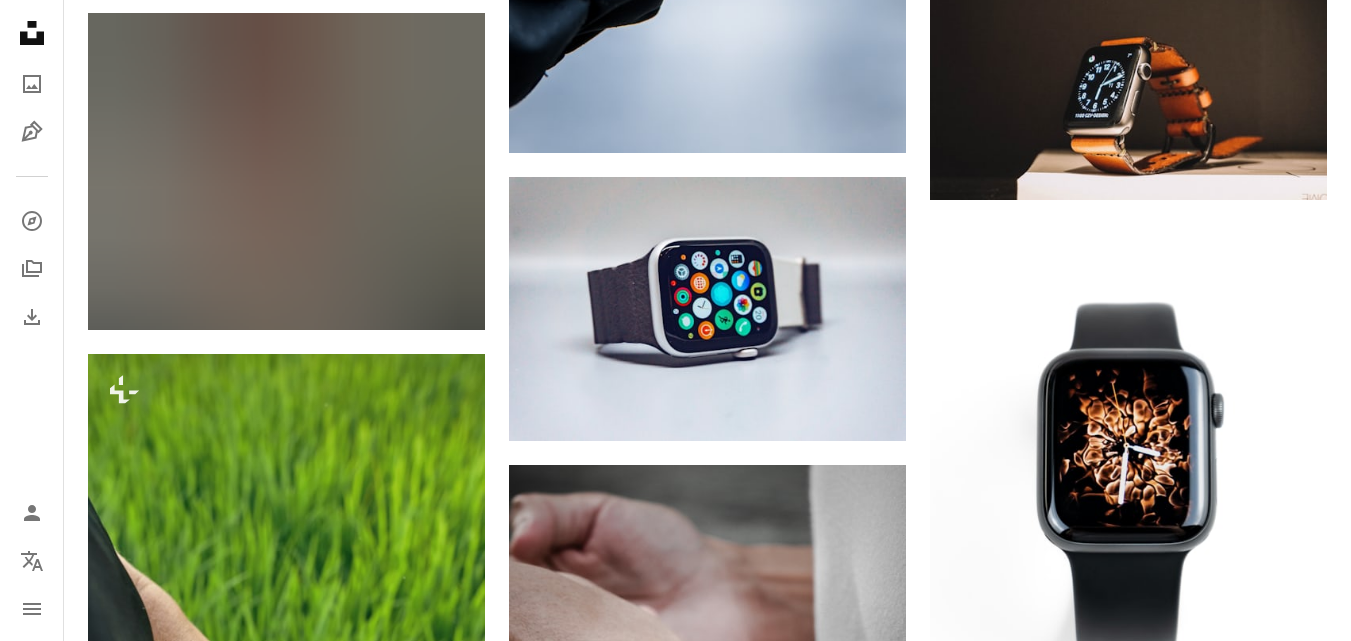 scroll, scrollTop: 833, scrollLeft: 0, axis: vertical 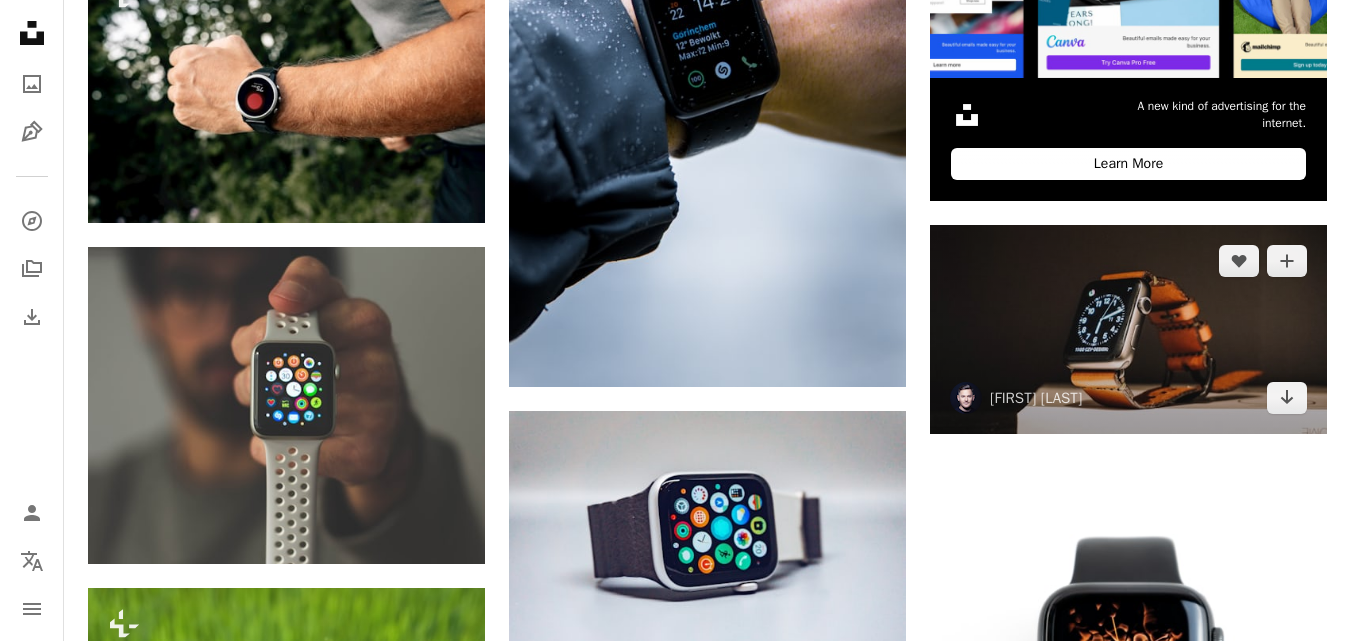 click at bounding box center [1128, 330] 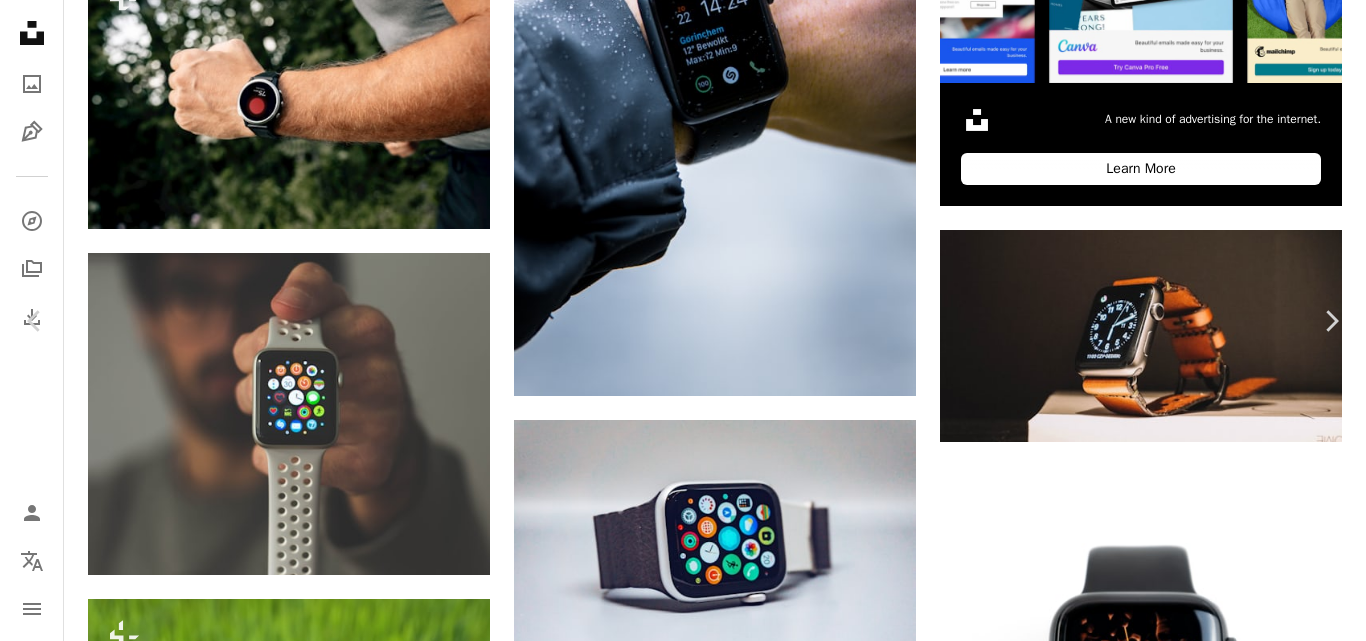 type 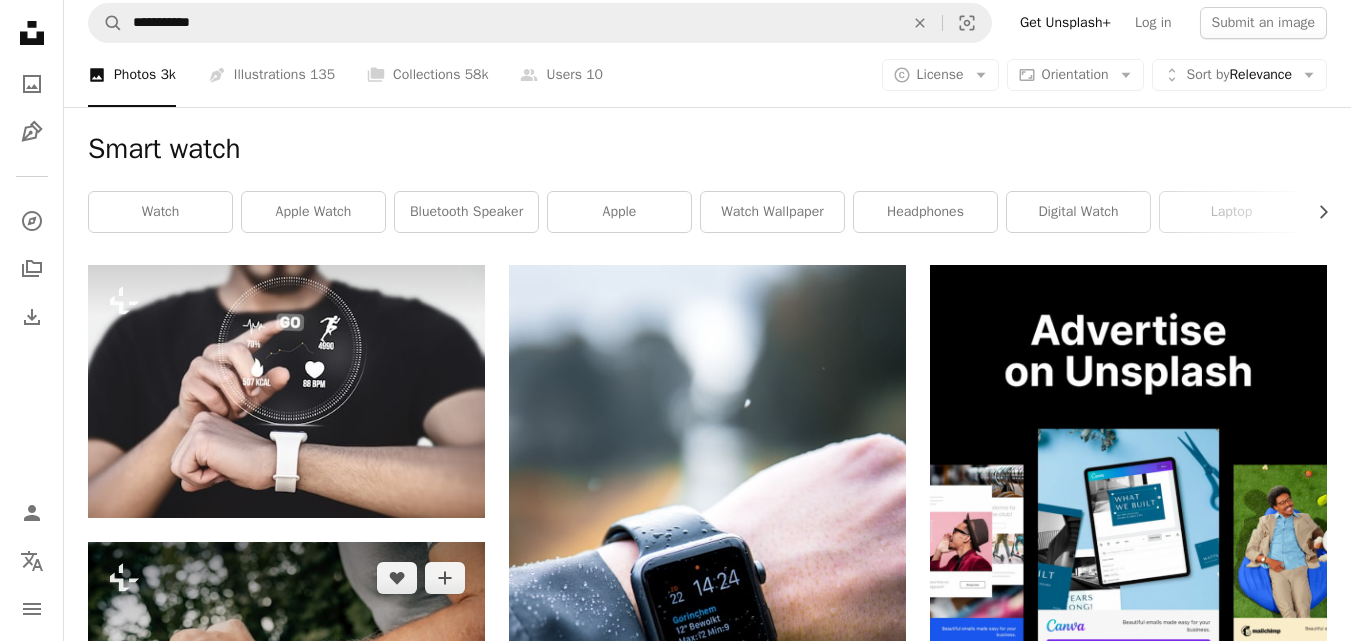 scroll, scrollTop: 0, scrollLeft: 0, axis: both 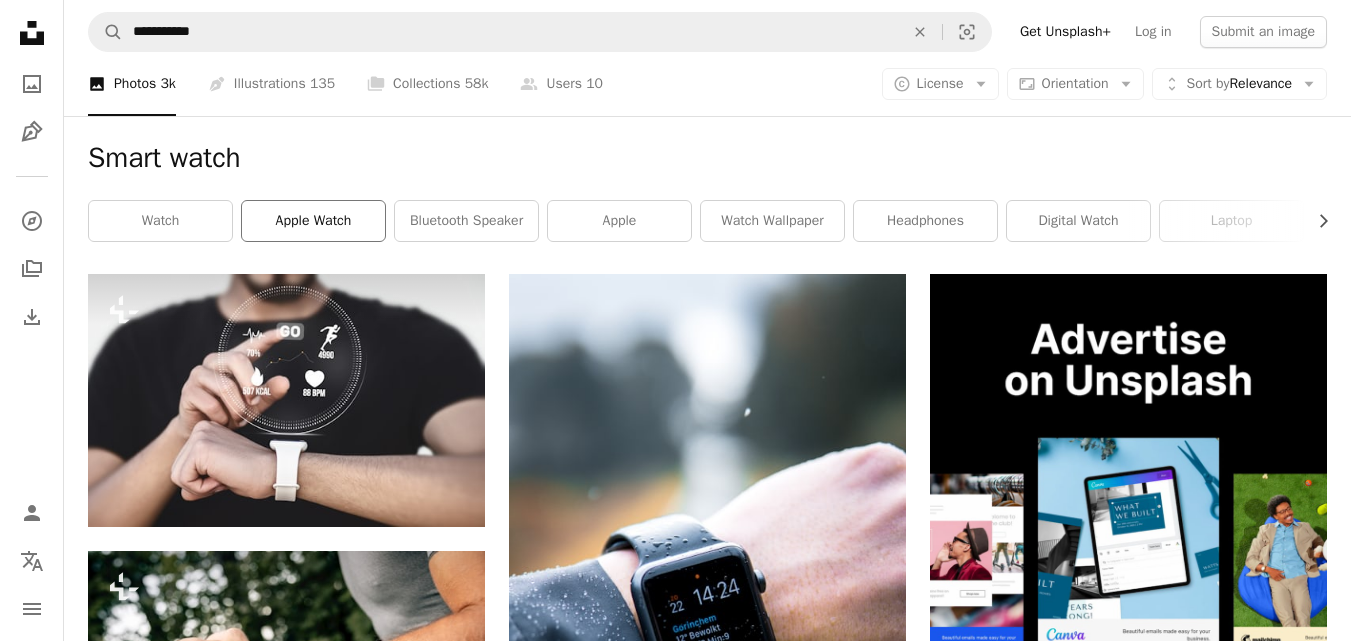 click on "apple watch" at bounding box center [313, 221] 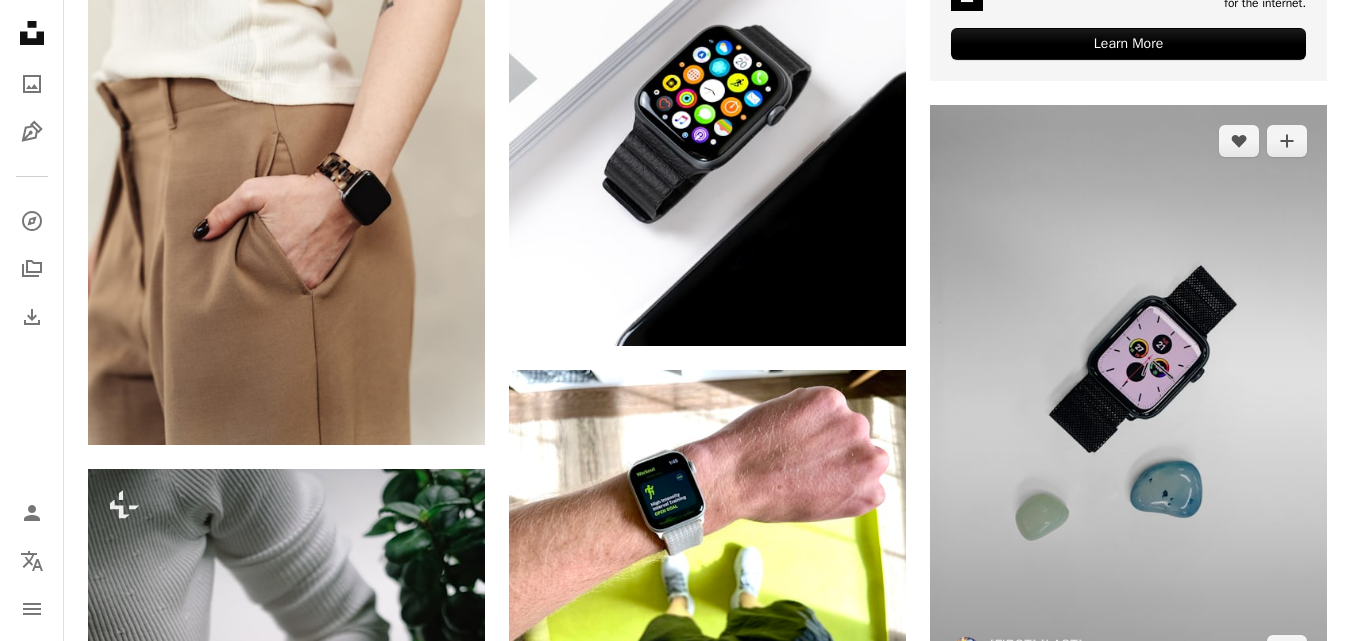 scroll, scrollTop: 729, scrollLeft: 0, axis: vertical 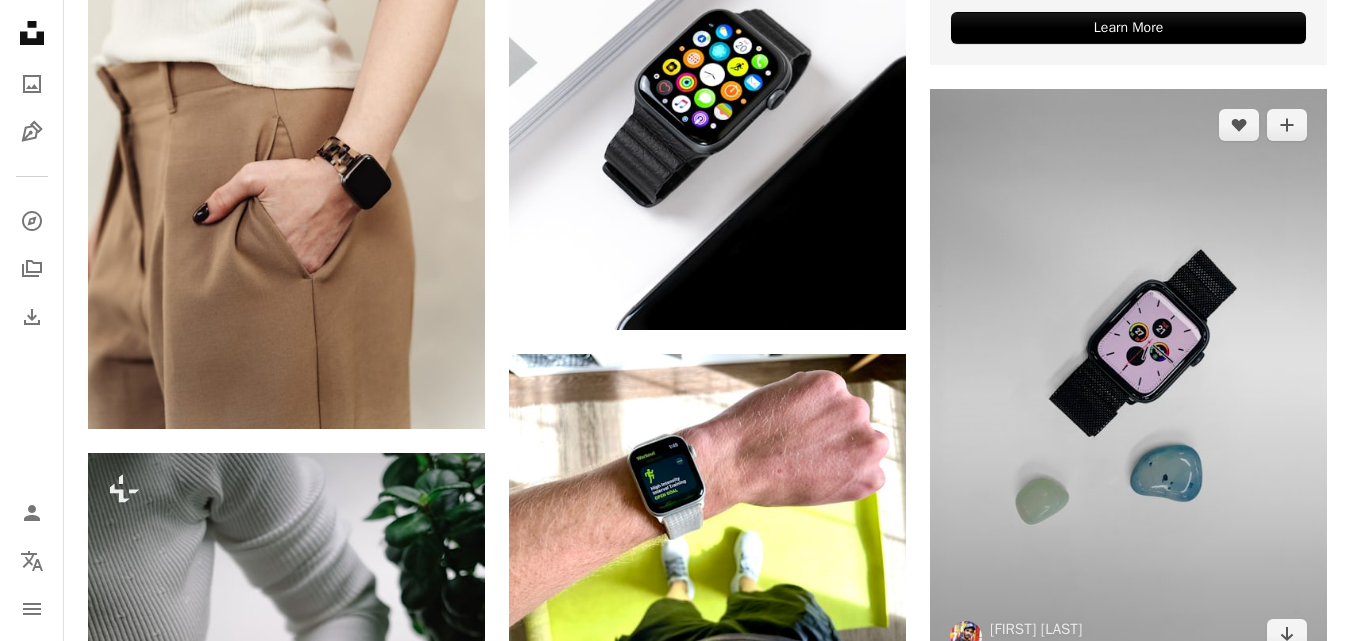 drag, startPoint x: 1056, startPoint y: 413, endPoint x: 1009, endPoint y: 390, distance: 52.3259 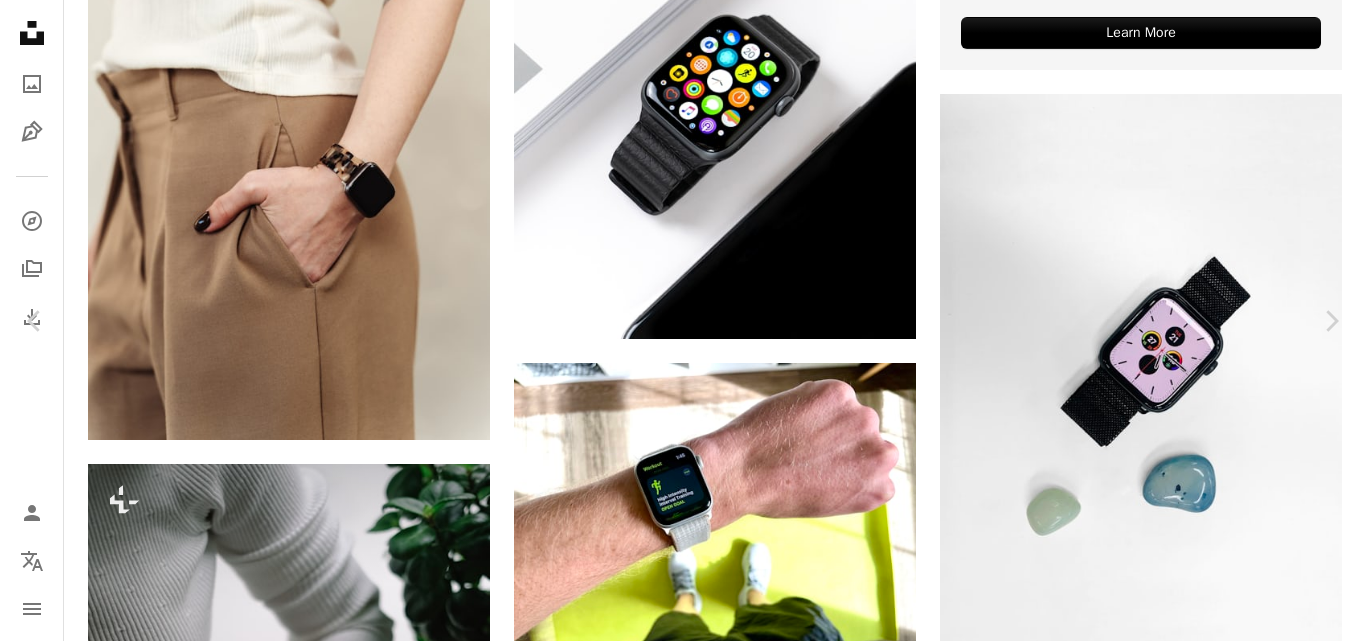 type 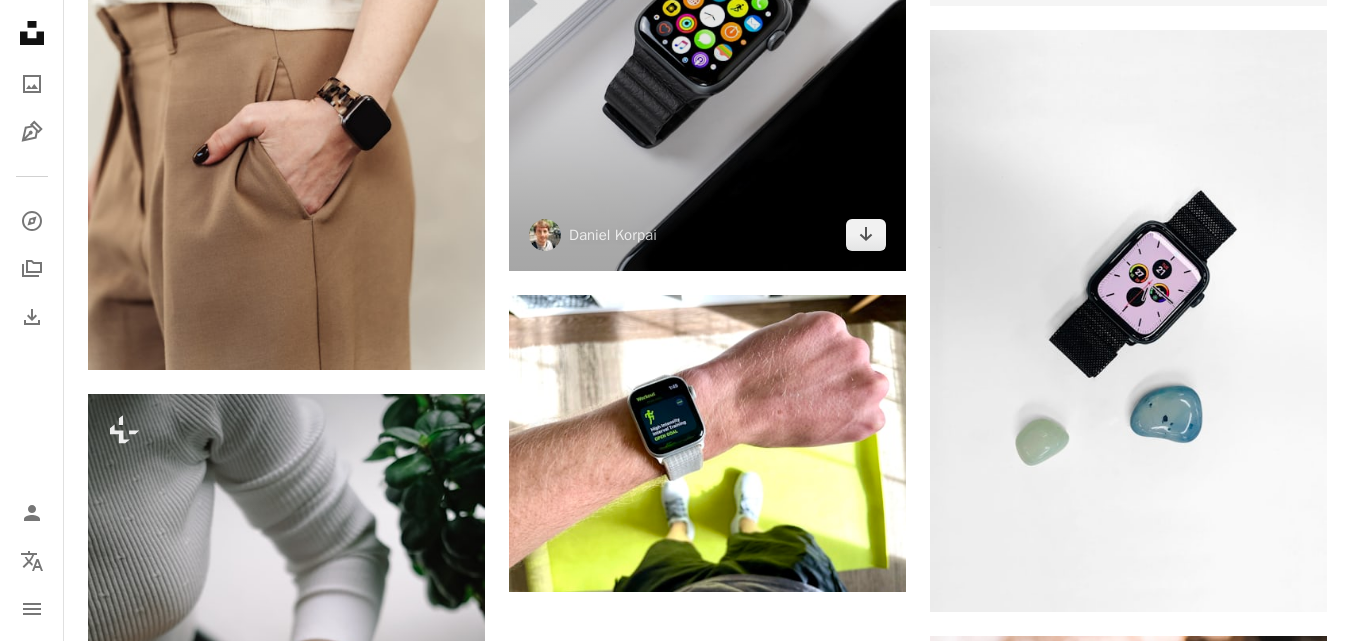 scroll, scrollTop: 804, scrollLeft: 0, axis: vertical 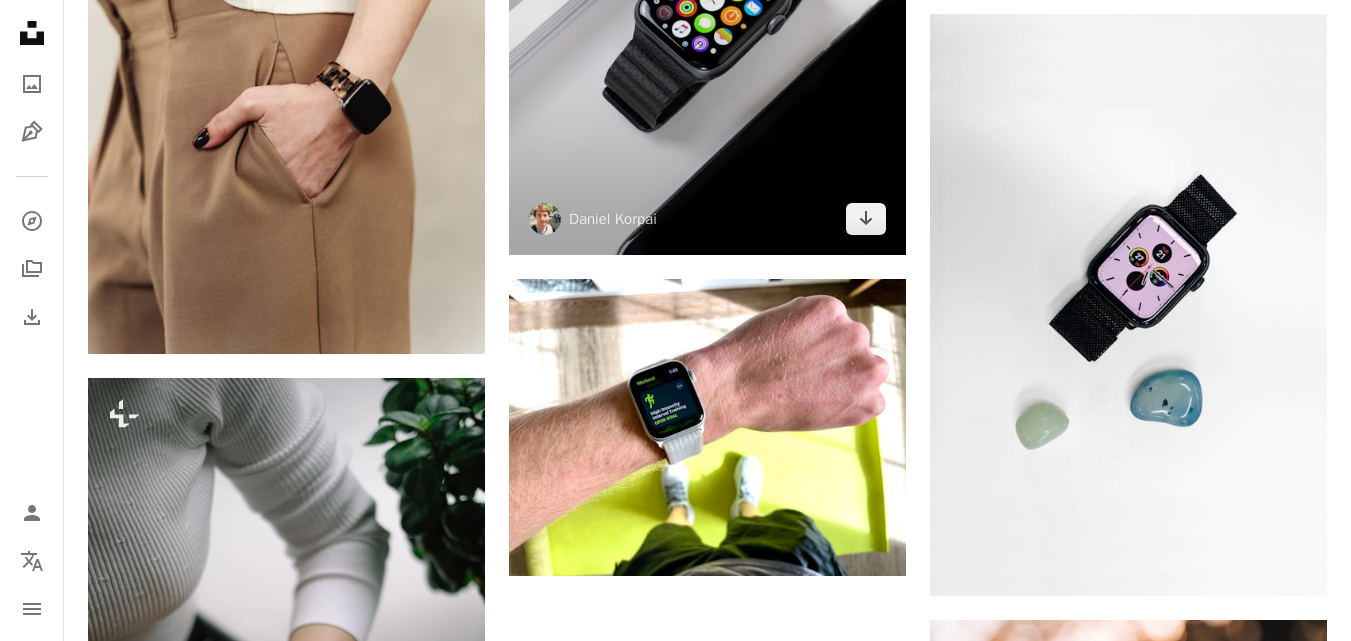 click at bounding box center [707, 6] 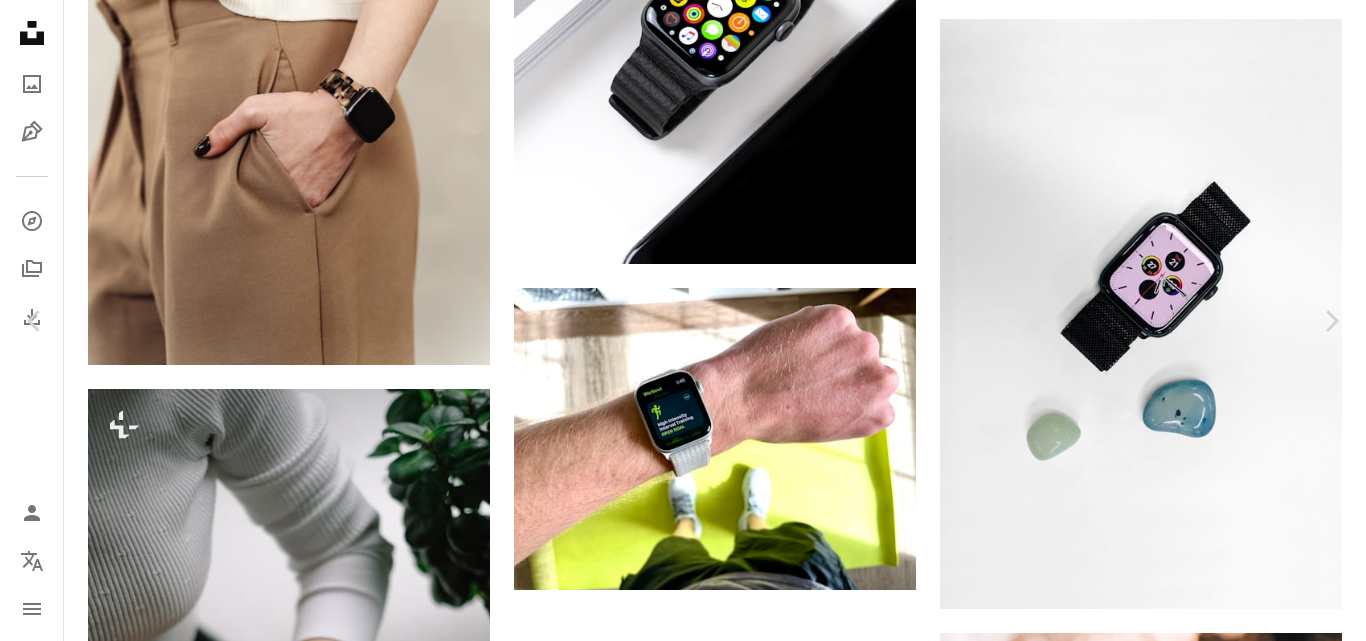 type 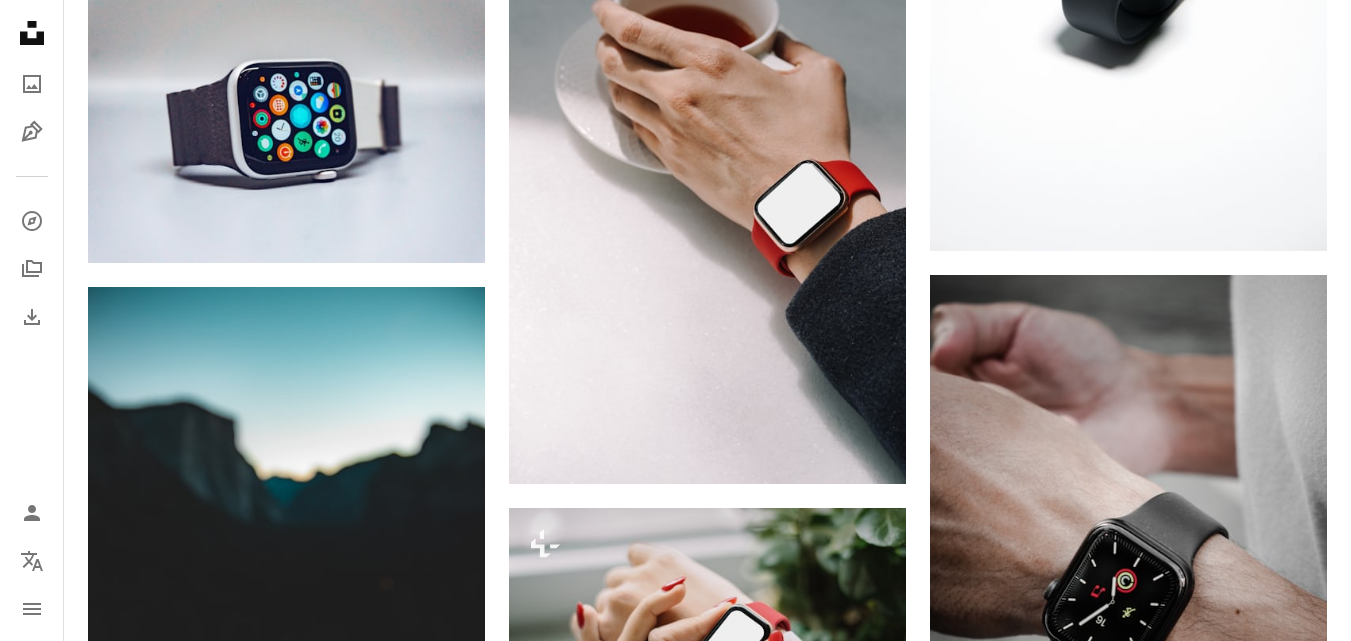 scroll, scrollTop: 1811, scrollLeft: 0, axis: vertical 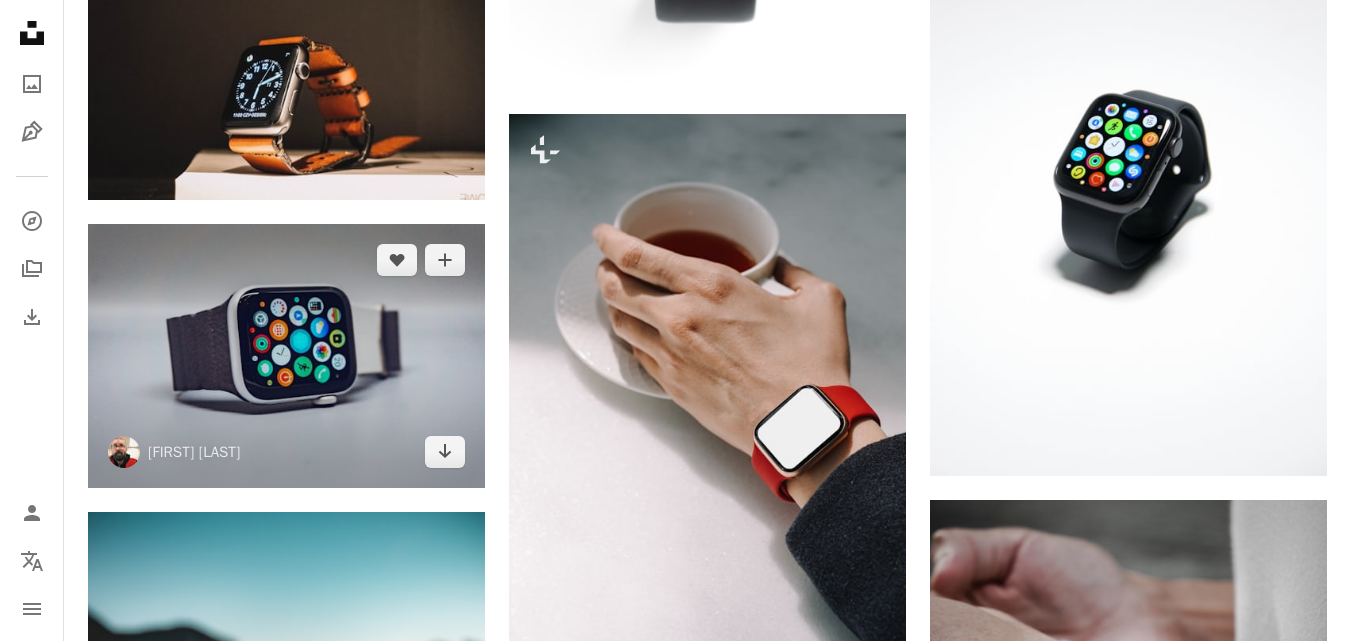 click at bounding box center (286, 356) 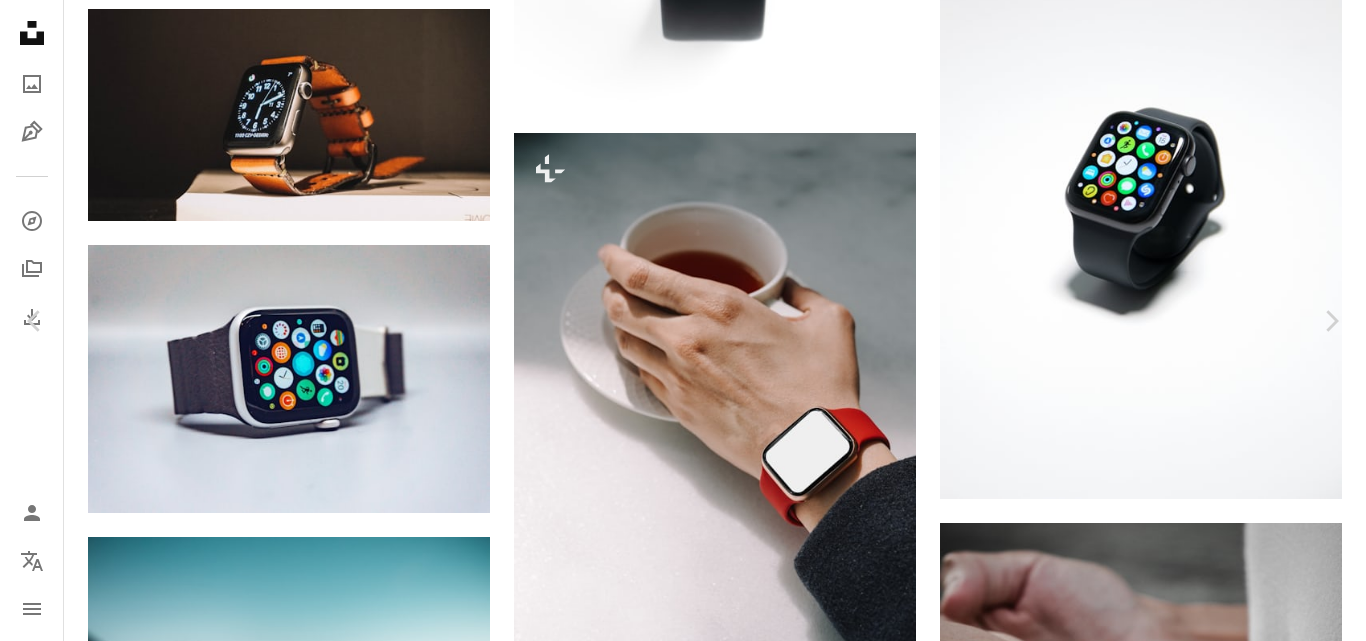 type 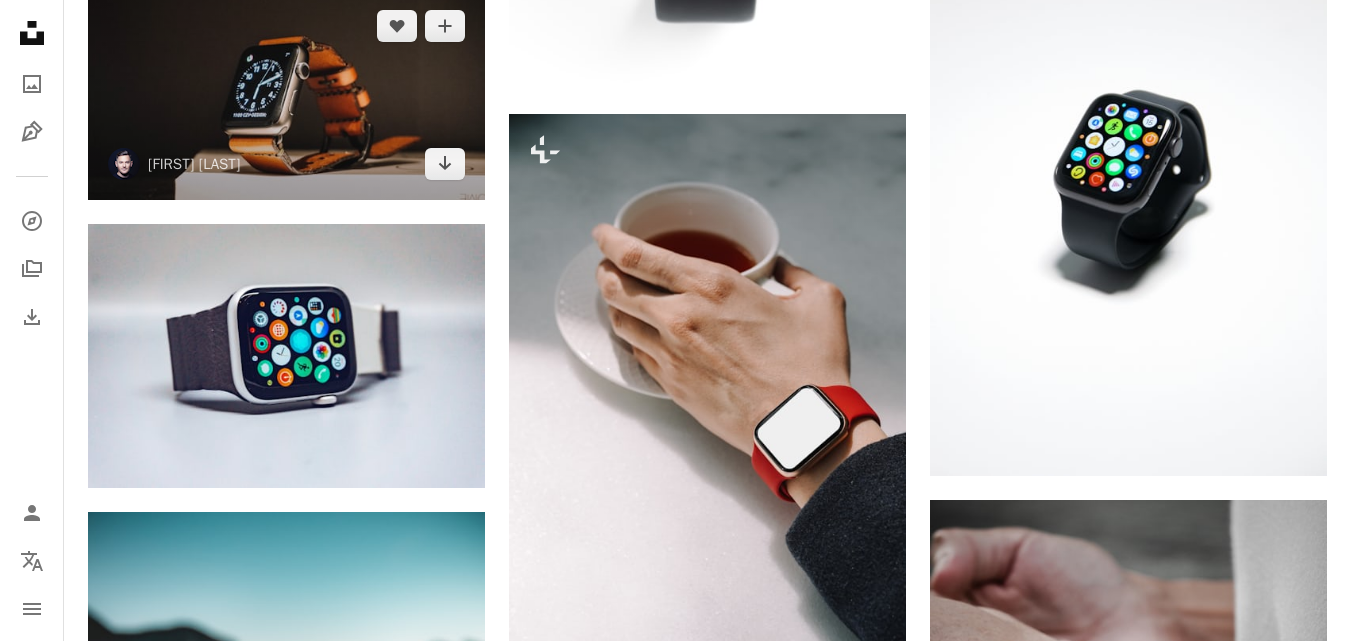 scroll, scrollTop: 0, scrollLeft: 0, axis: both 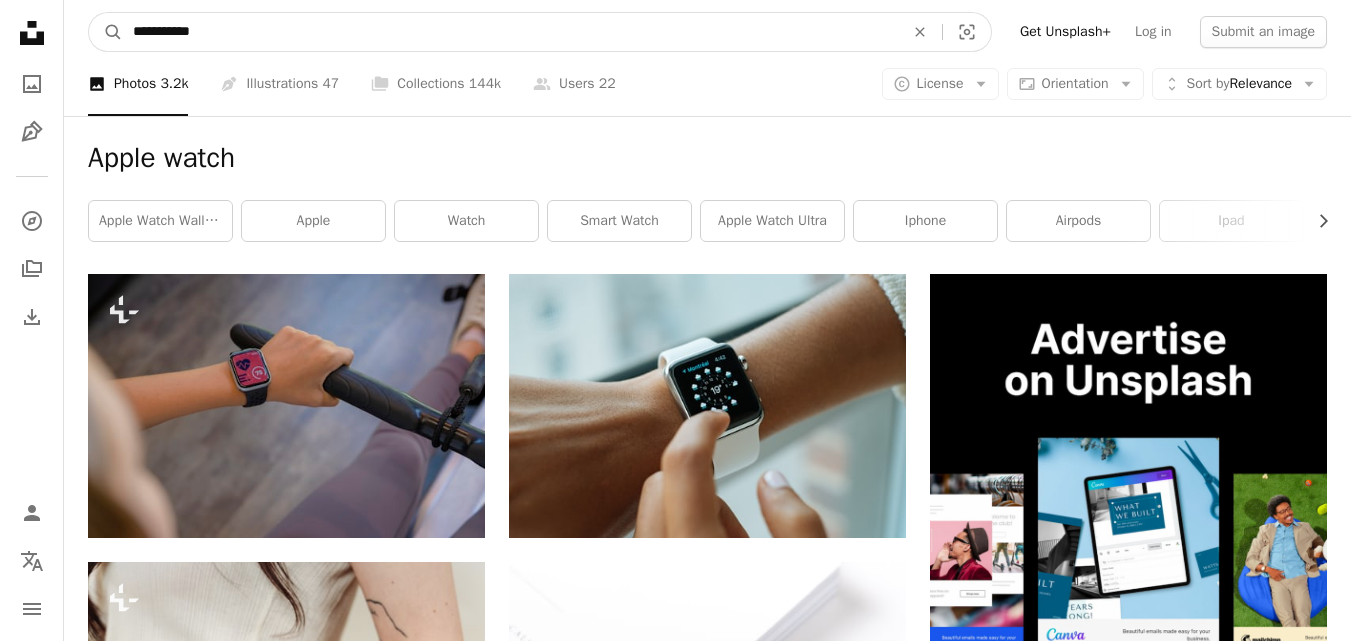 click on "**********" at bounding box center (510, 32) 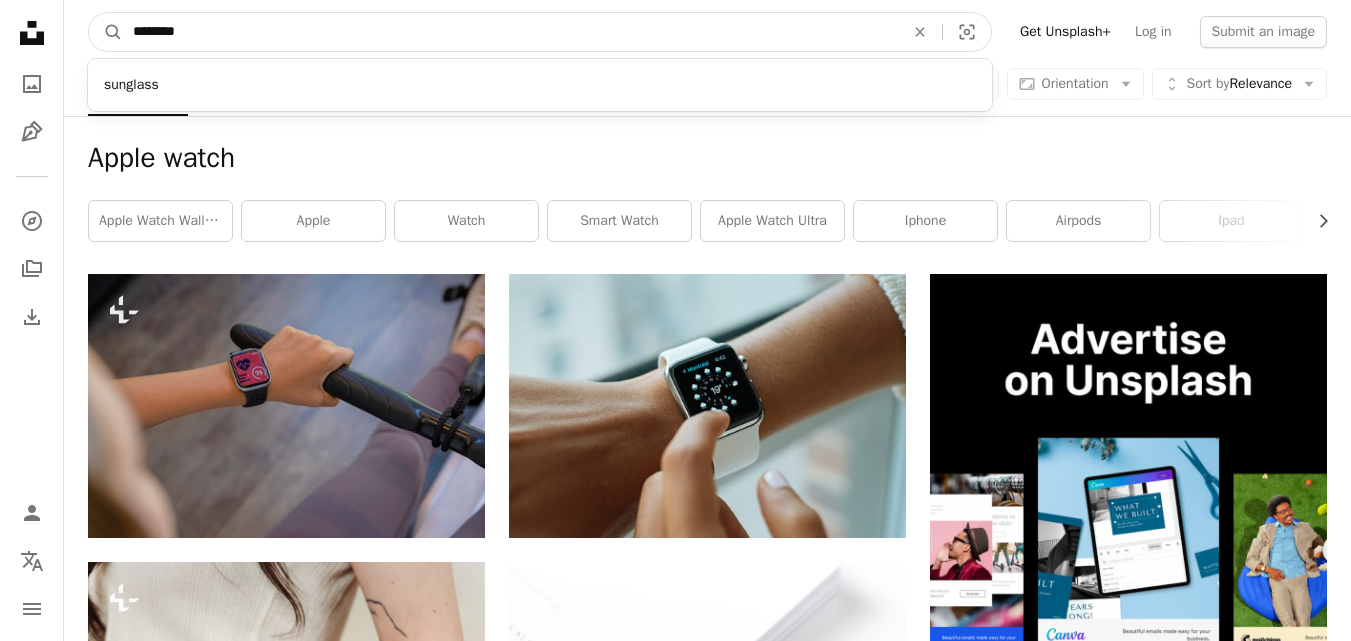 type on "********" 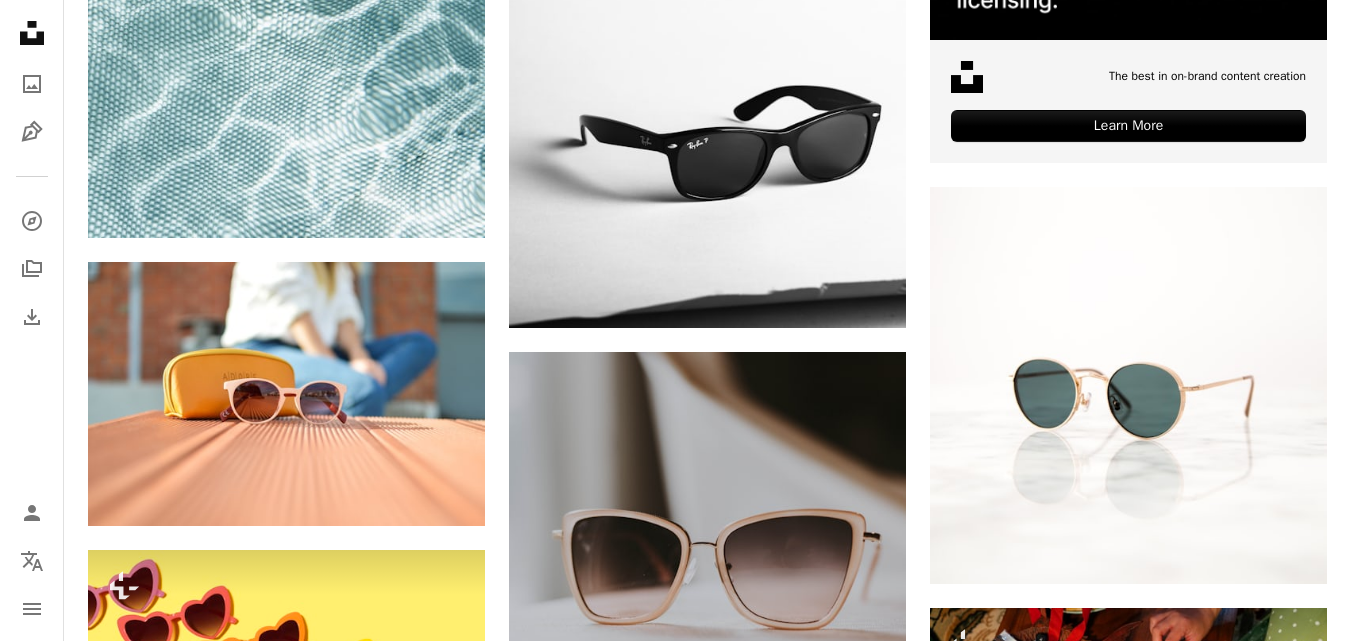 scroll, scrollTop: 649, scrollLeft: 0, axis: vertical 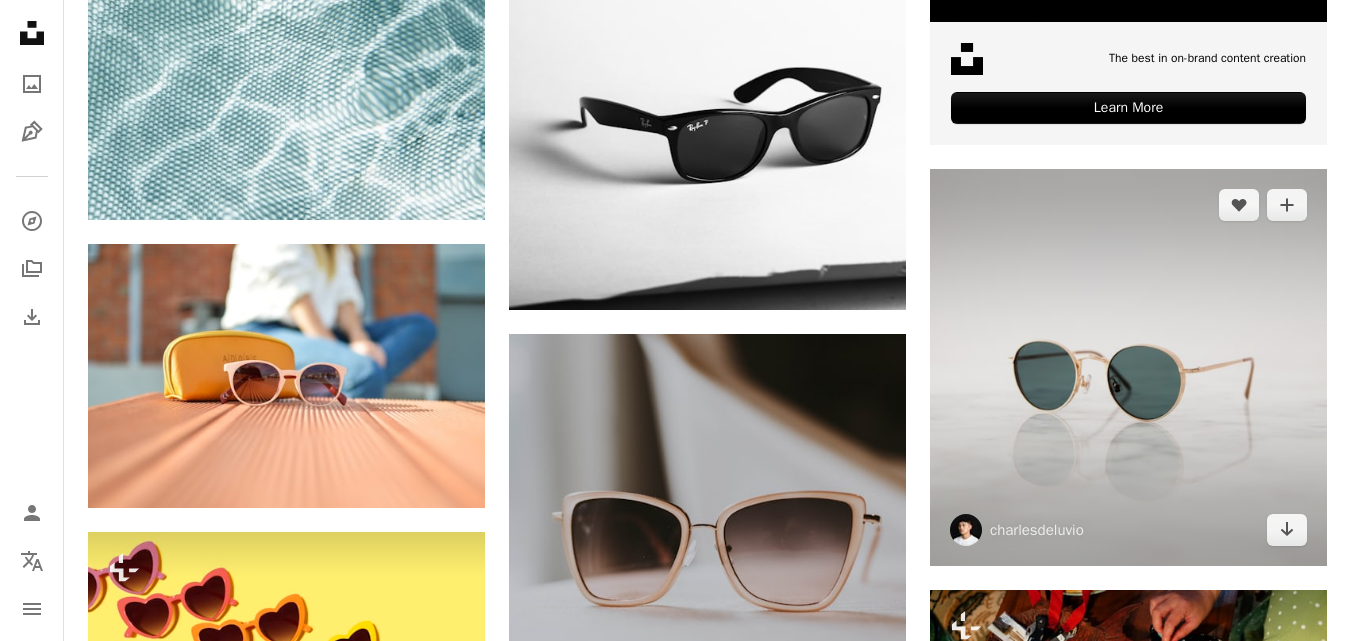 click at bounding box center [1128, 367] 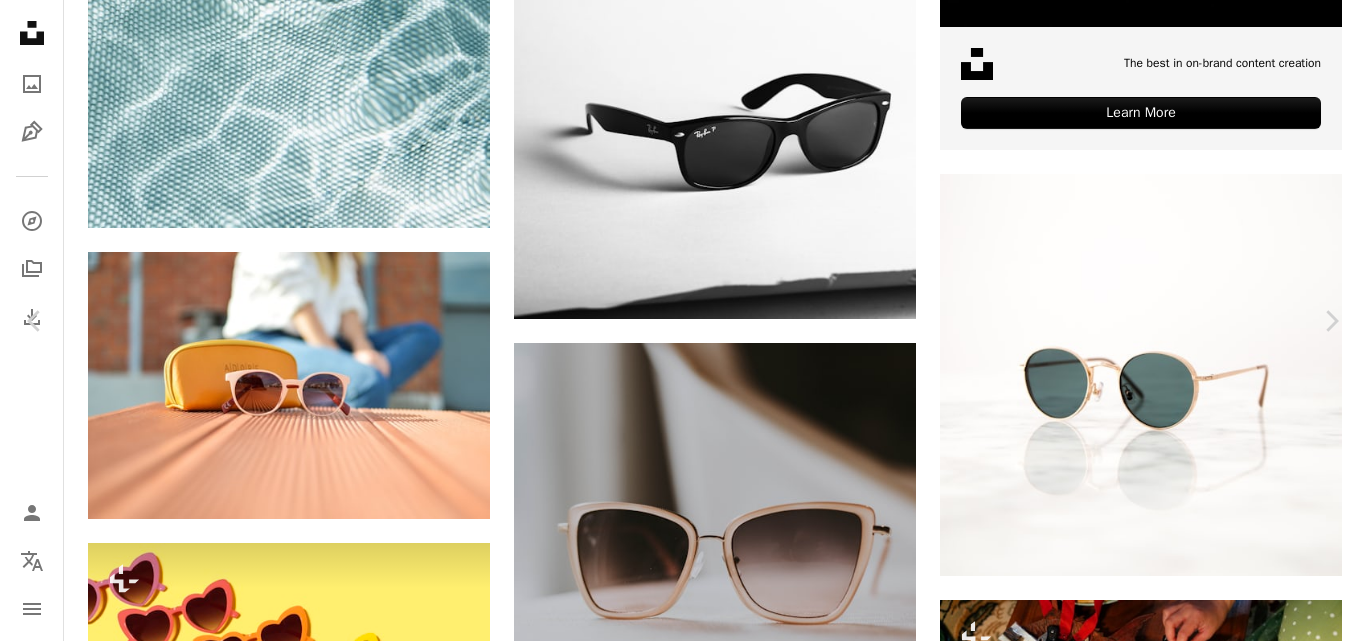 type 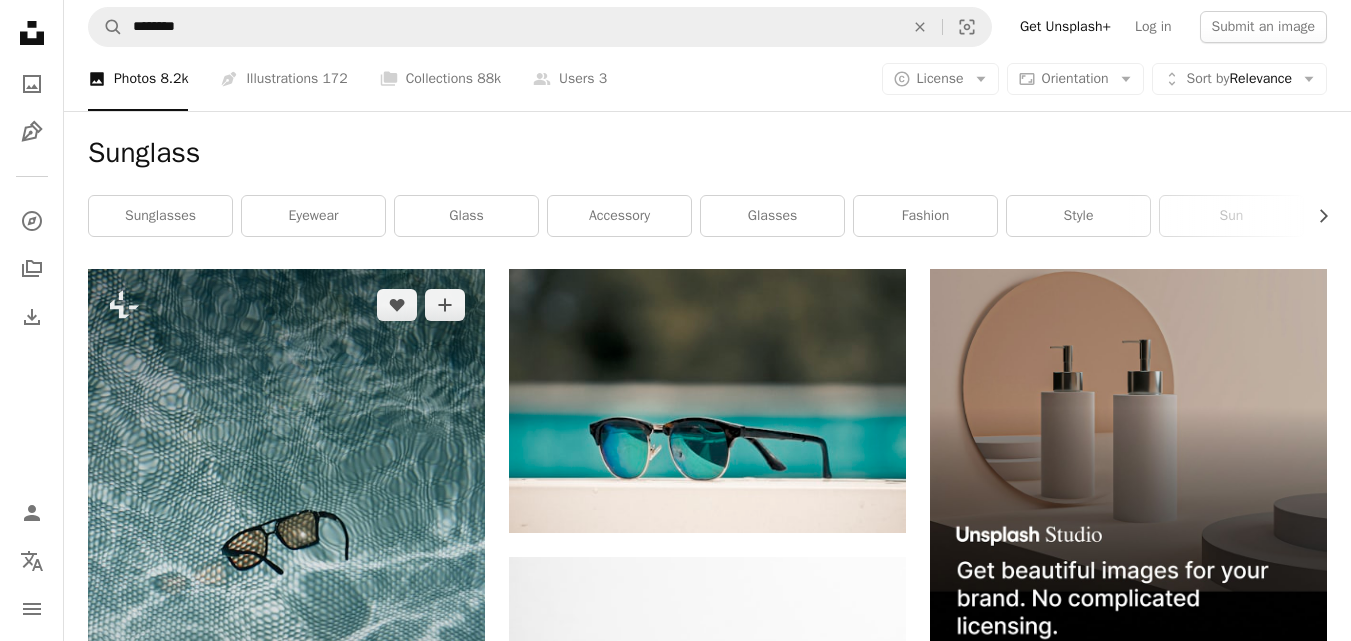 scroll, scrollTop: 0, scrollLeft: 0, axis: both 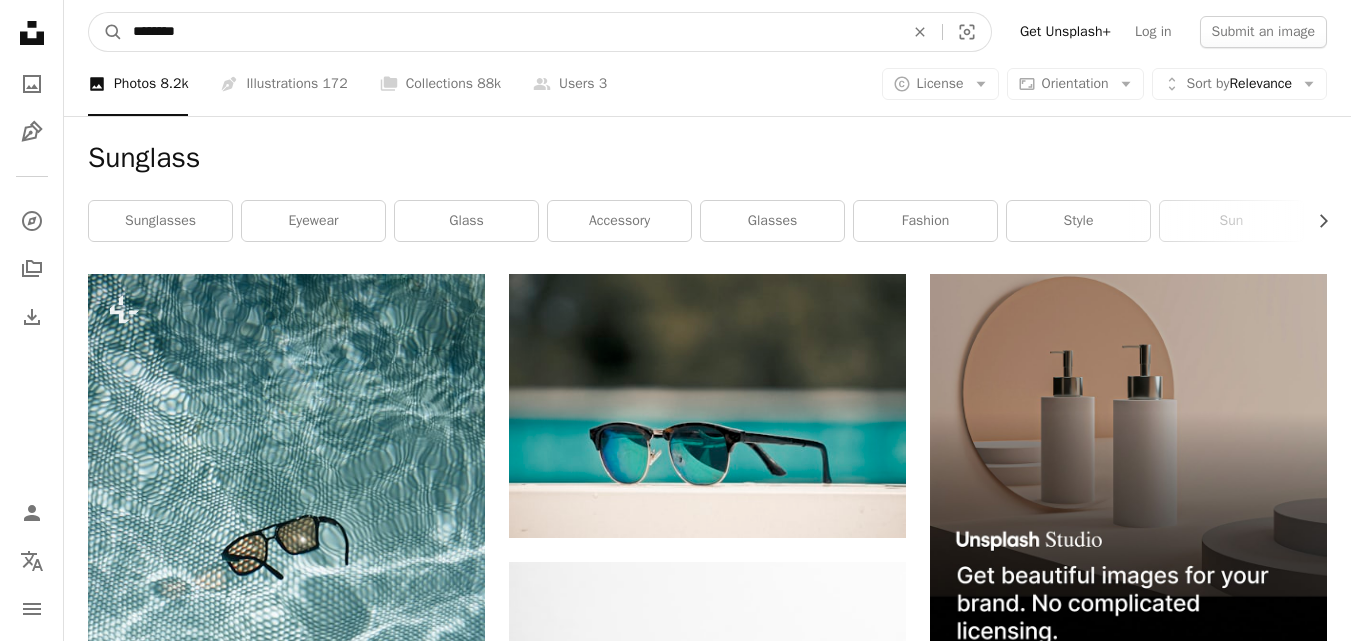 click on "********" at bounding box center (510, 32) 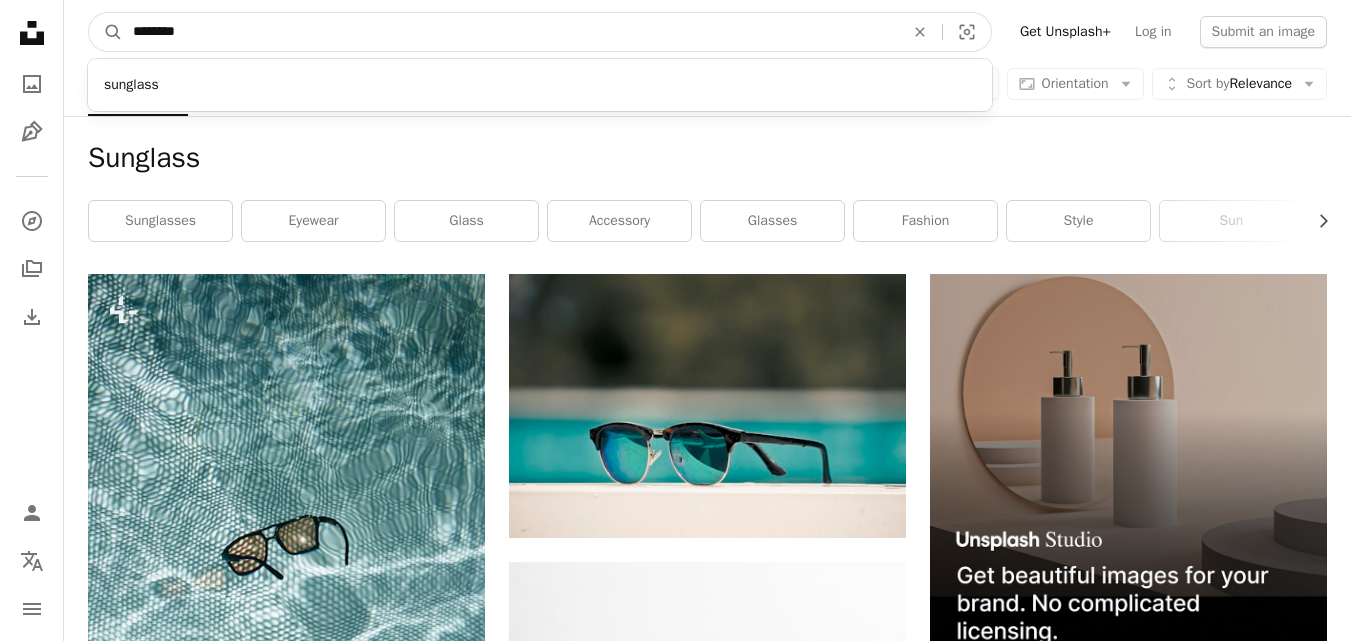click on "********" at bounding box center (510, 32) 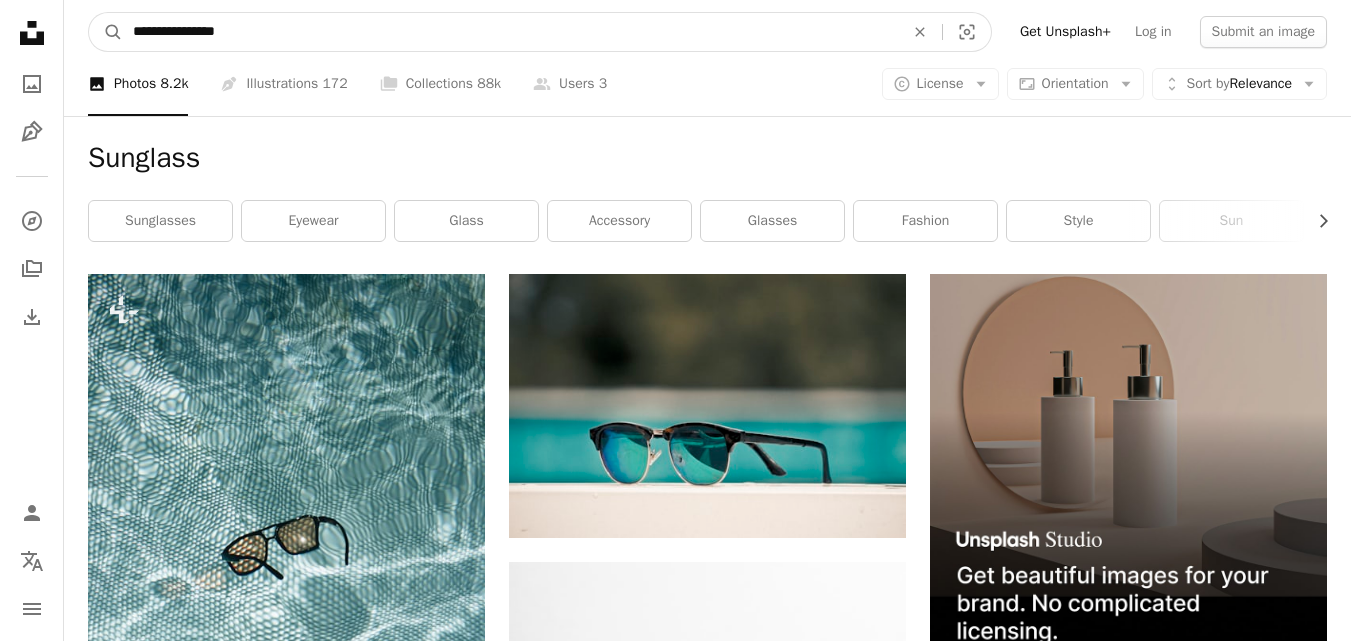 type on "**********" 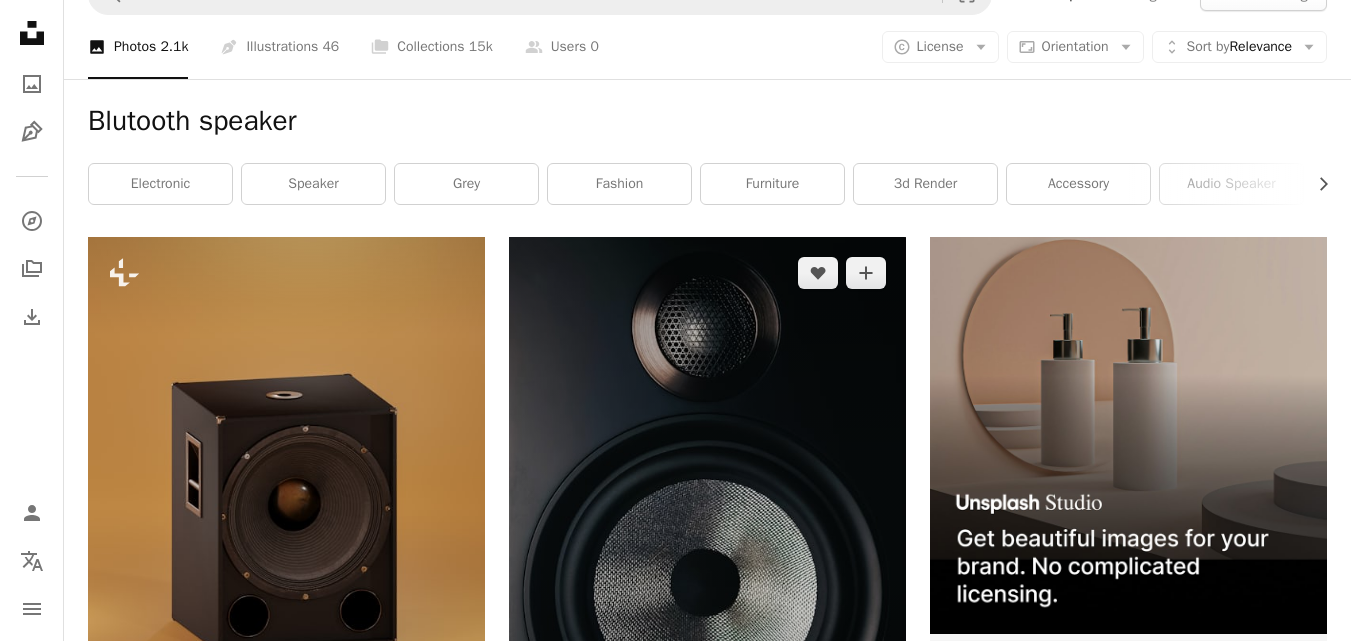 scroll, scrollTop: 0, scrollLeft: 0, axis: both 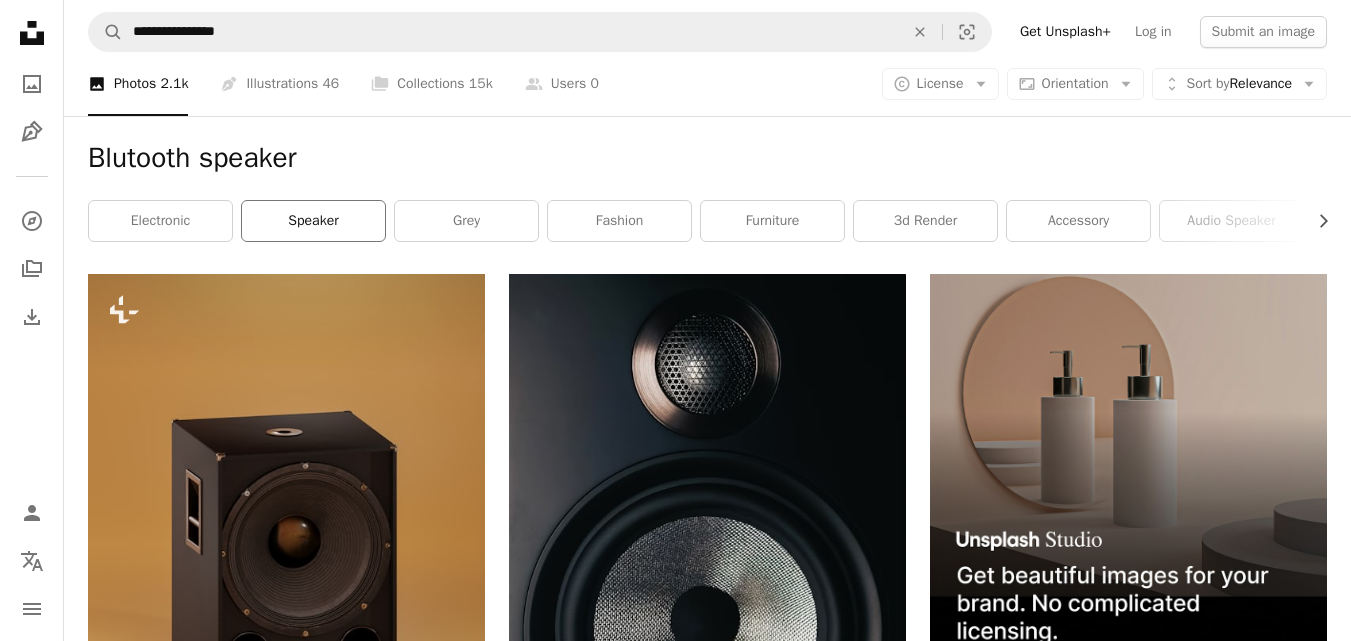 click on "speaker" at bounding box center (313, 221) 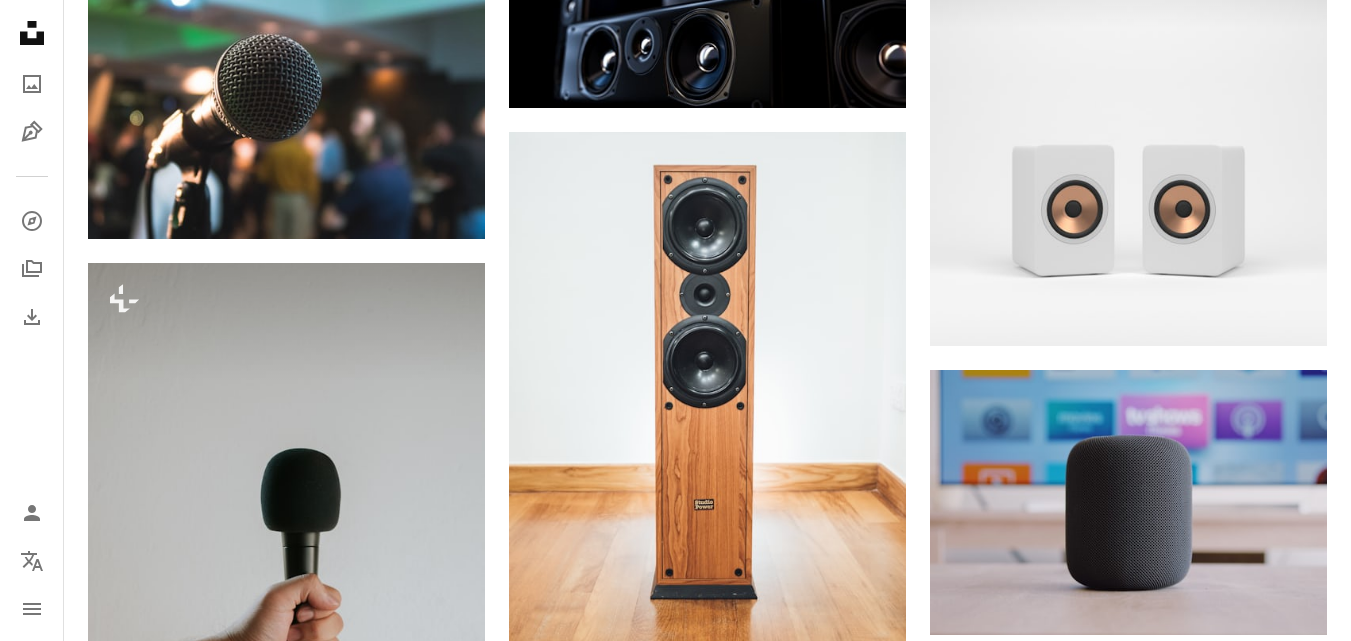 scroll, scrollTop: 1749, scrollLeft: 0, axis: vertical 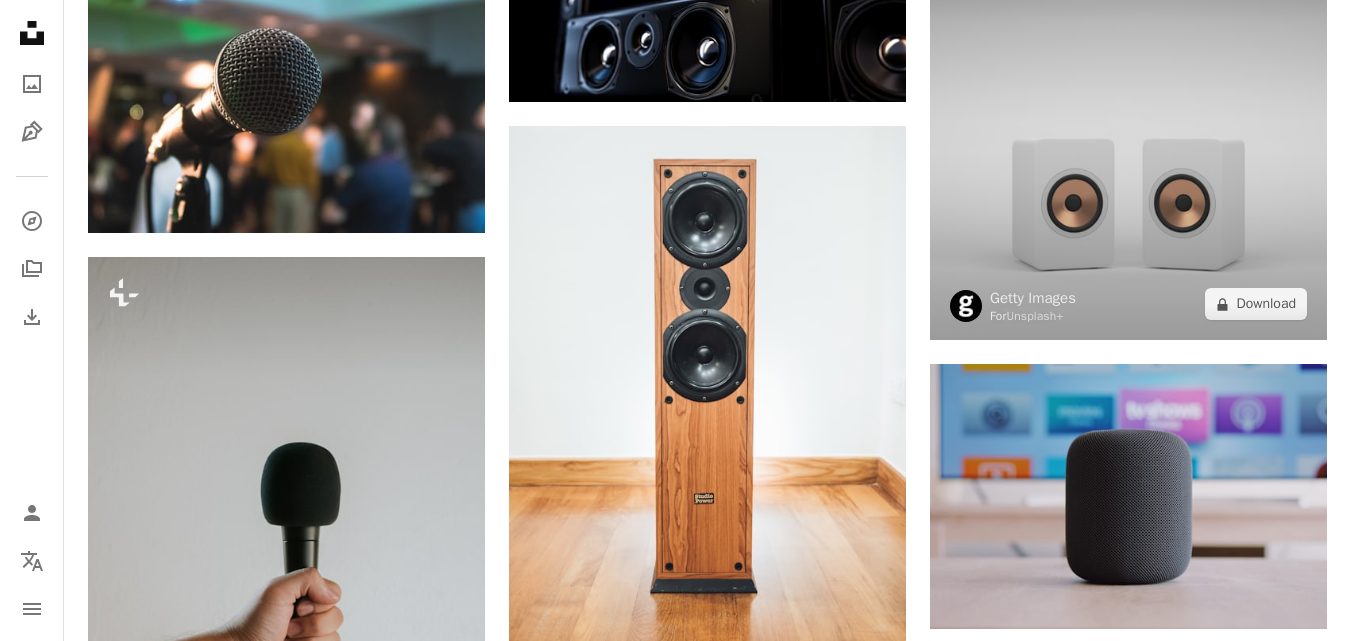 drag, startPoint x: 1044, startPoint y: 205, endPoint x: 1079, endPoint y: 189, distance: 38.483765 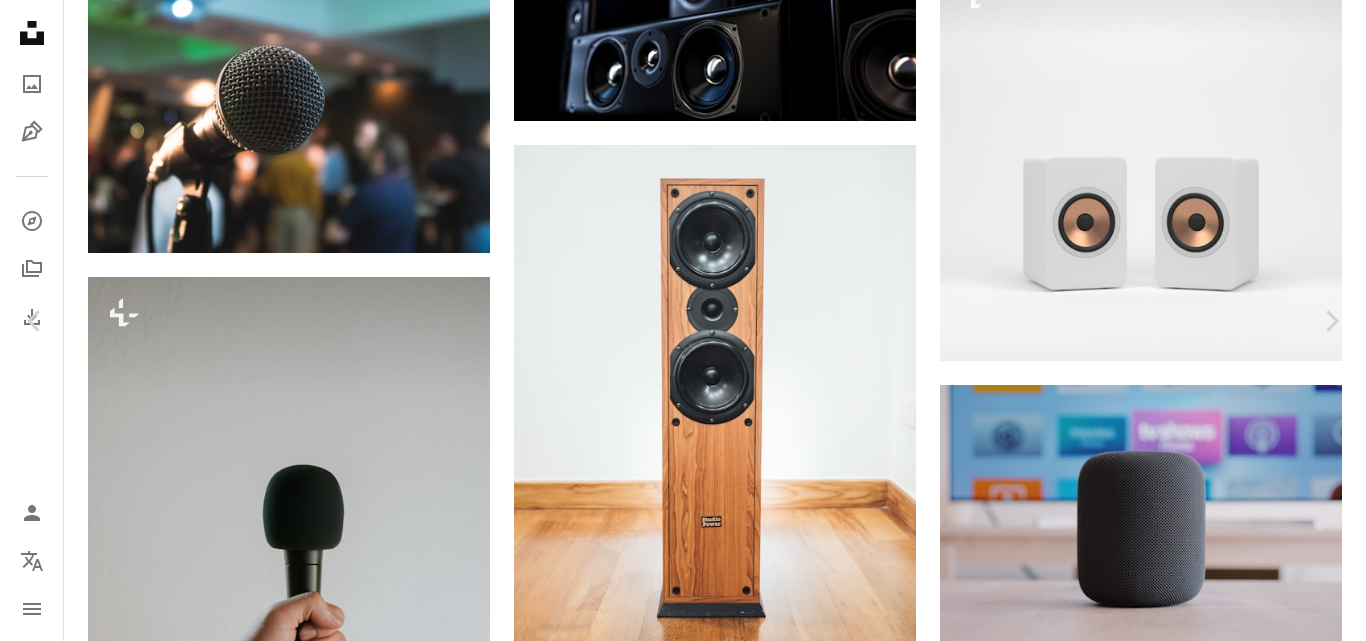 type 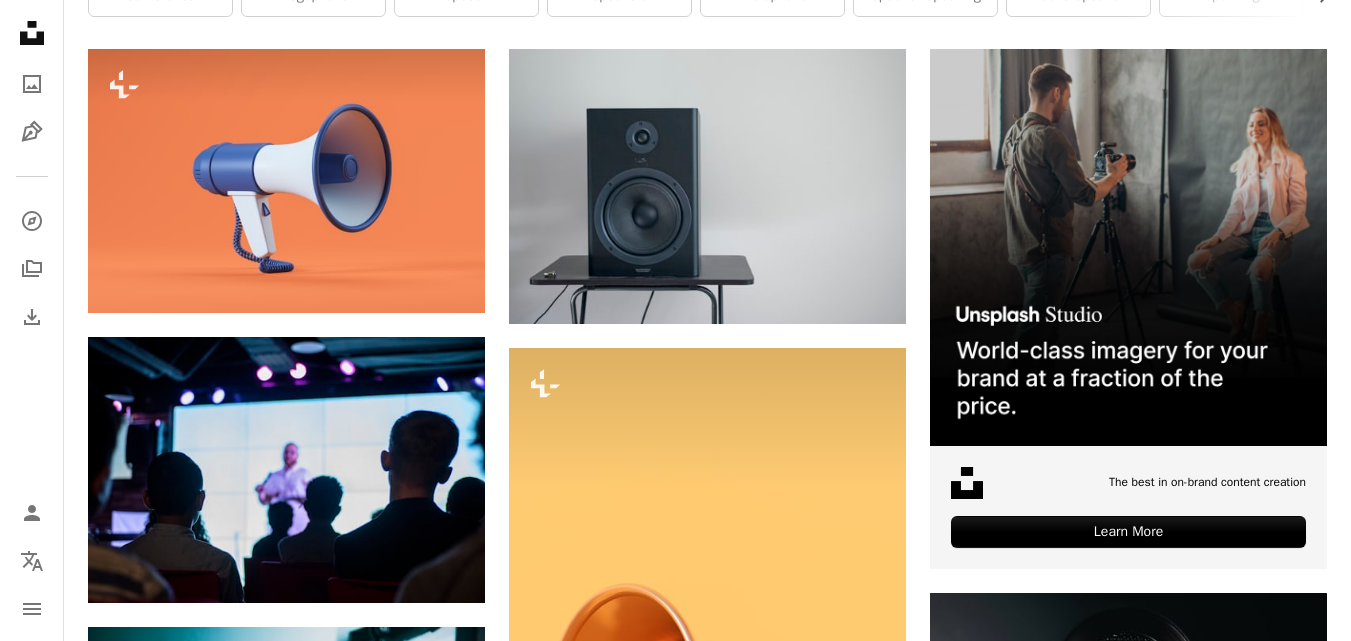 scroll, scrollTop: 0, scrollLeft: 0, axis: both 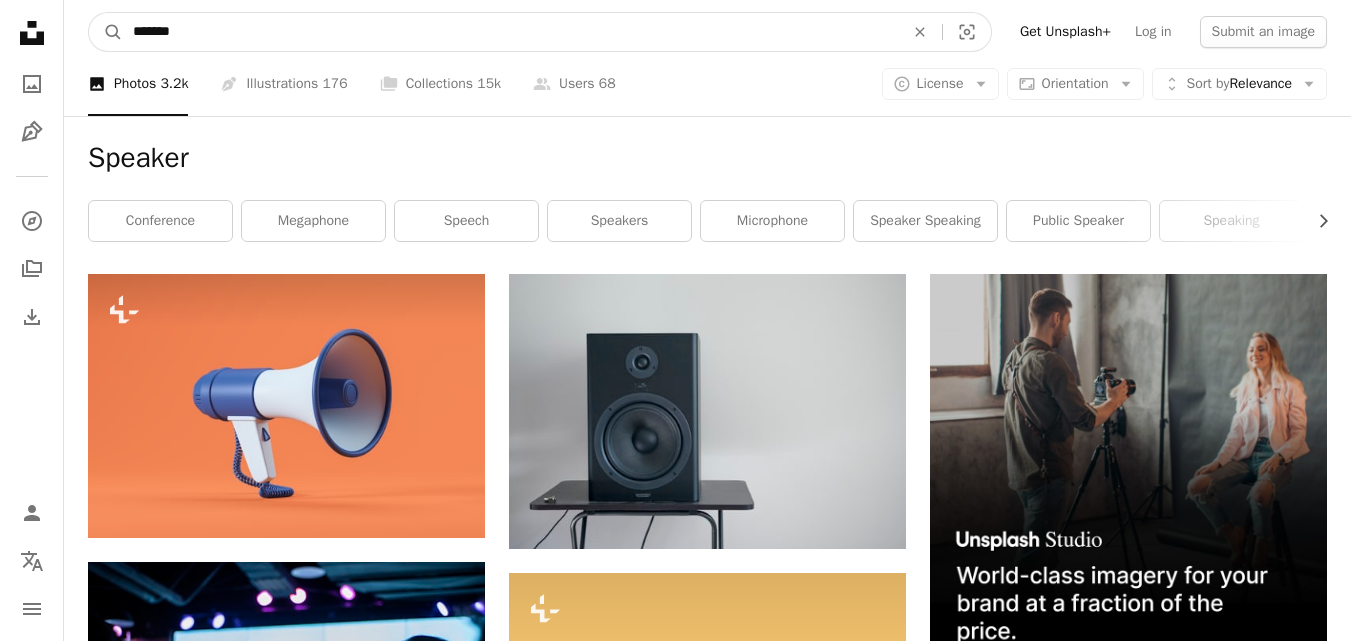 click on "*******" at bounding box center [510, 32] 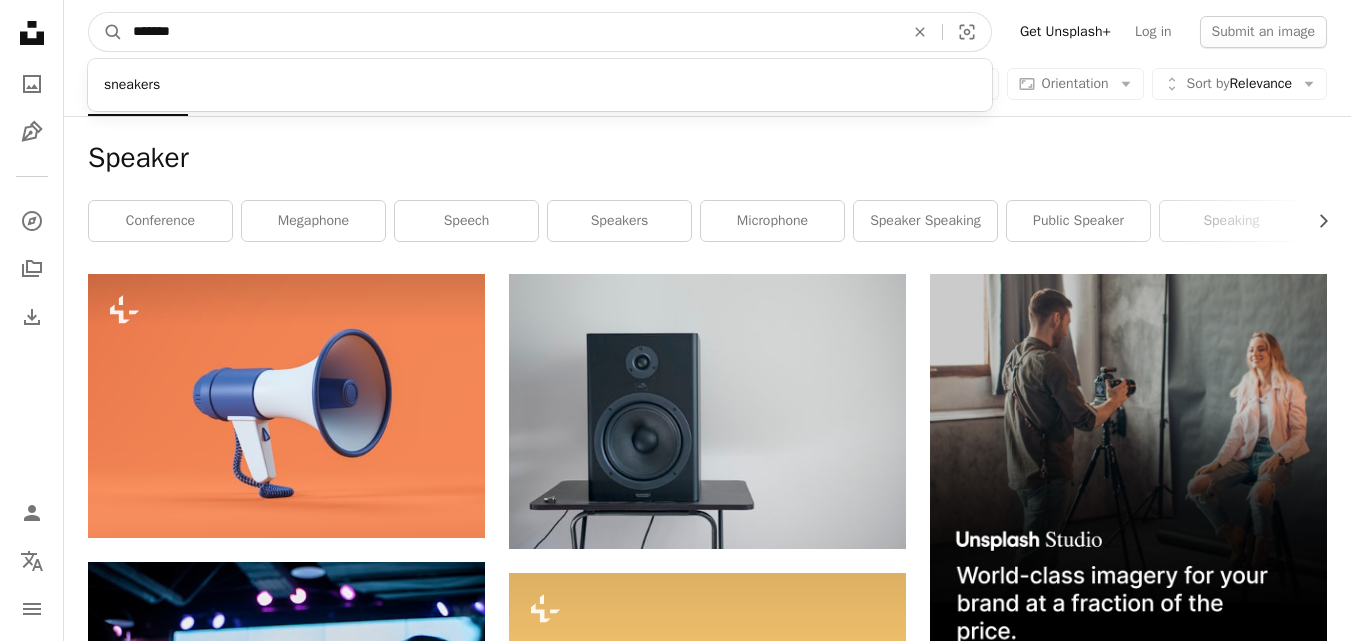 click on "*******" at bounding box center [510, 32] 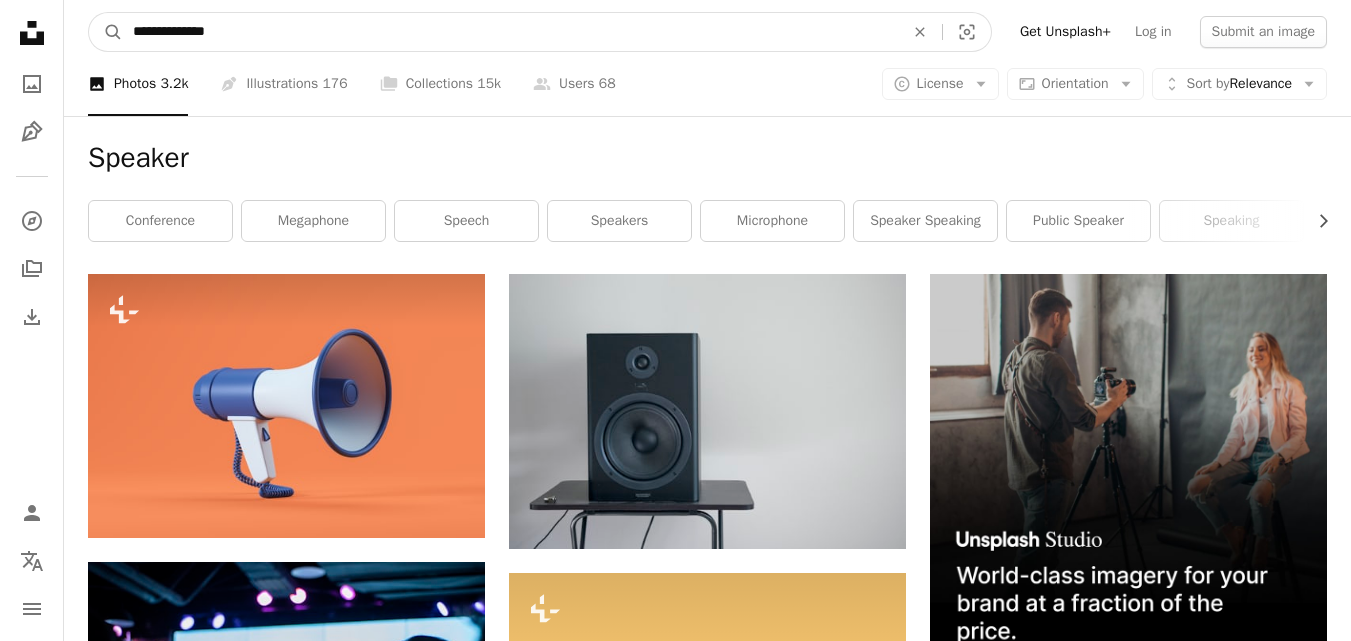 type on "**********" 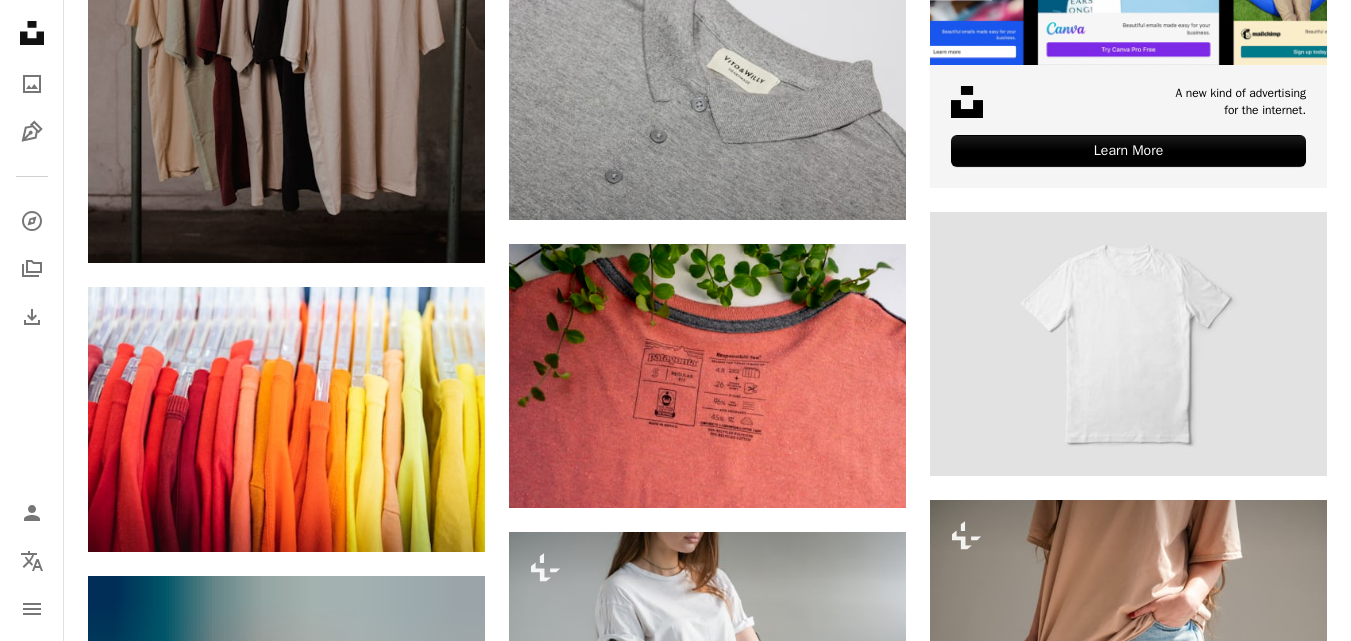 scroll, scrollTop: 0, scrollLeft: 0, axis: both 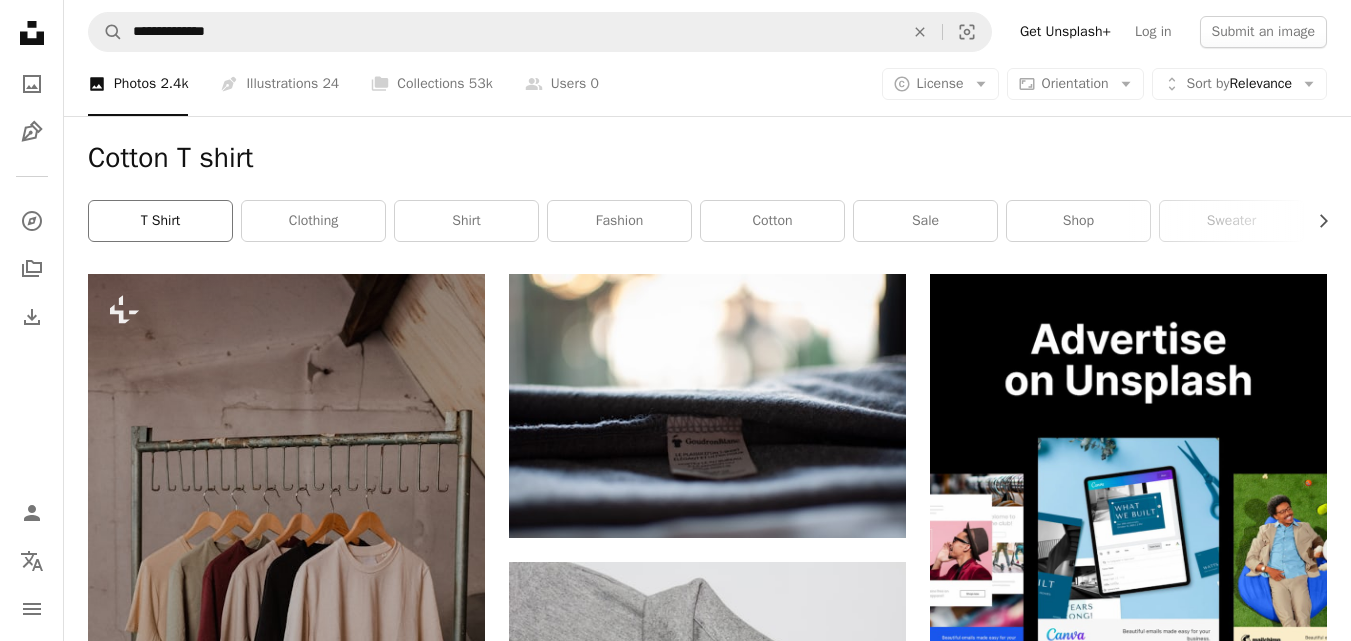 click on "t shirt" at bounding box center (160, 221) 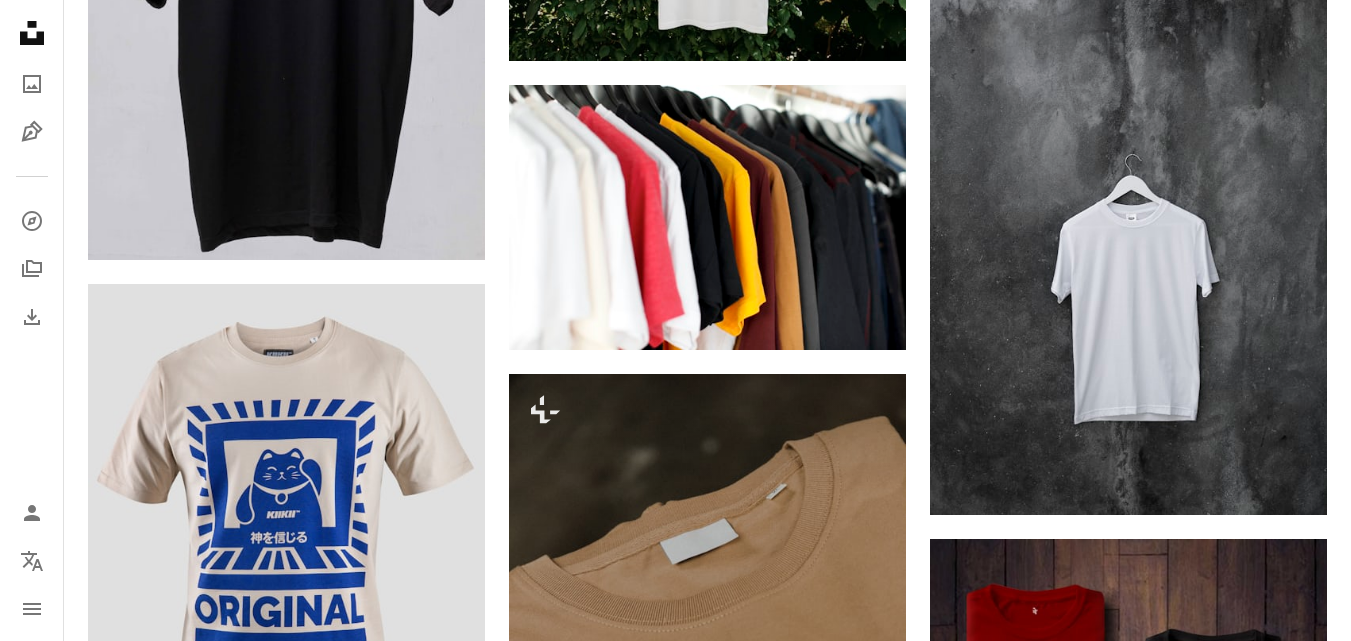 scroll, scrollTop: 1018, scrollLeft: 0, axis: vertical 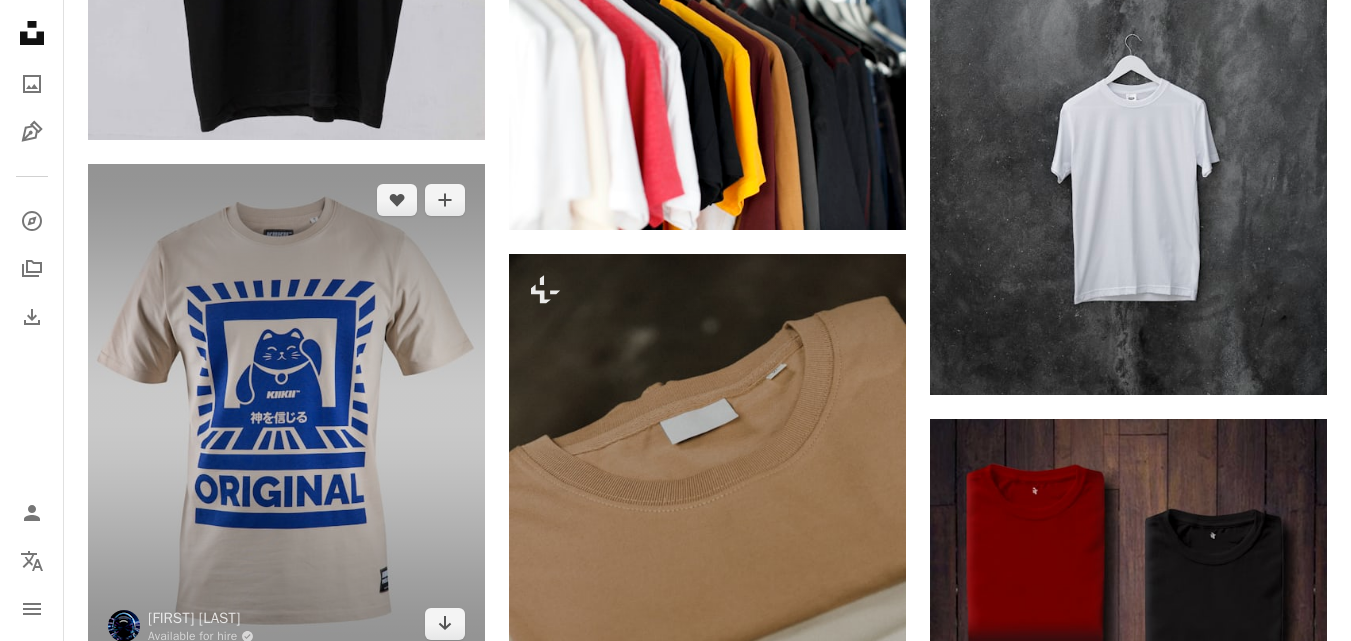 click at bounding box center [286, 412] 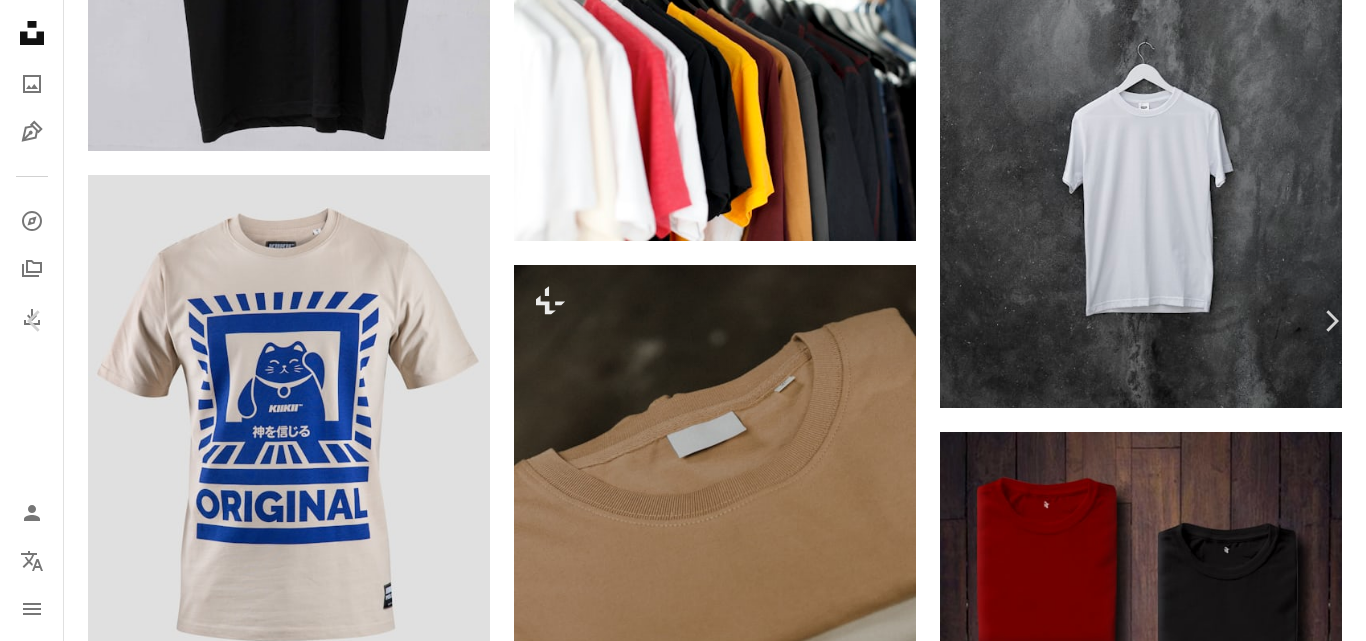 type 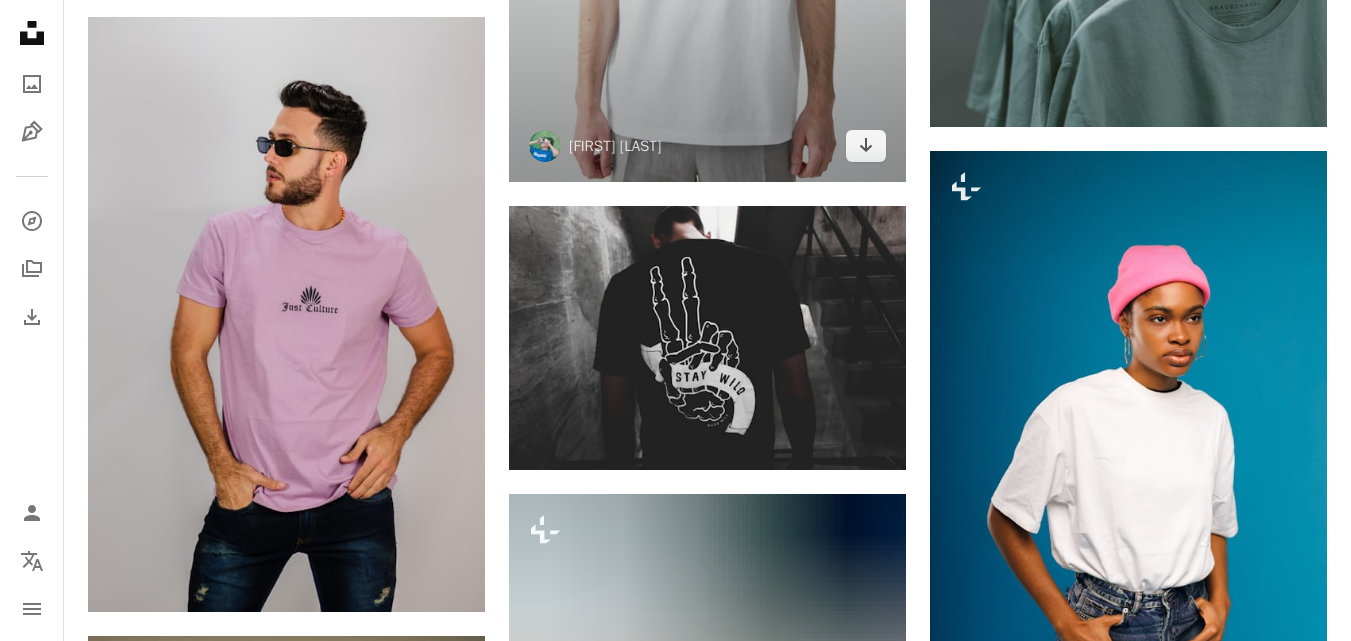scroll, scrollTop: 2398, scrollLeft: 0, axis: vertical 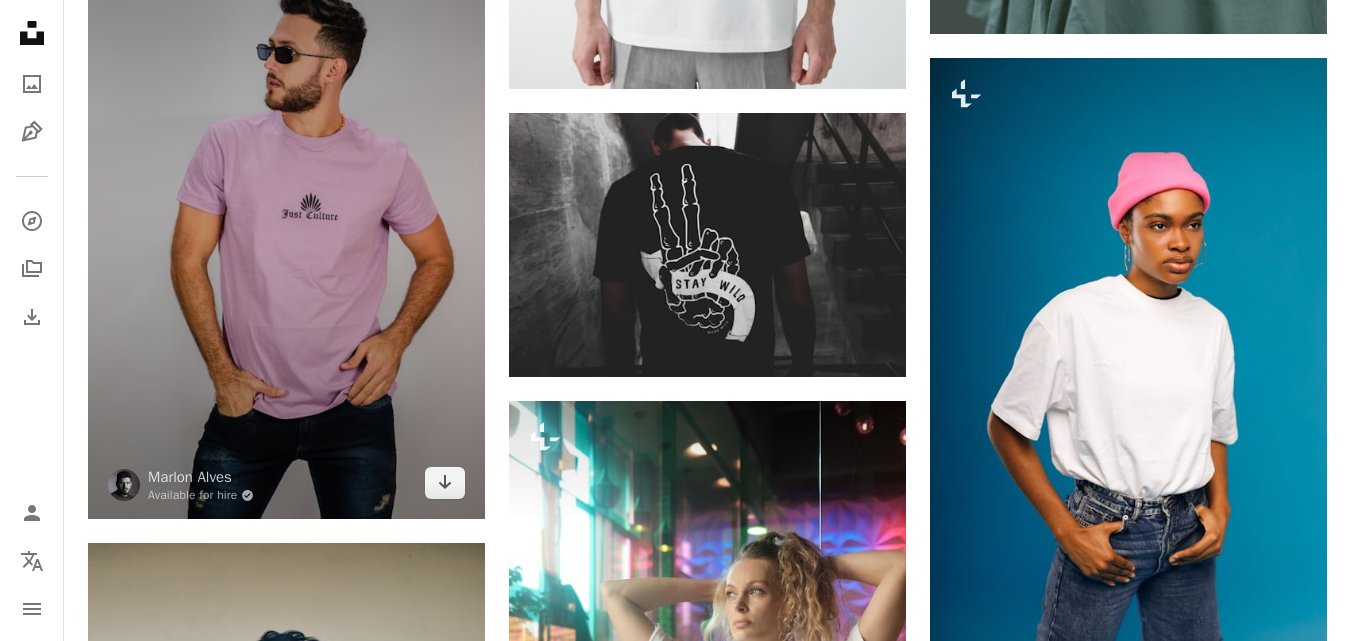 click at bounding box center (286, 222) 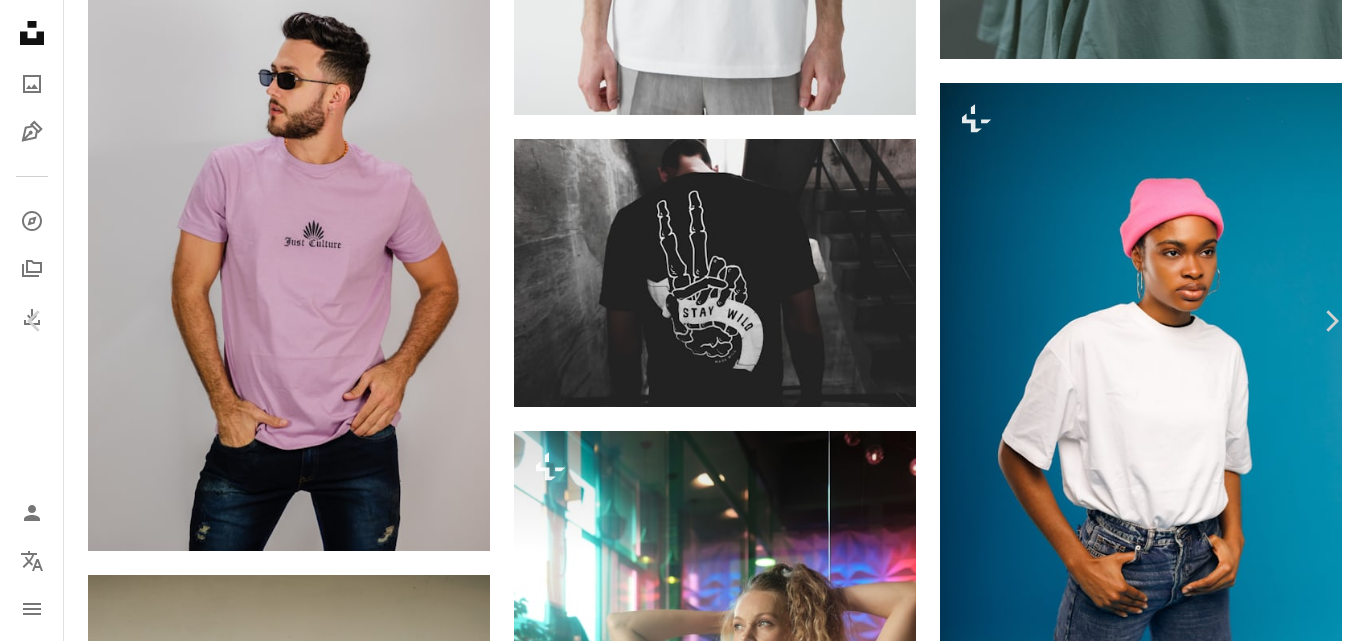 type 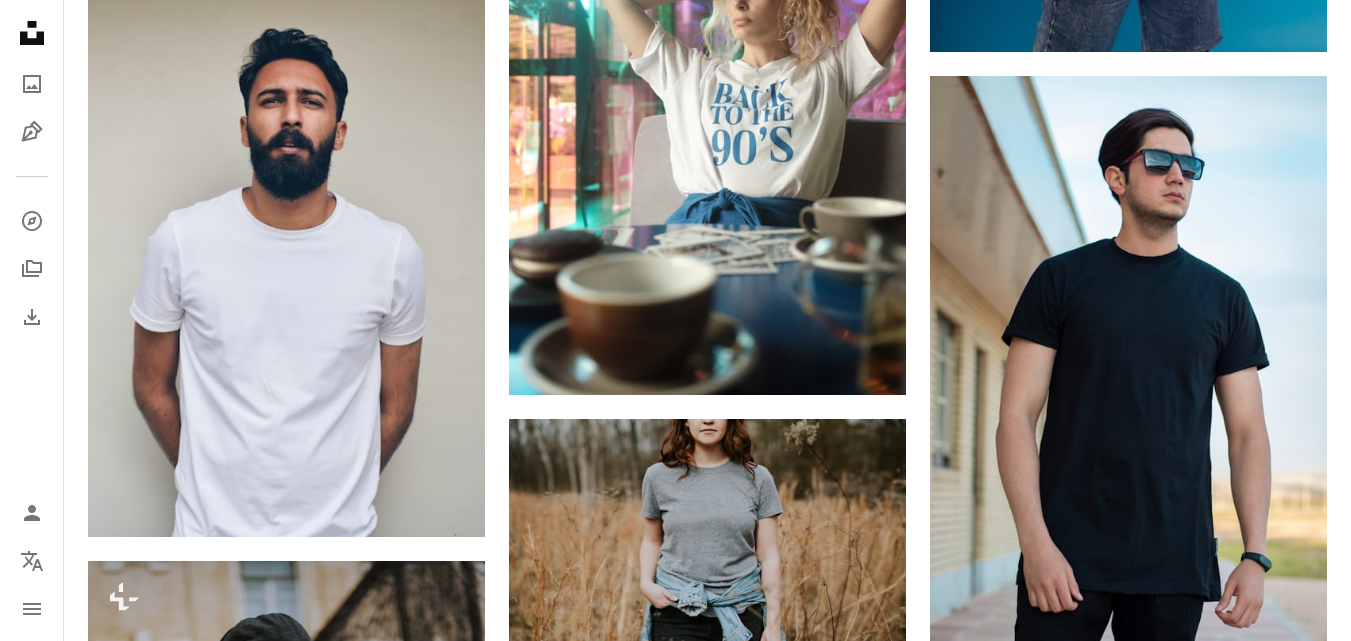 scroll, scrollTop: 3007, scrollLeft: 0, axis: vertical 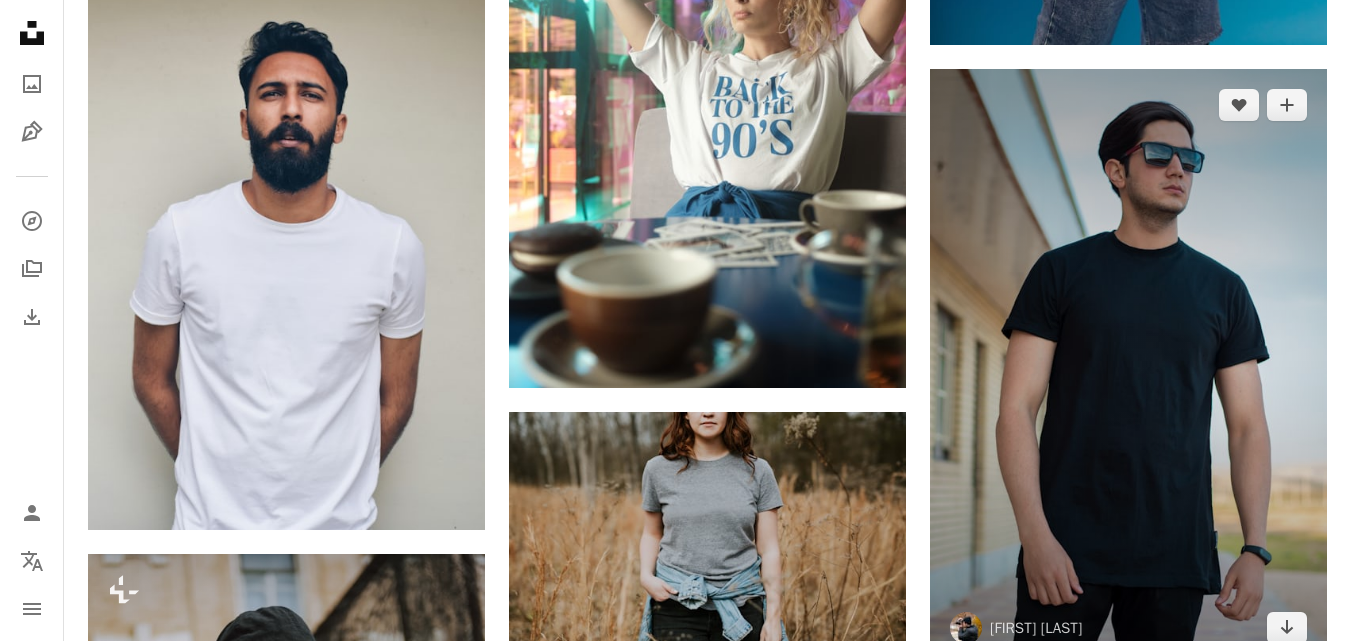 click at bounding box center [1128, 367] 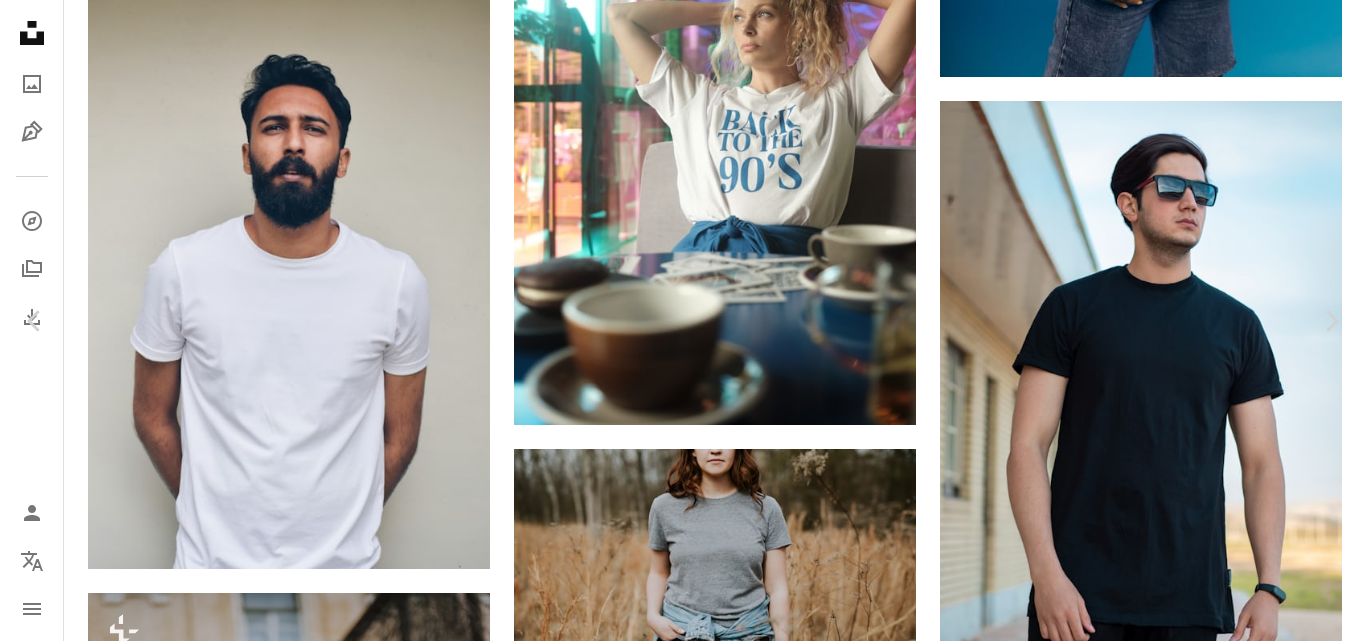 type 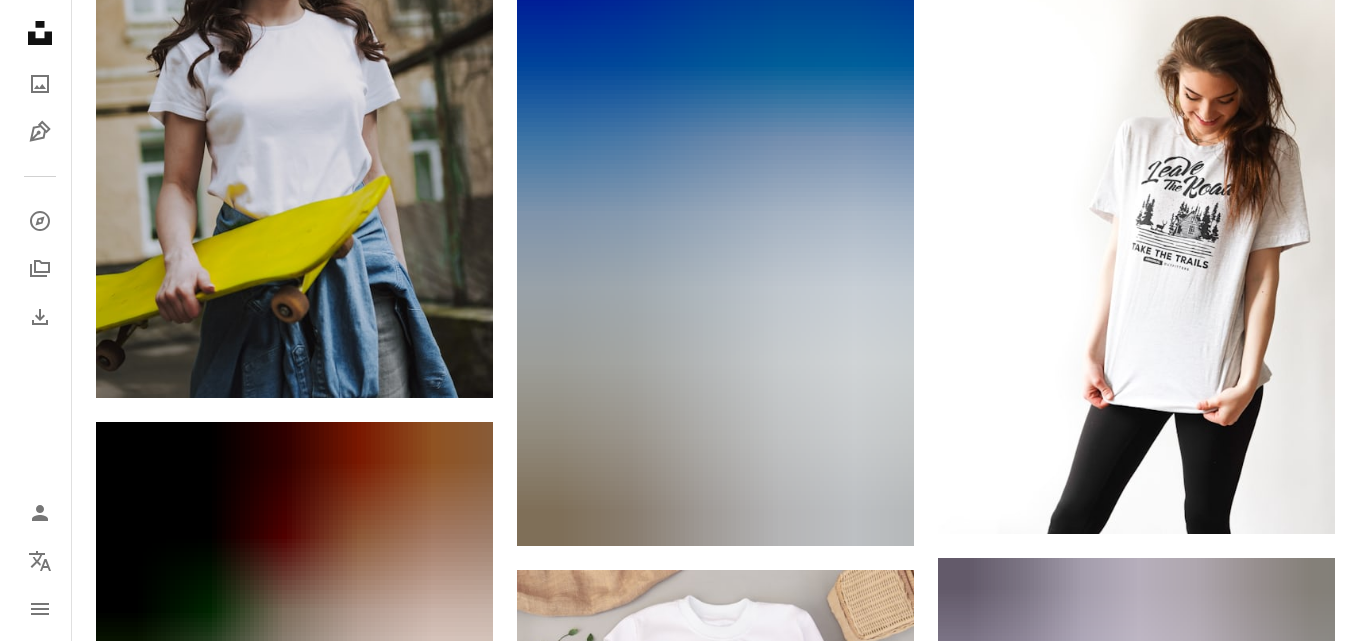 scroll, scrollTop: 3742, scrollLeft: 0, axis: vertical 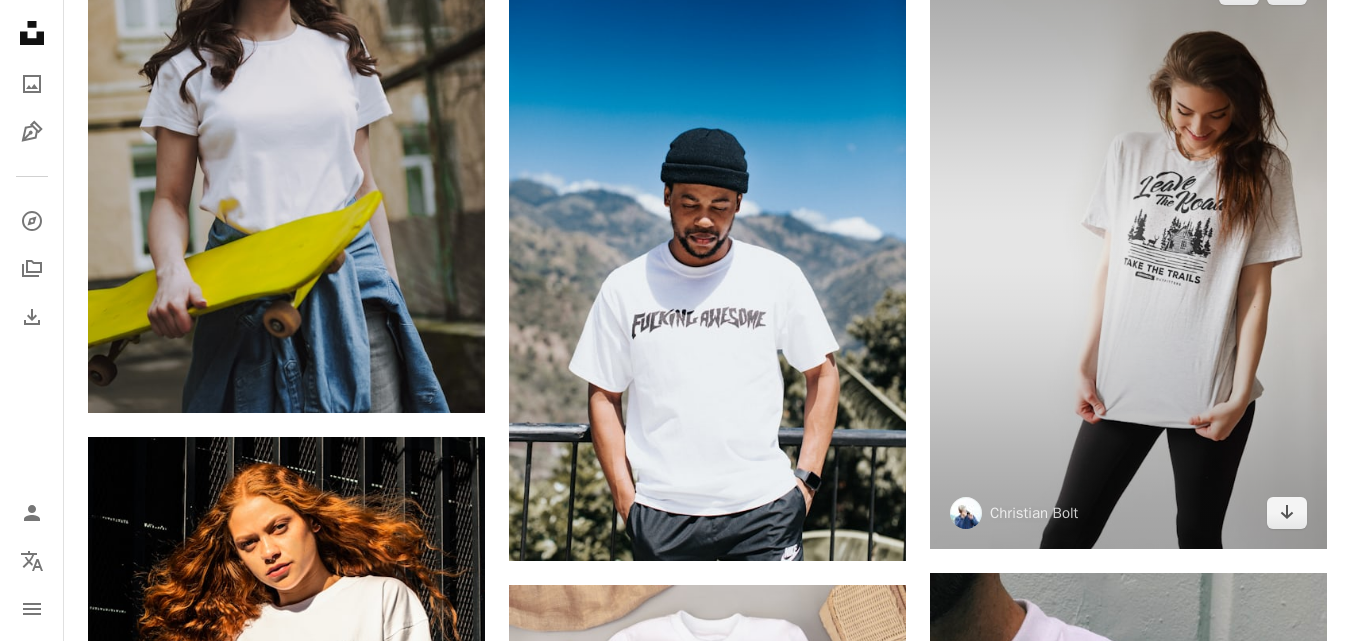 click at bounding box center [1128, 251] 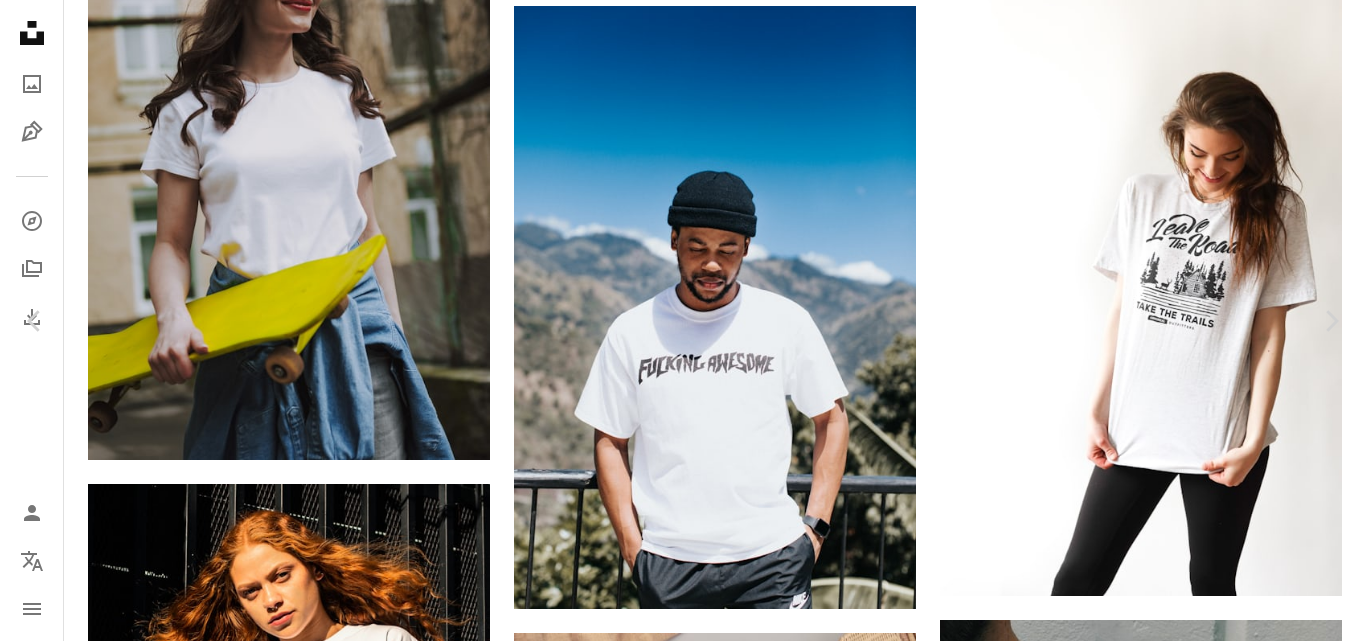 drag, startPoint x: 410, startPoint y: 355, endPoint x: 840, endPoint y: 386, distance: 431.116 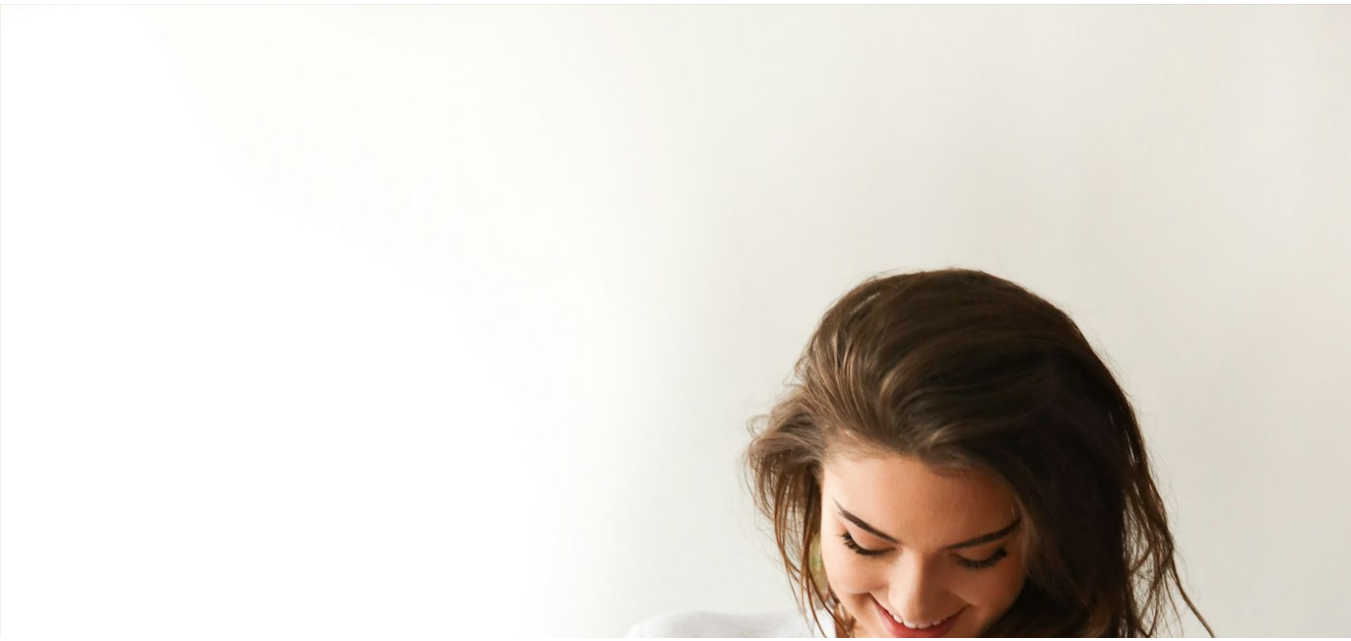 scroll, scrollTop: 682, scrollLeft: 0, axis: vertical 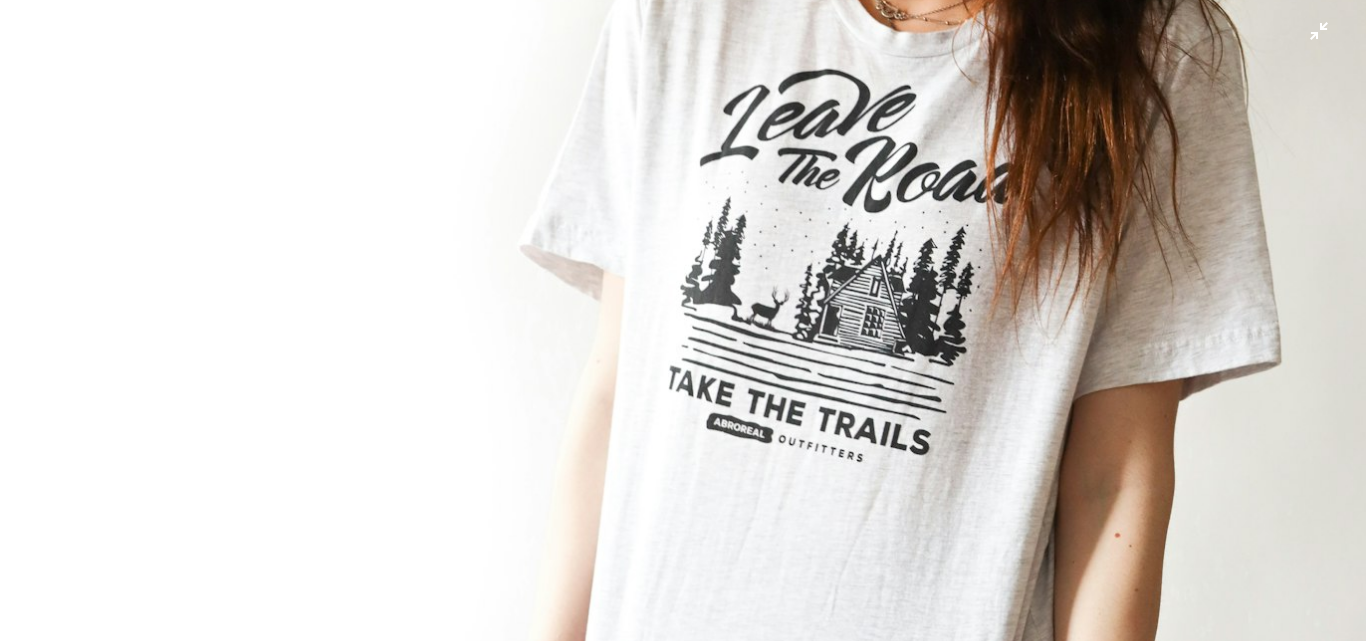 type 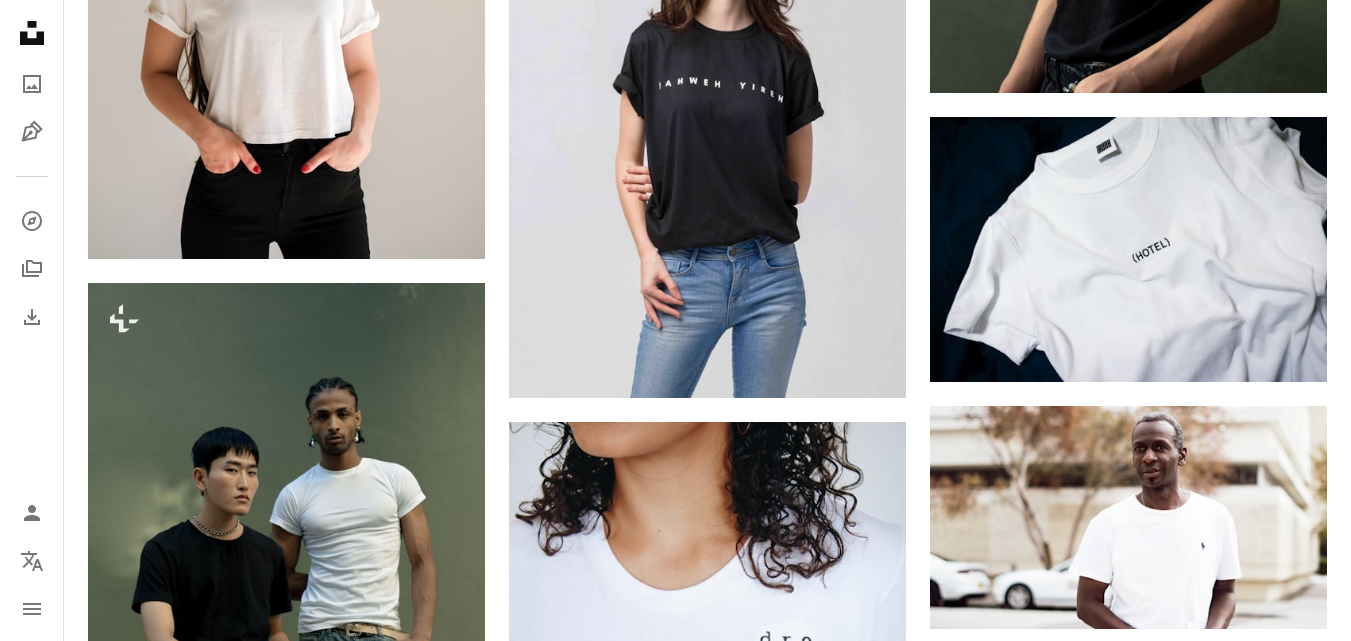scroll, scrollTop: 5136, scrollLeft: 0, axis: vertical 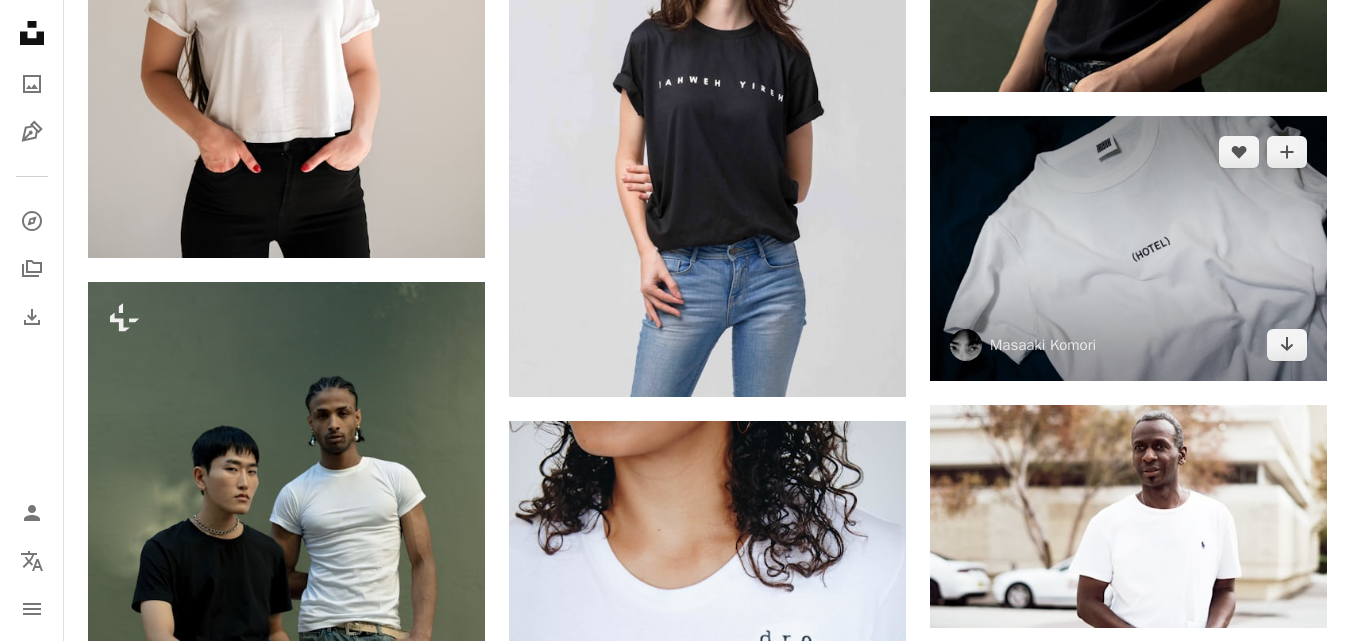 click at bounding box center [1128, 248] 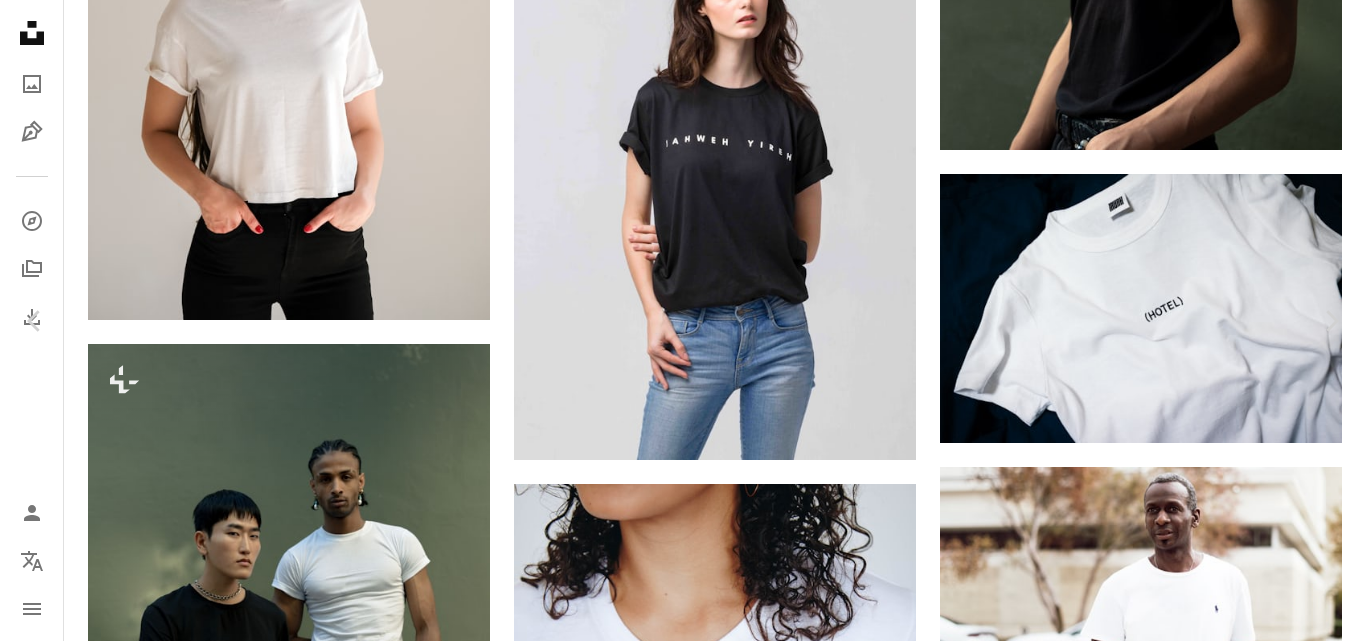 drag, startPoint x: 1060, startPoint y: 256, endPoint x: 656, endPoint y: 328, distance: 410.3657 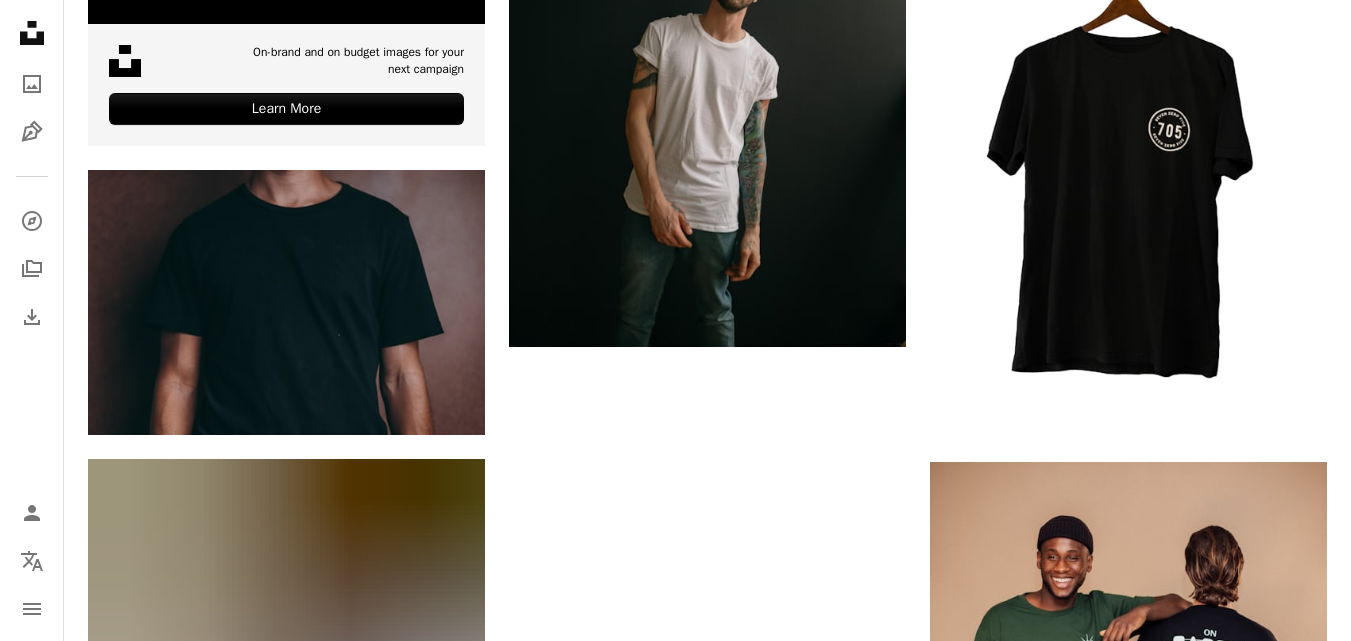 scroll, scrollTop: 6444, scrollLeft: 0, axis: vertical 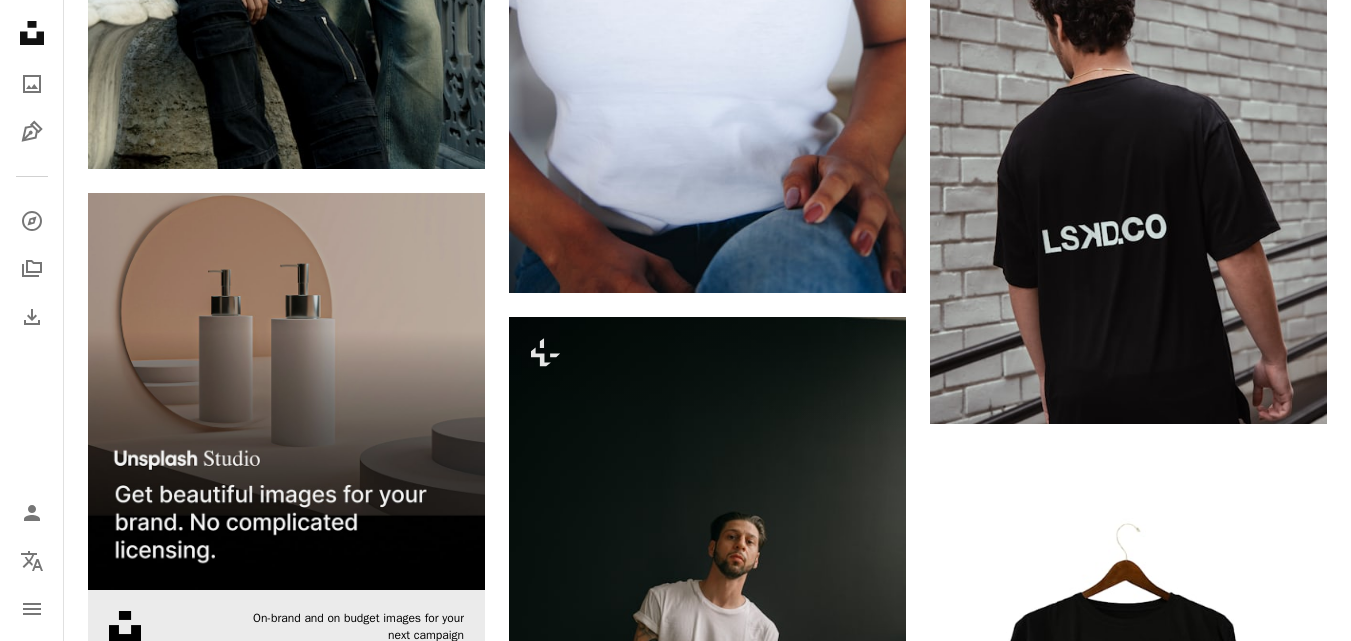 click at bounding box center (286, 391) 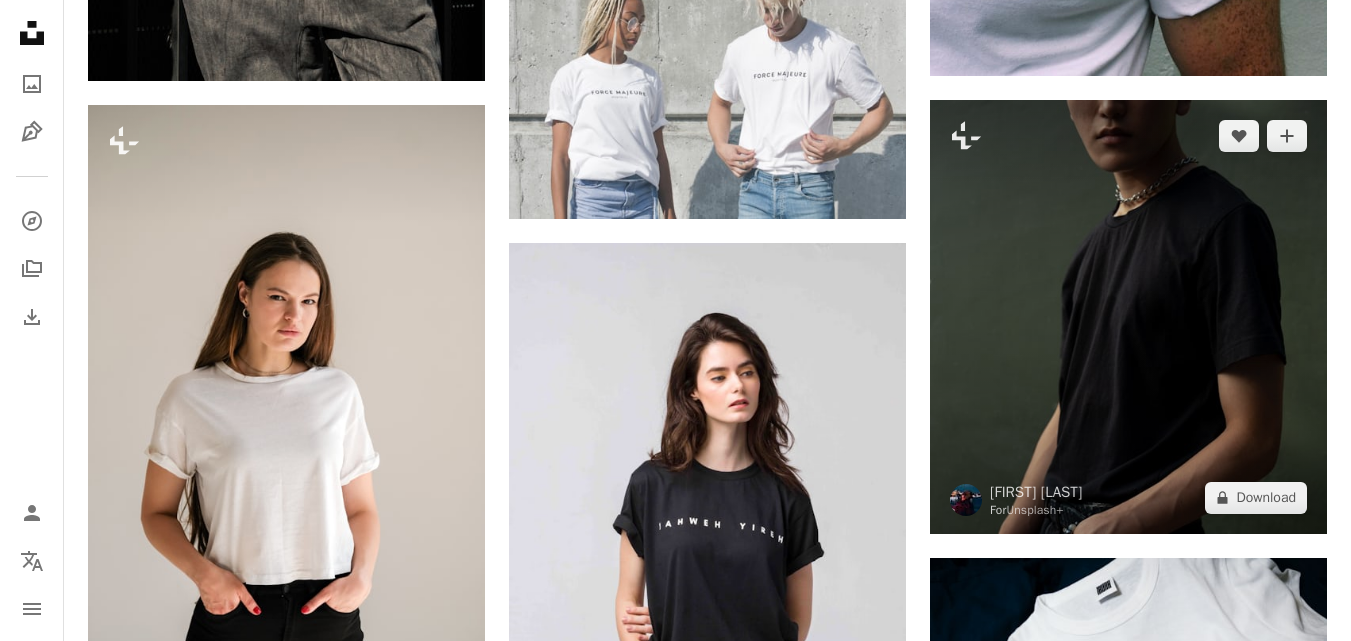 scroll, scrollTop: 4691, scrollLeft: 0, axis: vertical 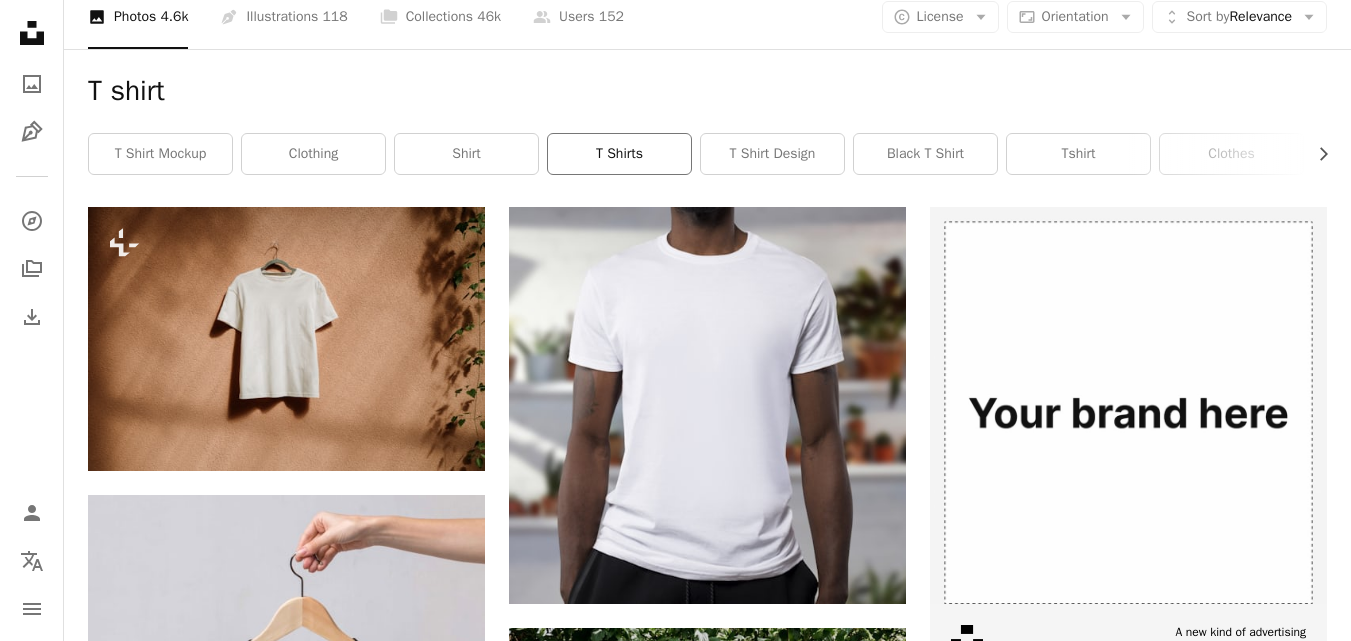 click on "t shirts" at bounding box center (619, 154) 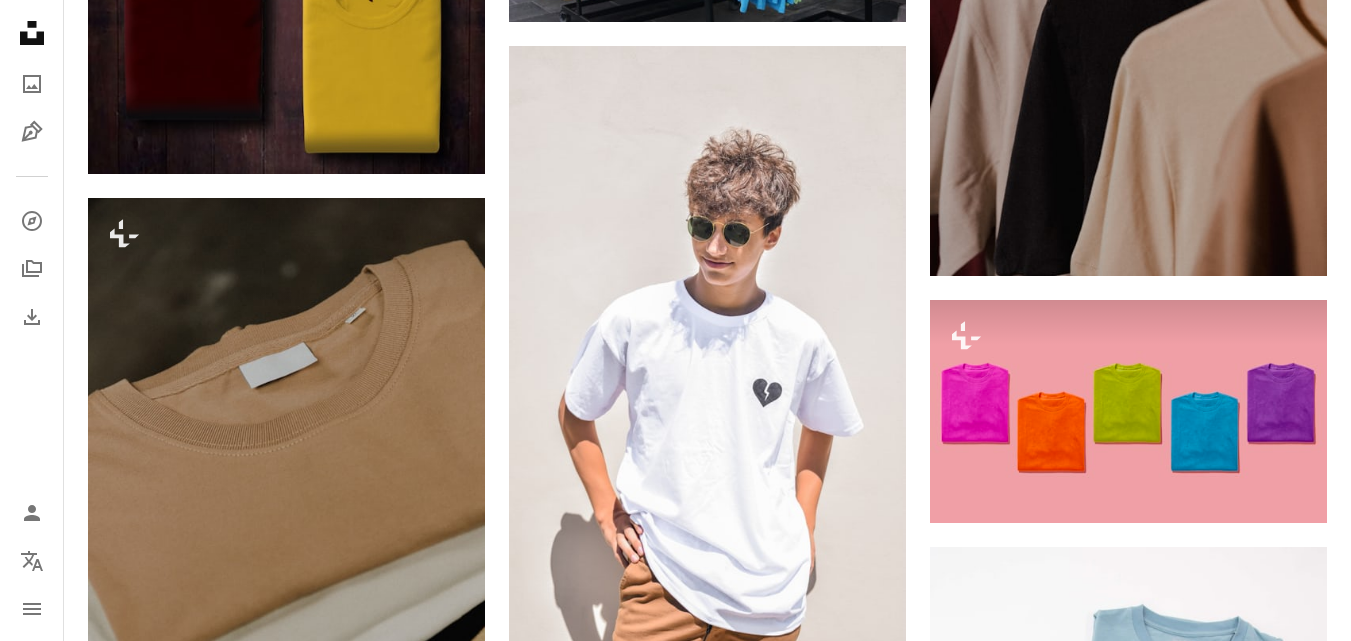 scroll, scrollTop: 1773, scrollLeft: 0, axis: vertical 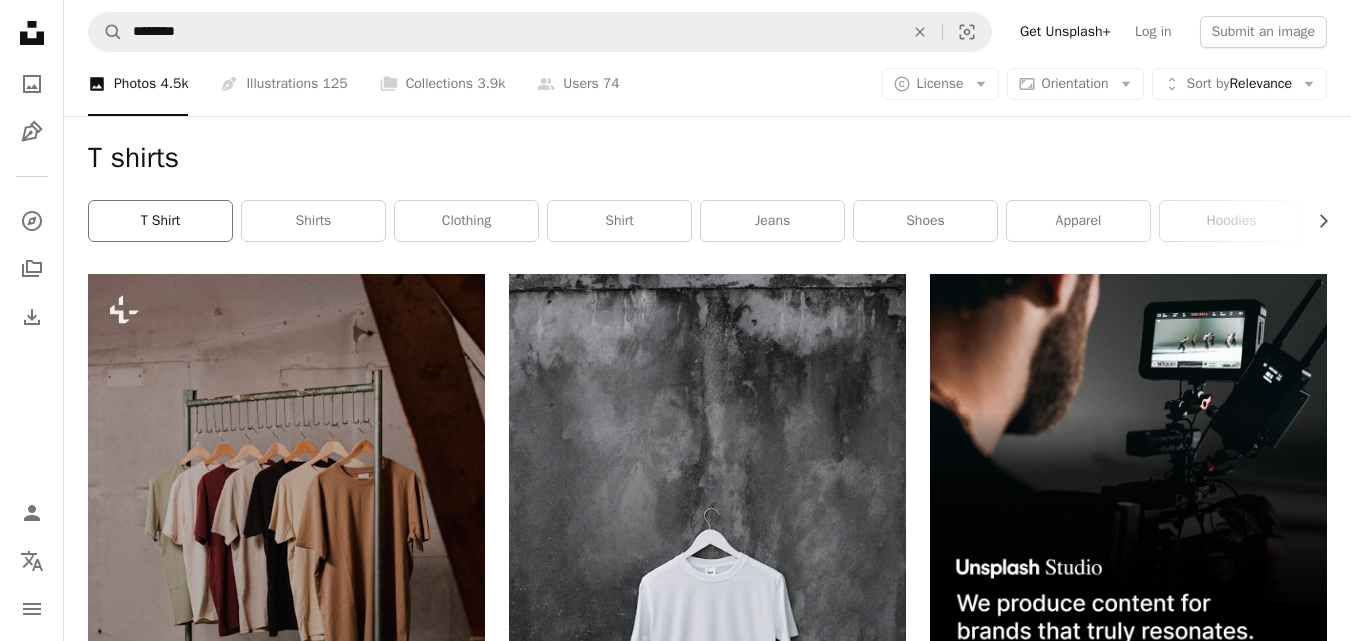 click on "t shirt" at bounding box center (160, 221) 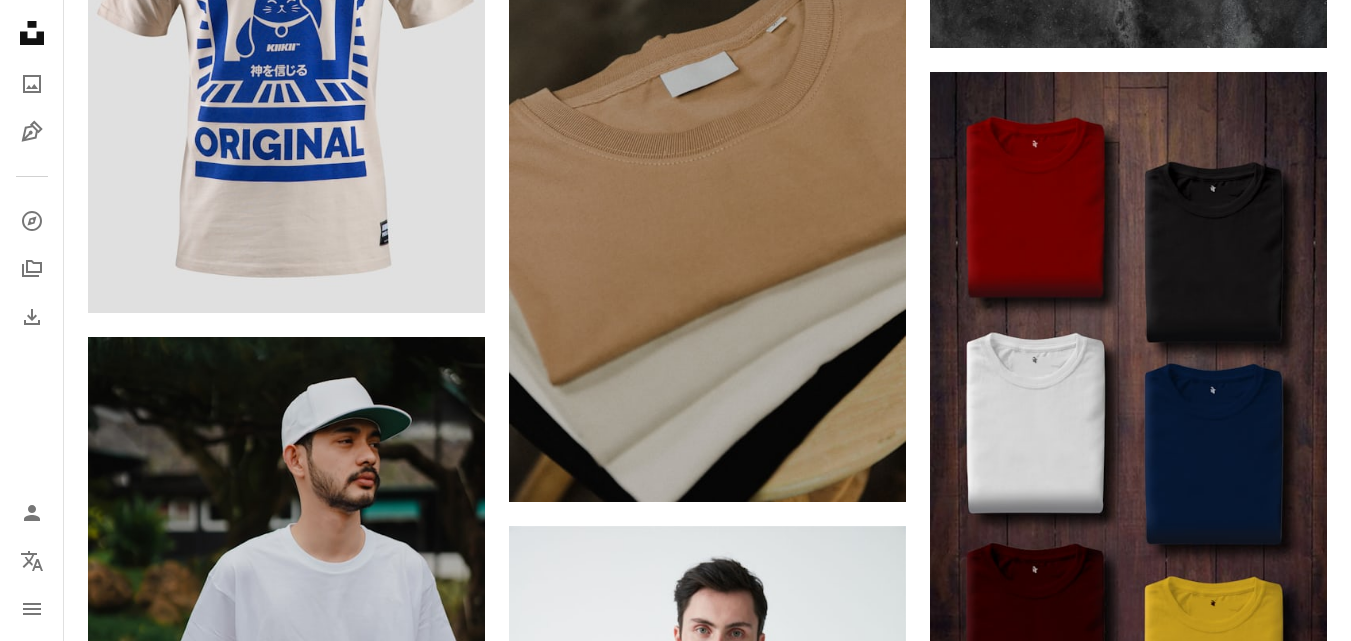 scroll, scrollTop: 1367, scrollLeft: 0, axis: vertical 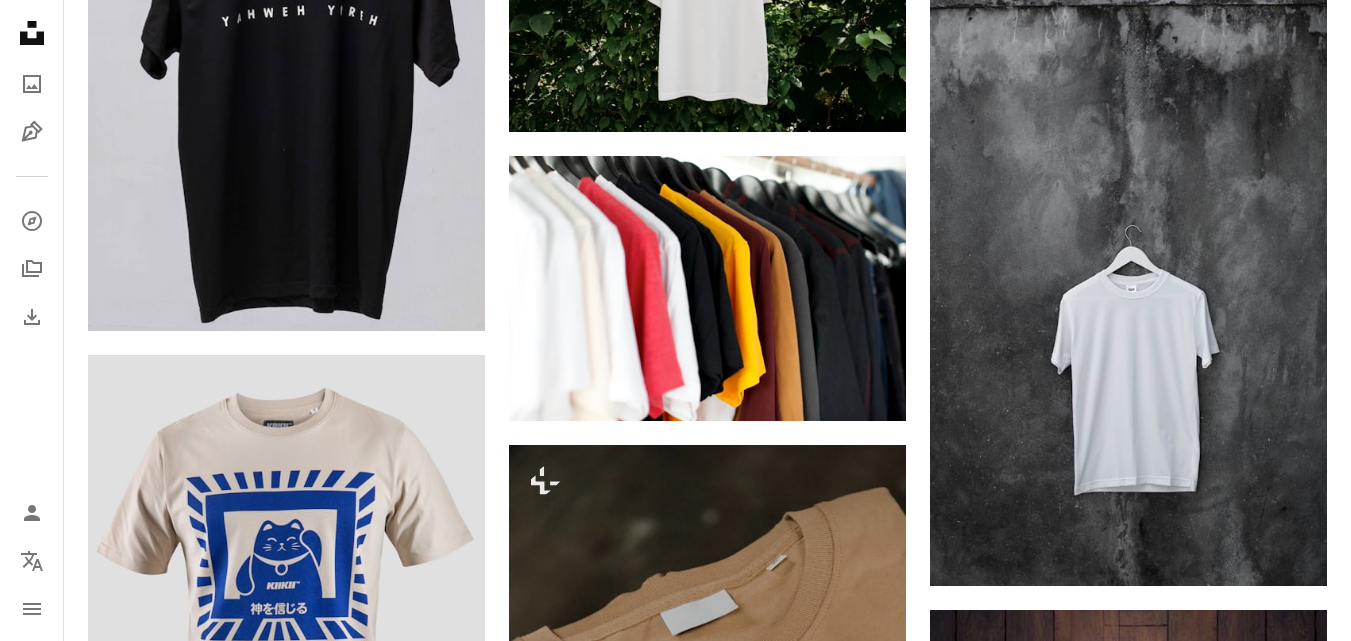 click on "[FIRST] [LAST]" at bounding box center (707, 3241) 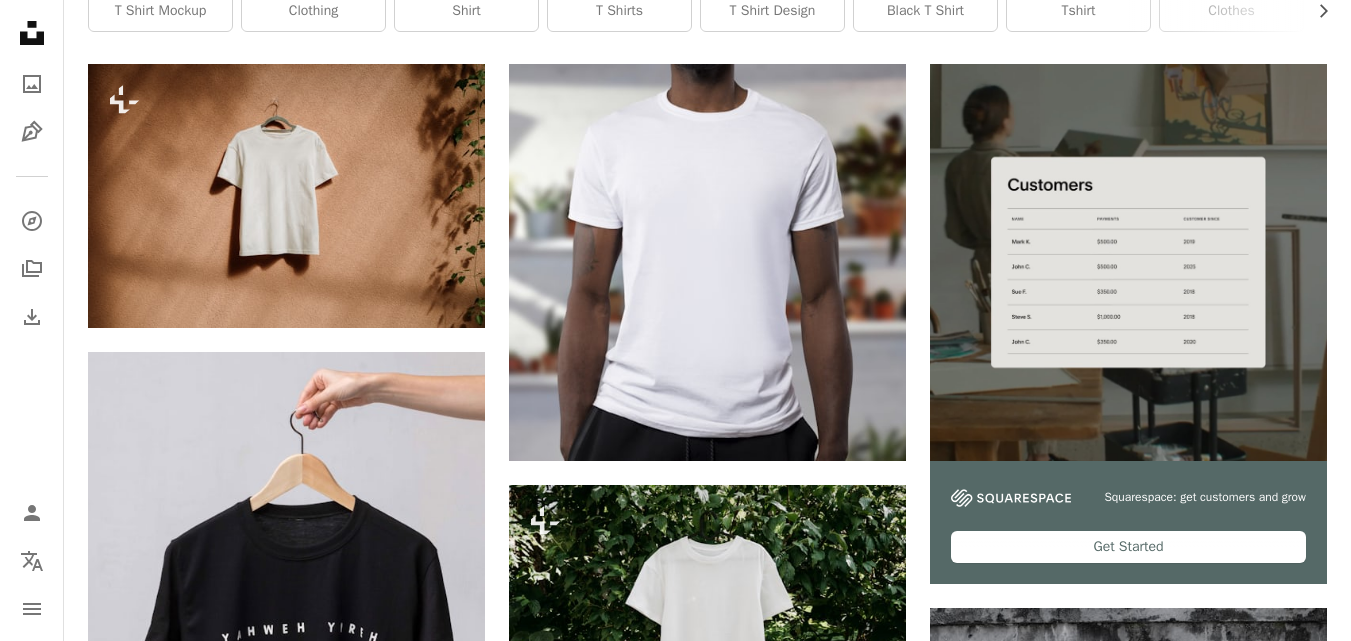 scroll, scrollTop: 0, scrollLeft: 0, axis: both 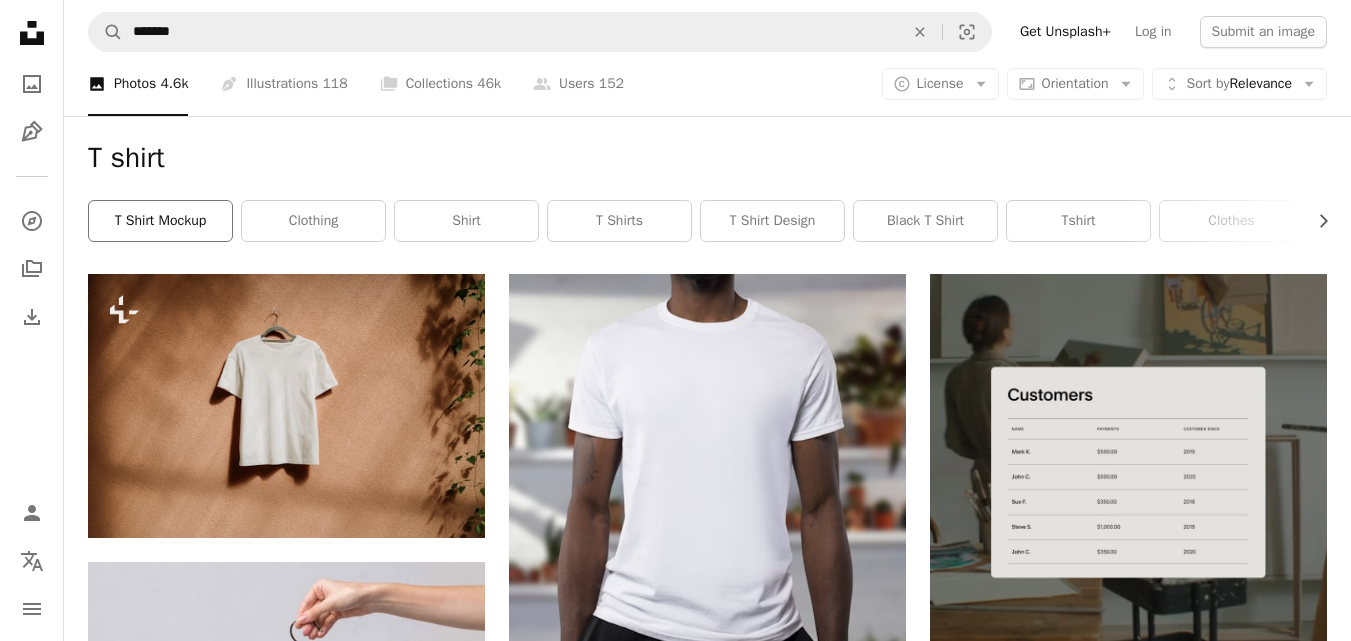 click on "t shirt mockup" at bounding box center (160, 221) 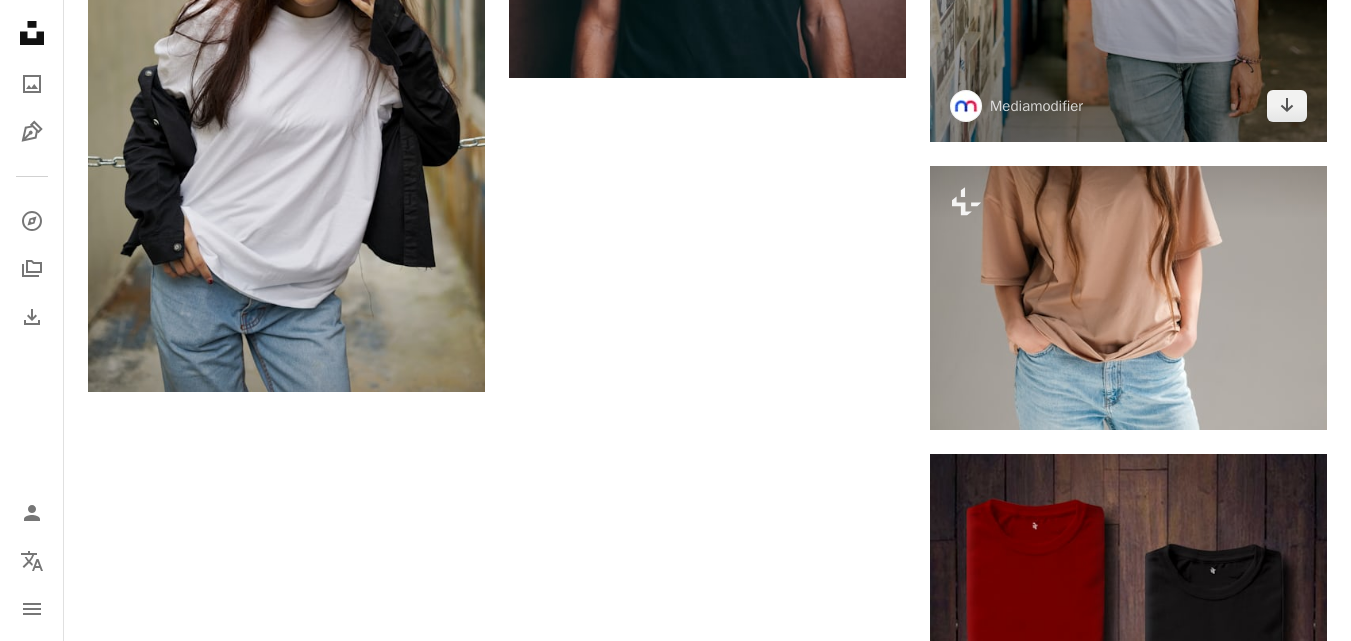 scroll, scrollTop: 3211, scrollLeft: 0, axis: vertical 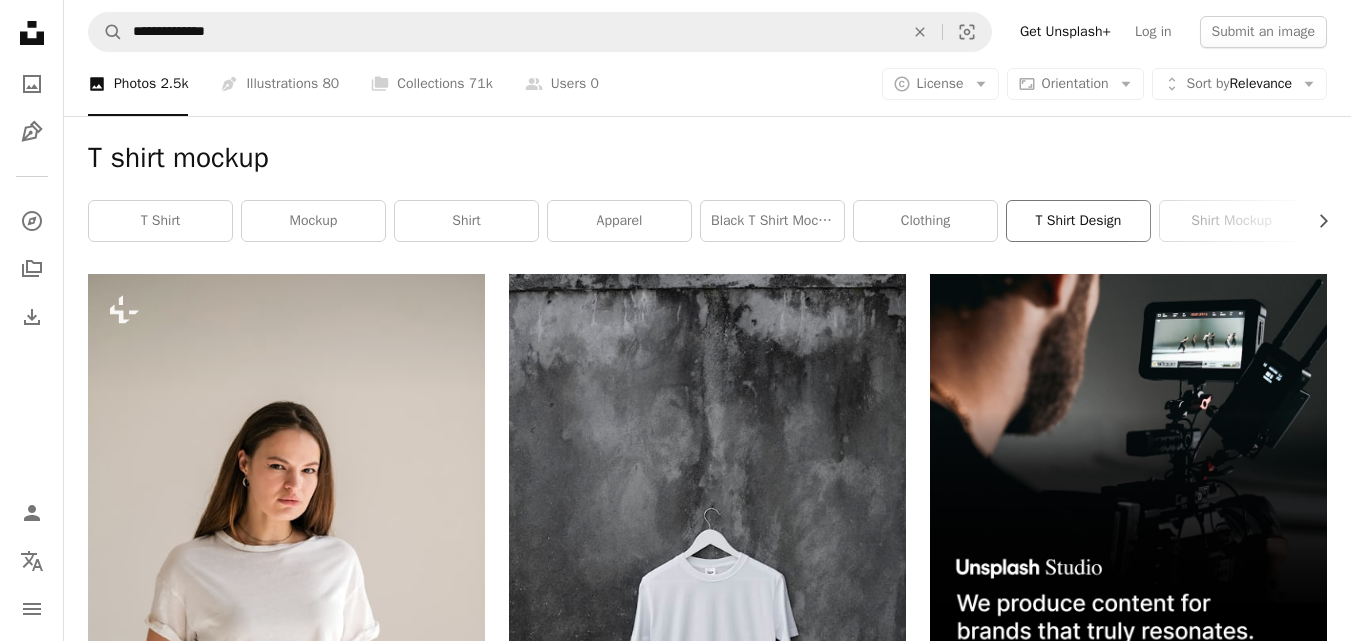click on "t shirt design" at bounding box center [1078, 221] 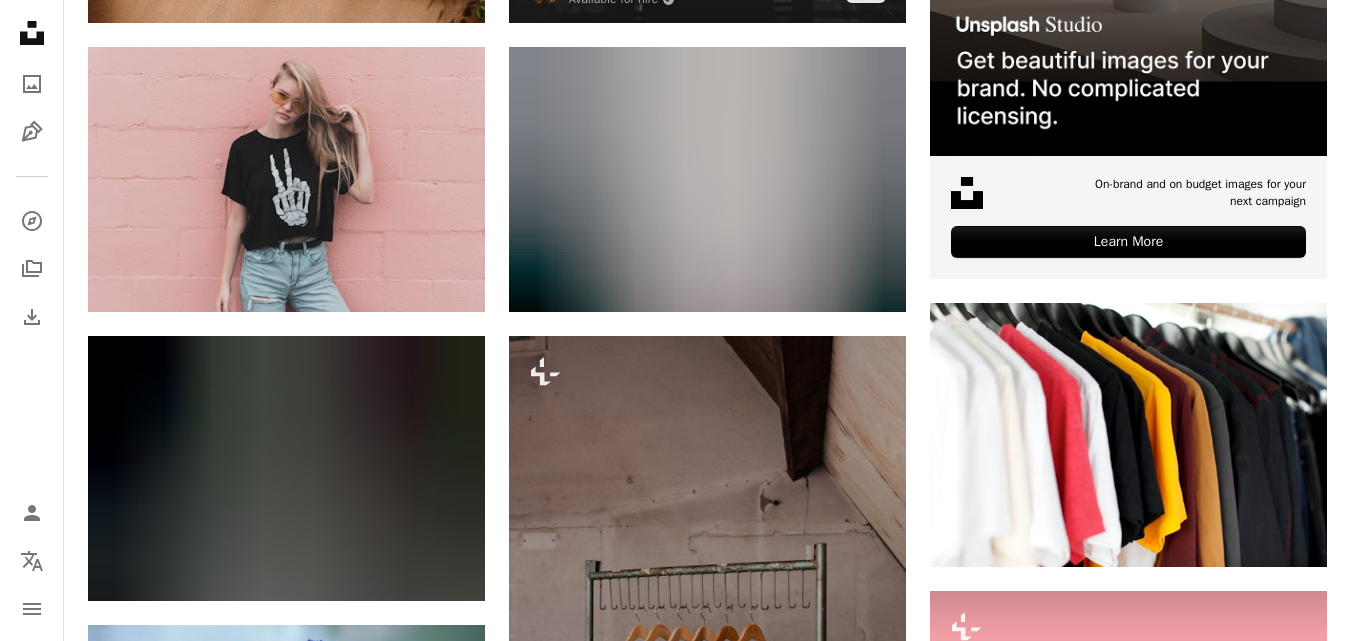 scroll, scrollTop: 531, scrollLeft: 0, axis: vertical 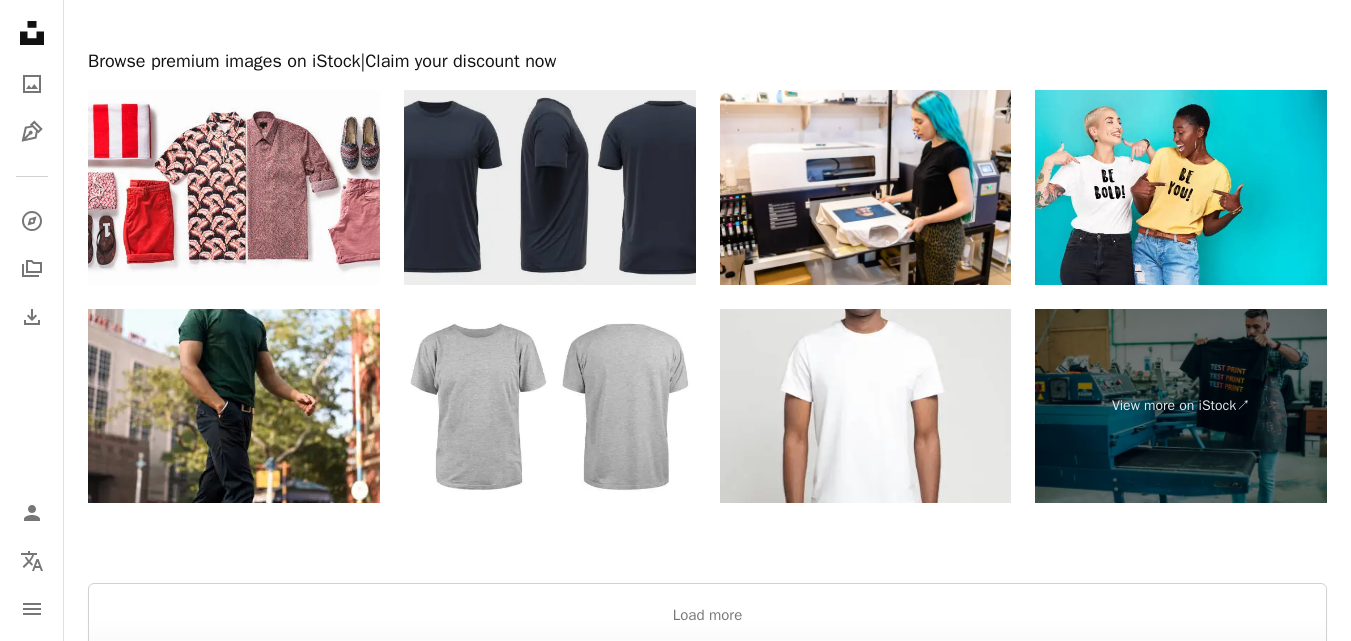 click at bounding box center (550, 187) 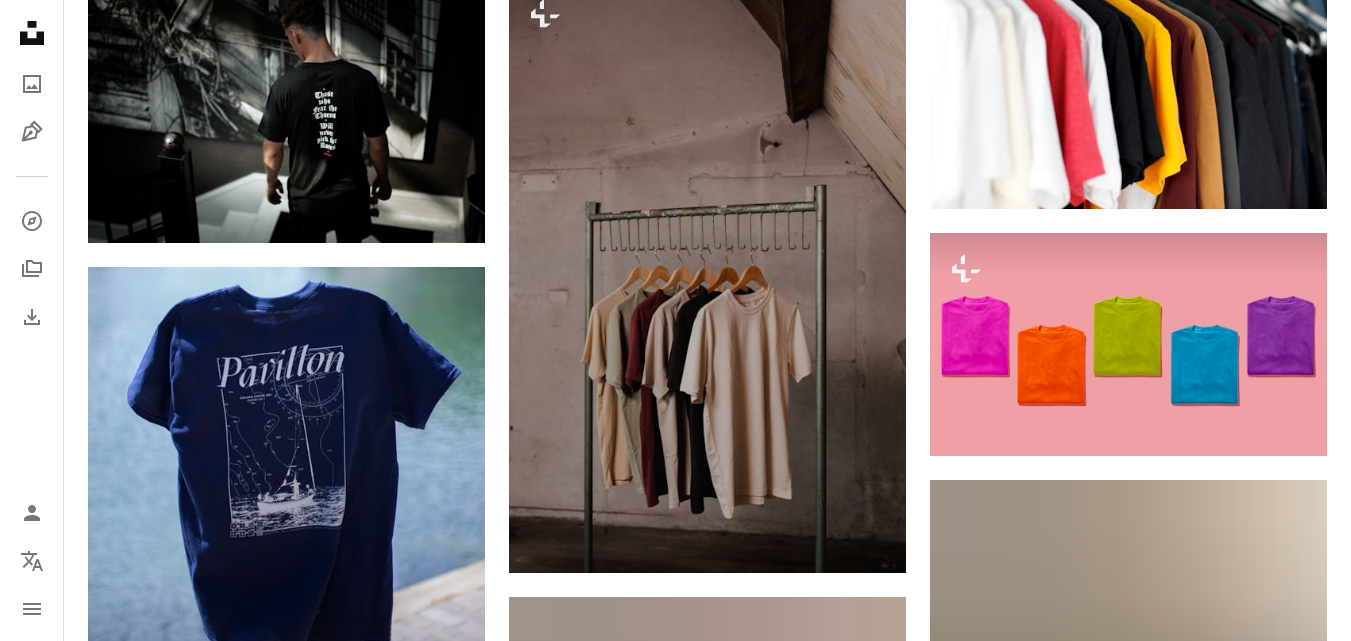 scroll, scrollTop: 0, scrollLeft: 0, axis: both 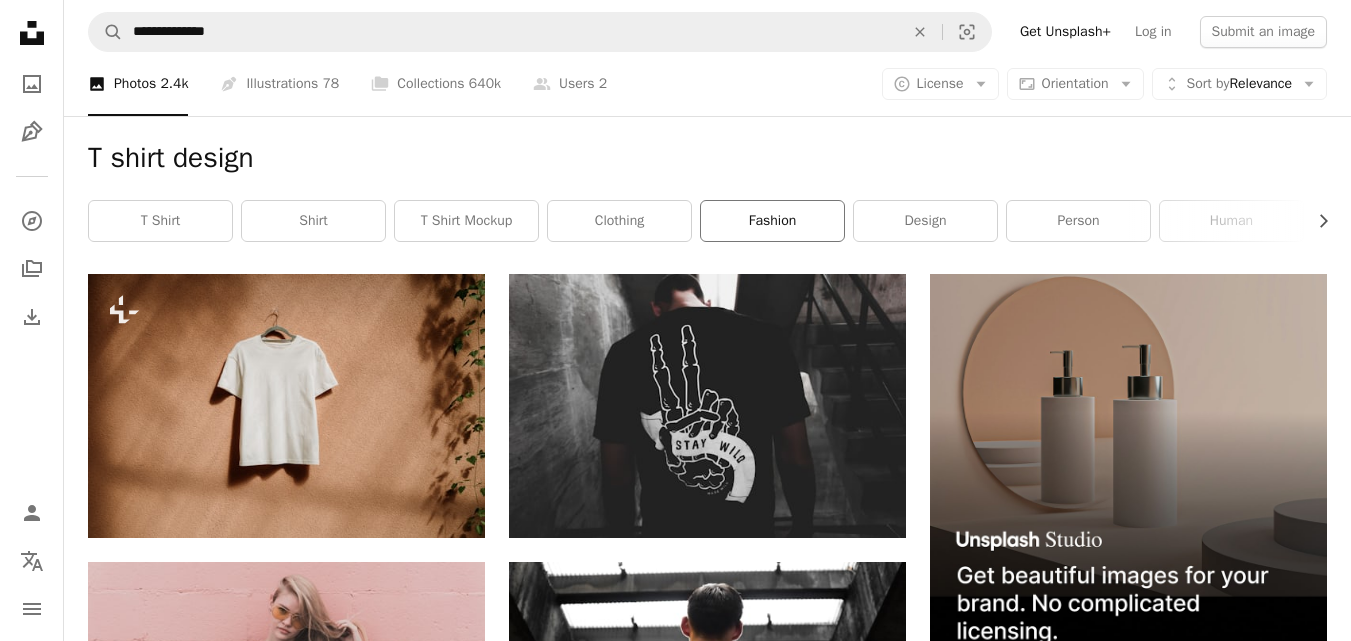 click on "fashion" at bounding box center (772, 221) 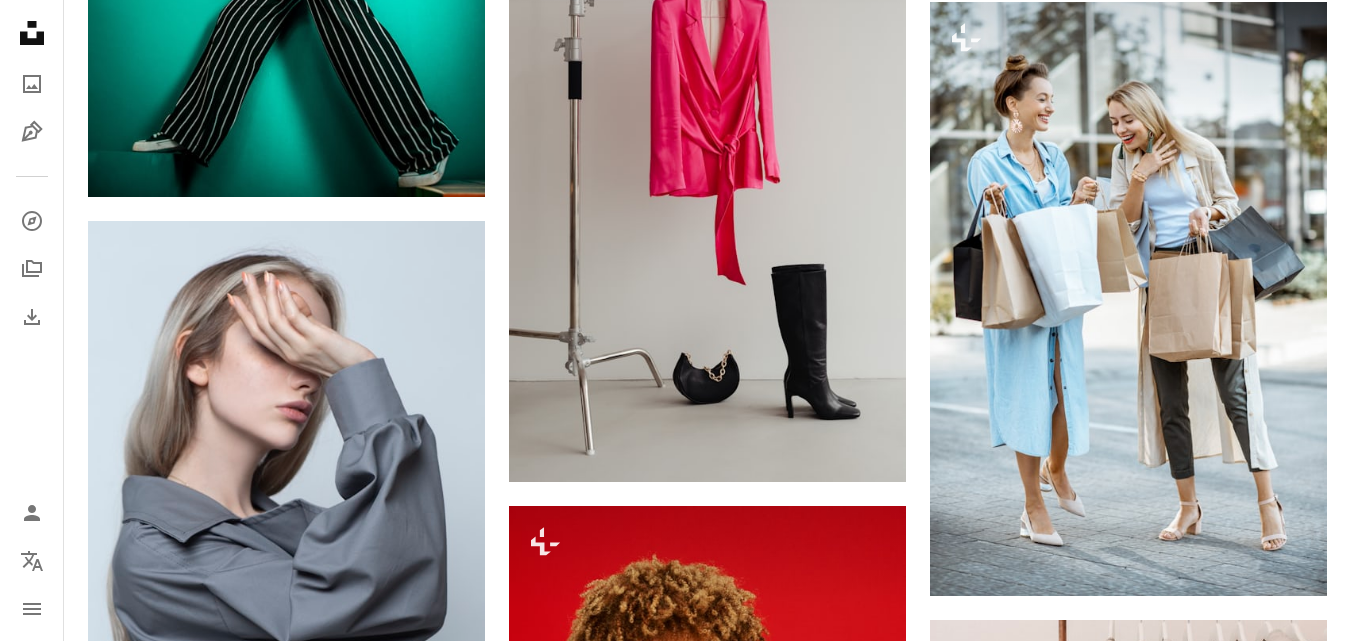 scroll, scrollTop: 0, scrollLeft: 0, axis: both 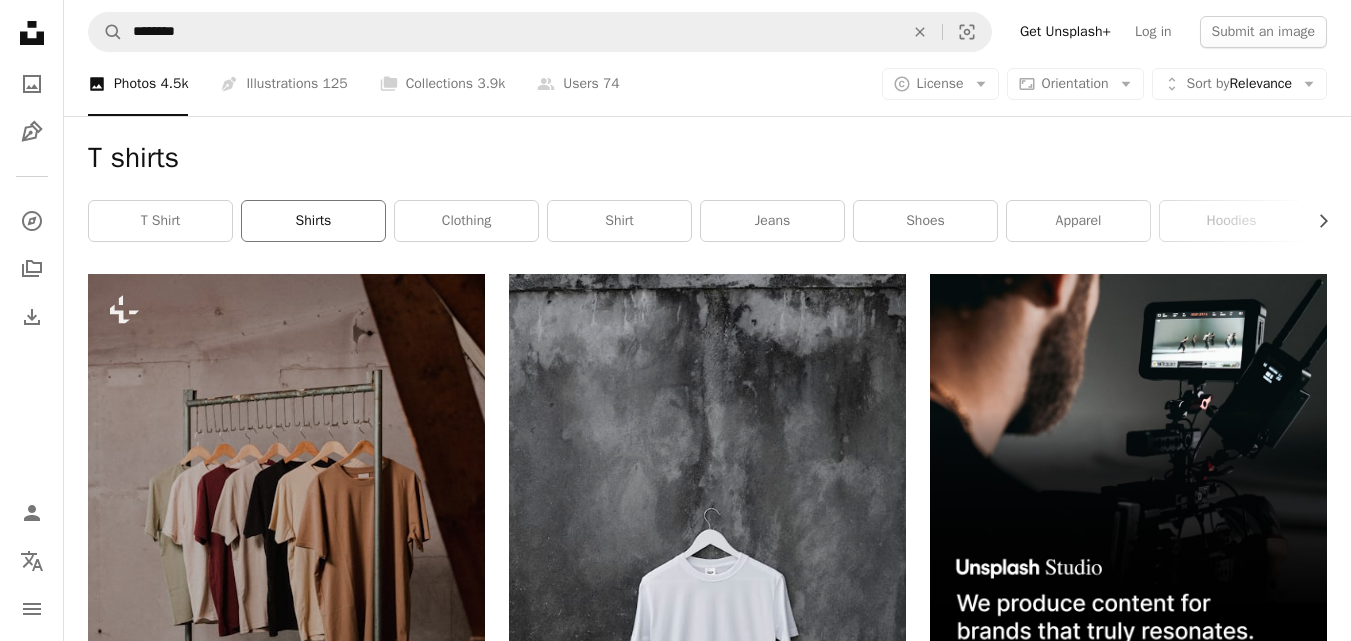click on "shirts" at bounding box center (313, 221) 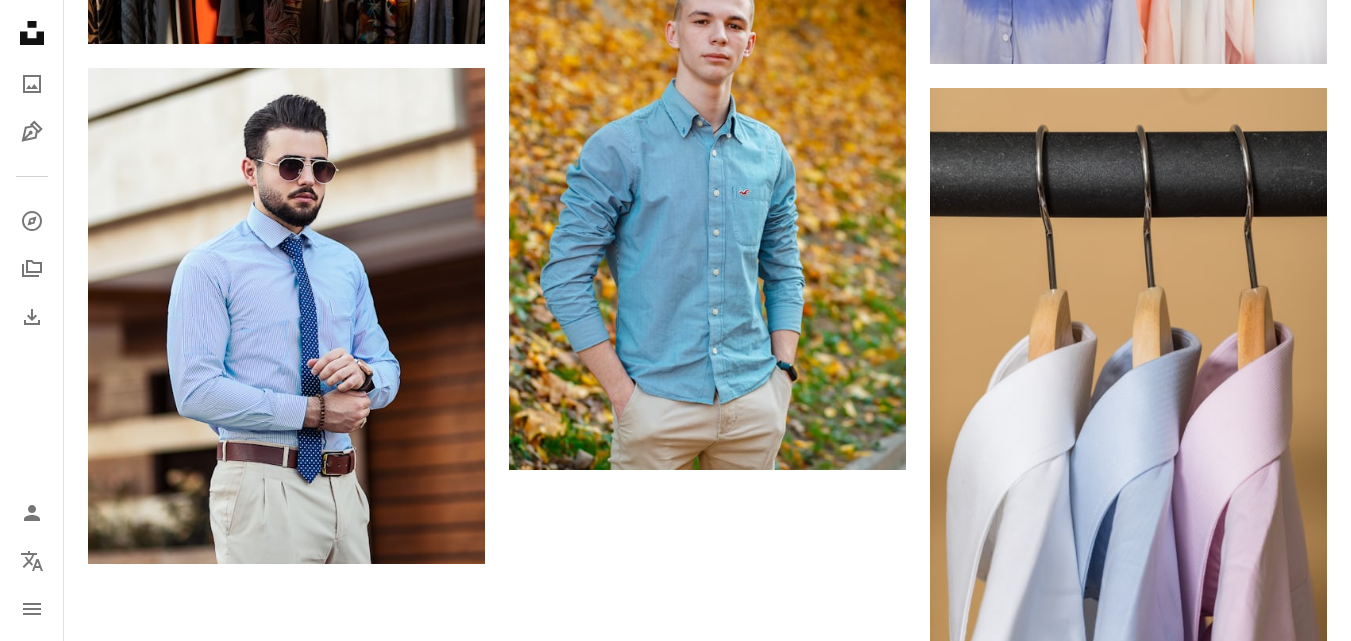 scroll, scrollTop: 2896, scrollLeft: 0, axis: vertical 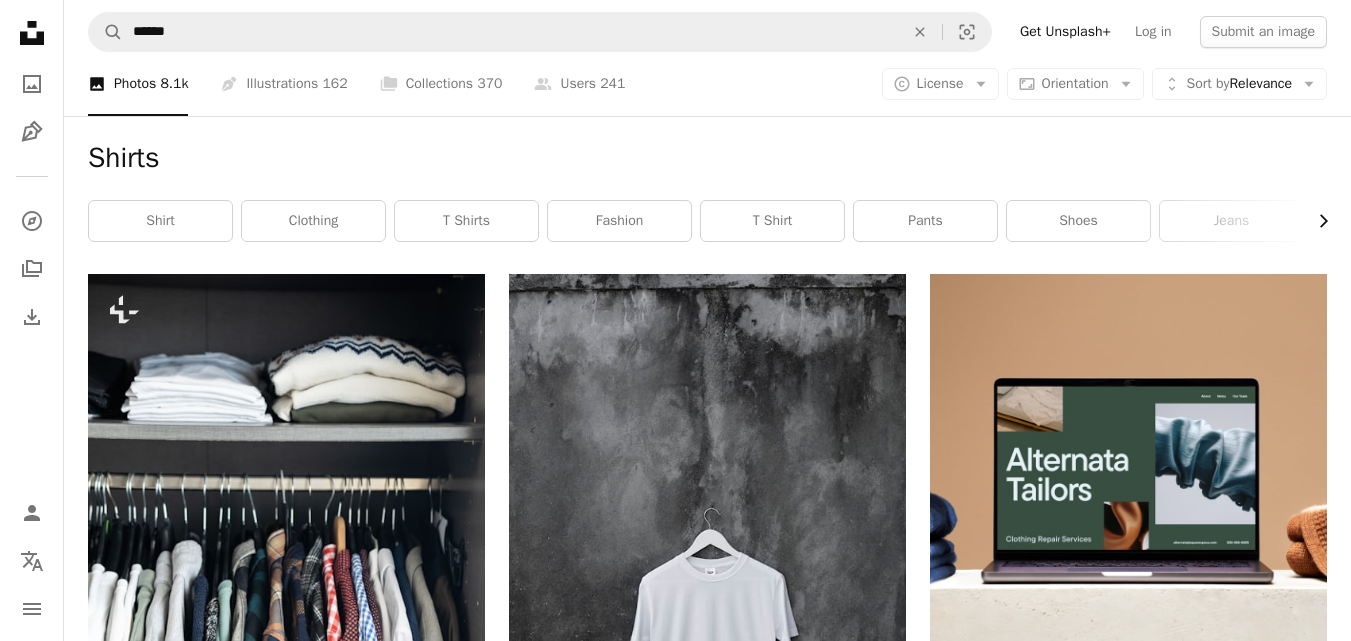 click 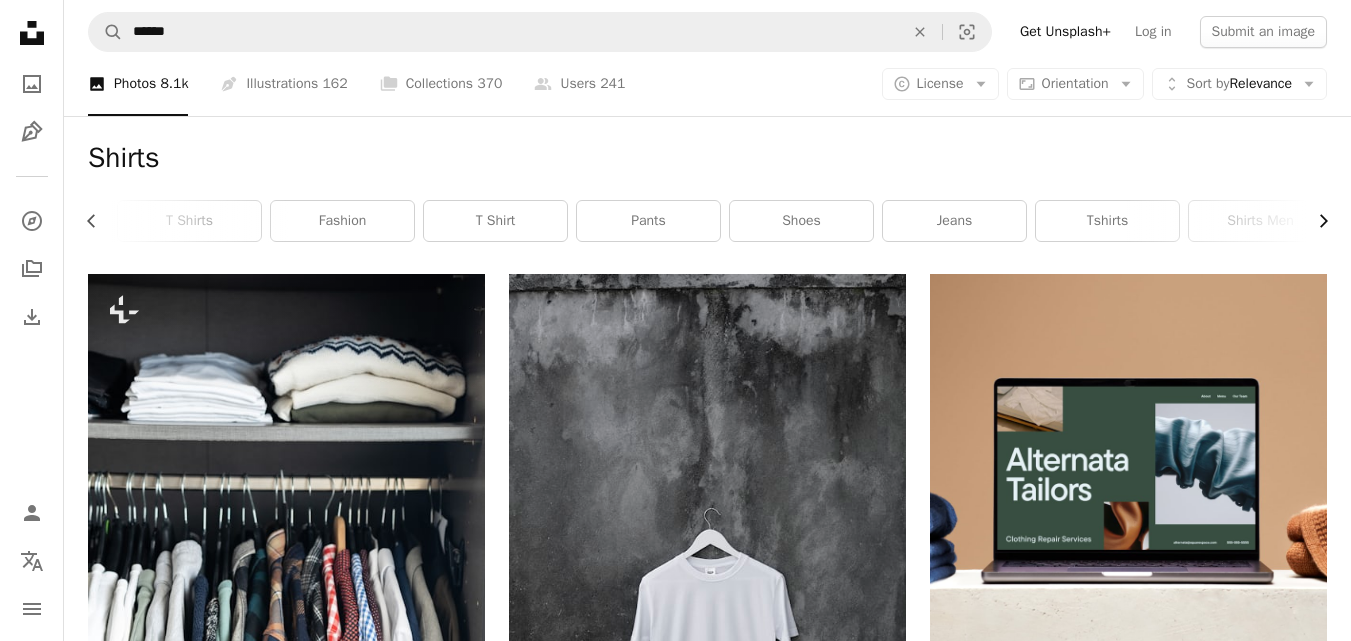 scroll, scrollTop: 0, scrollLeft: 300, axis: horizontal 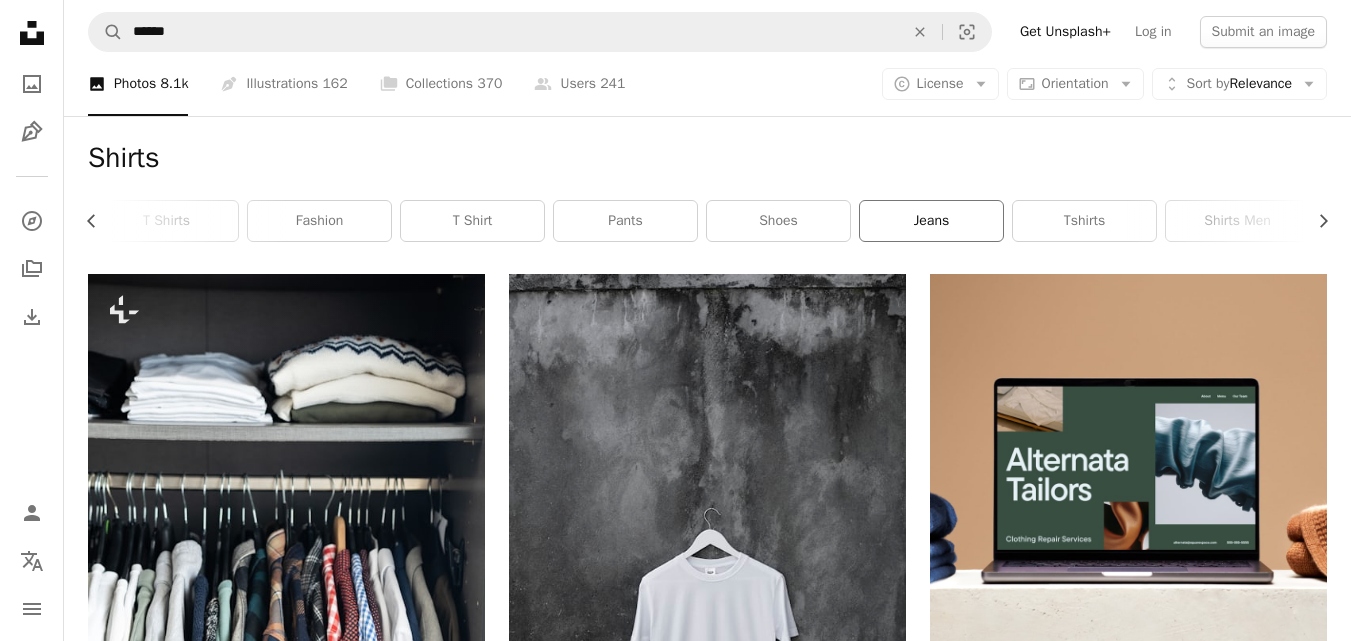 click on "jeans" at bounding box center (931, 221) 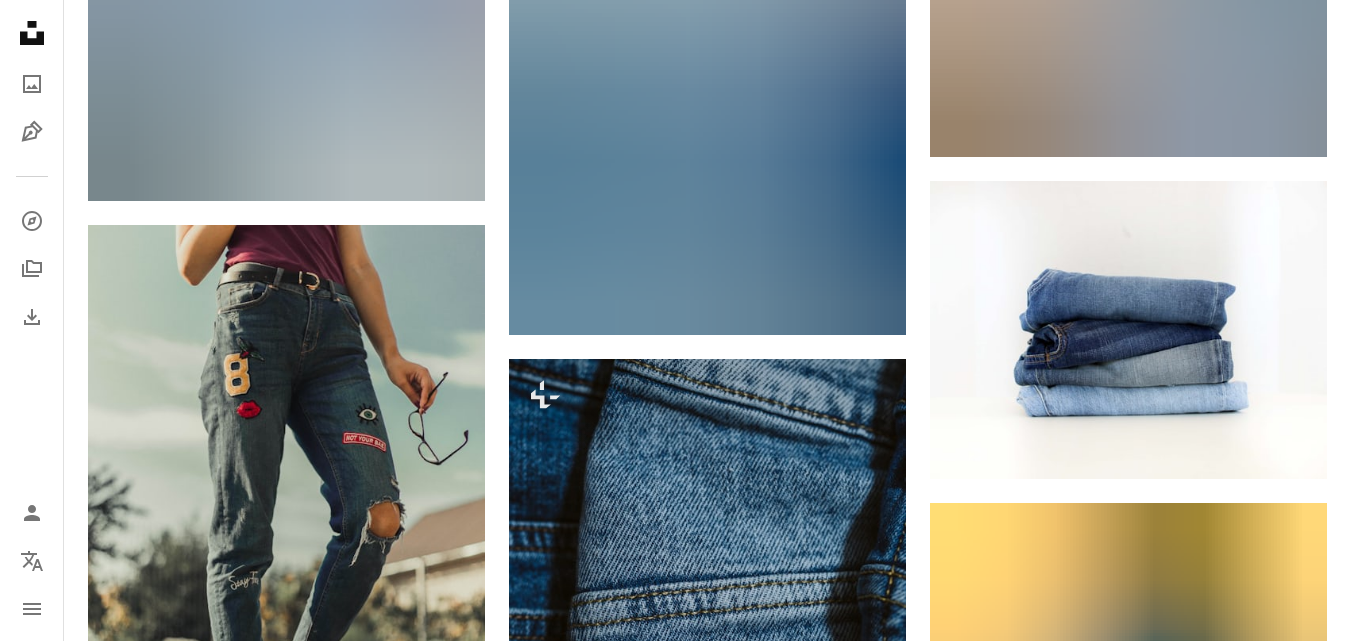 scroll, scrollTop: 0, scrollLeft: 0, axis: both 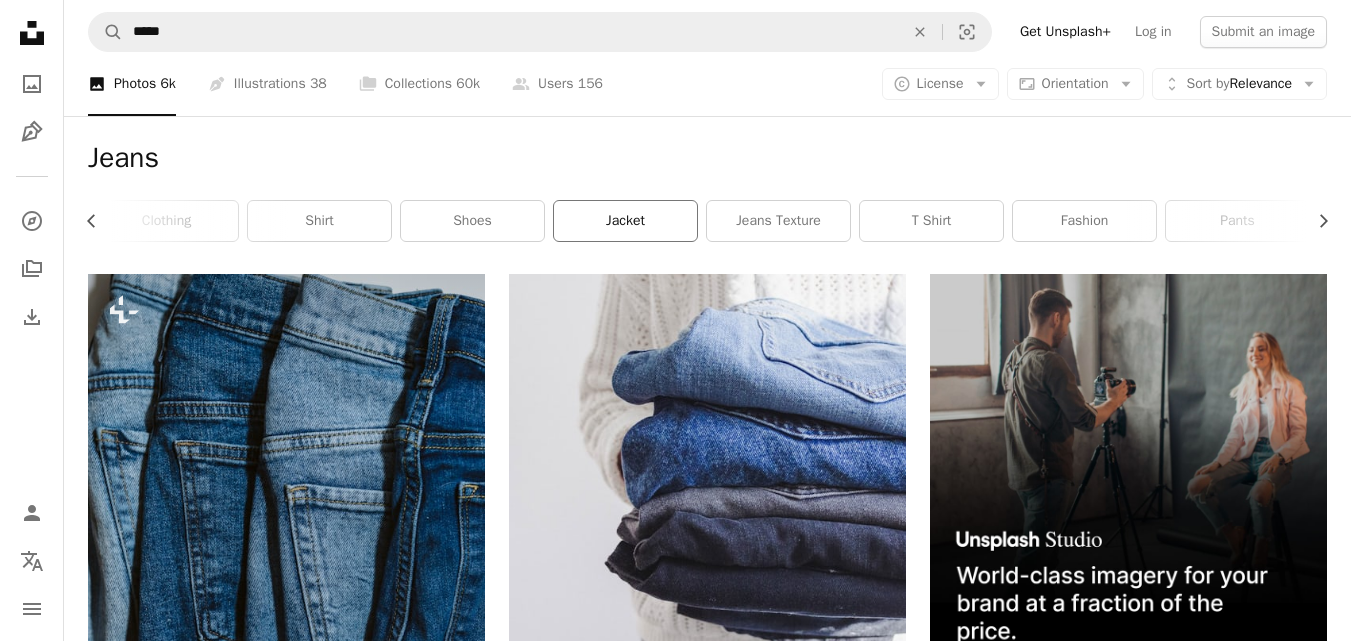 click on "jacket" at bounding box center (625, 221) 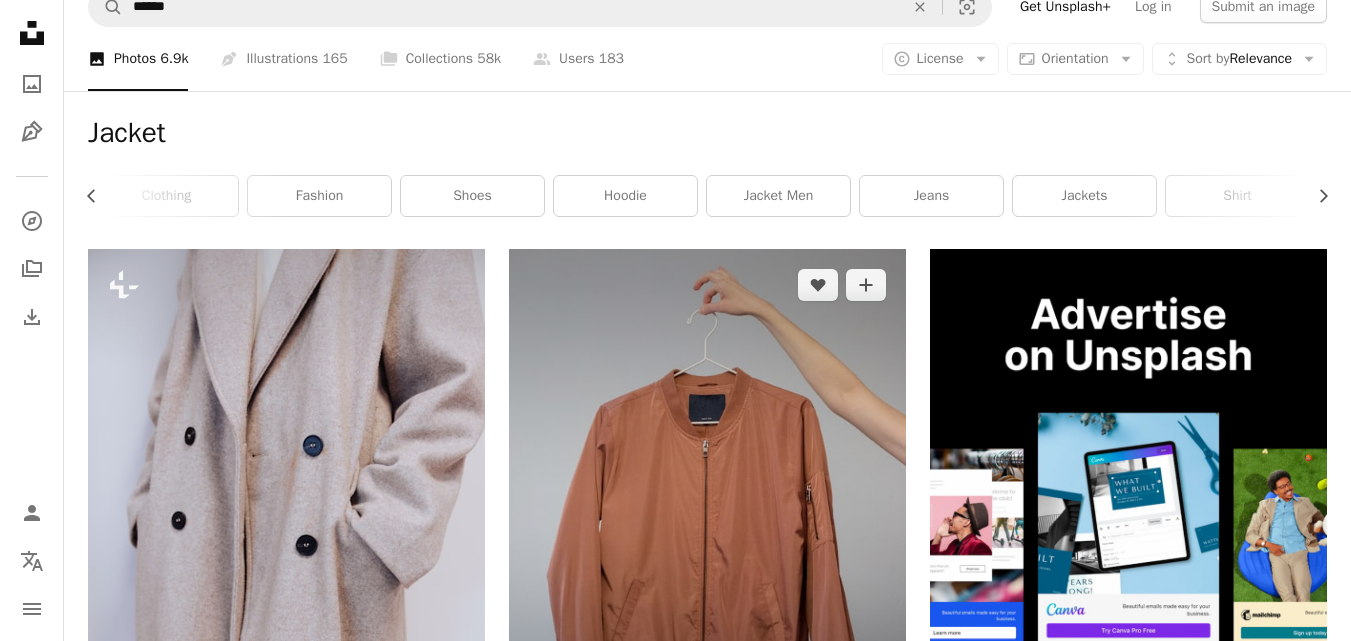 scroll, scrollTop: 0, scrollLeft: 0, axis: both 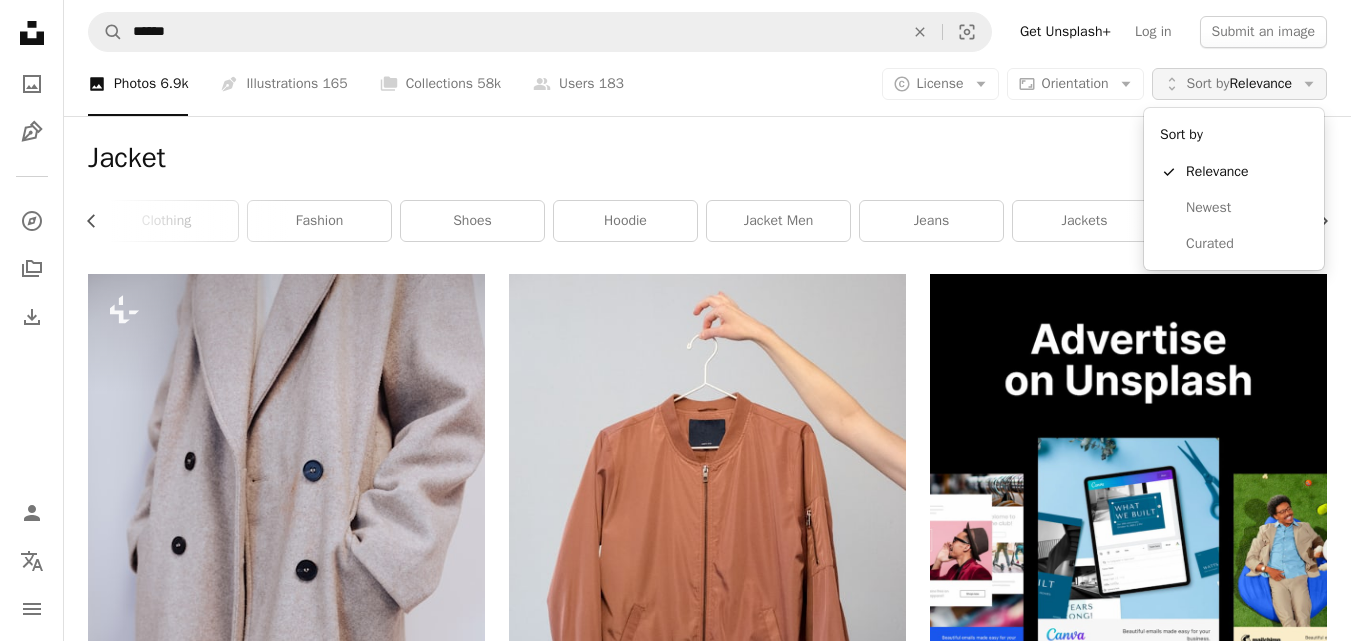 click on "Sort by  Relevance" at bounding box center [1239, 84] 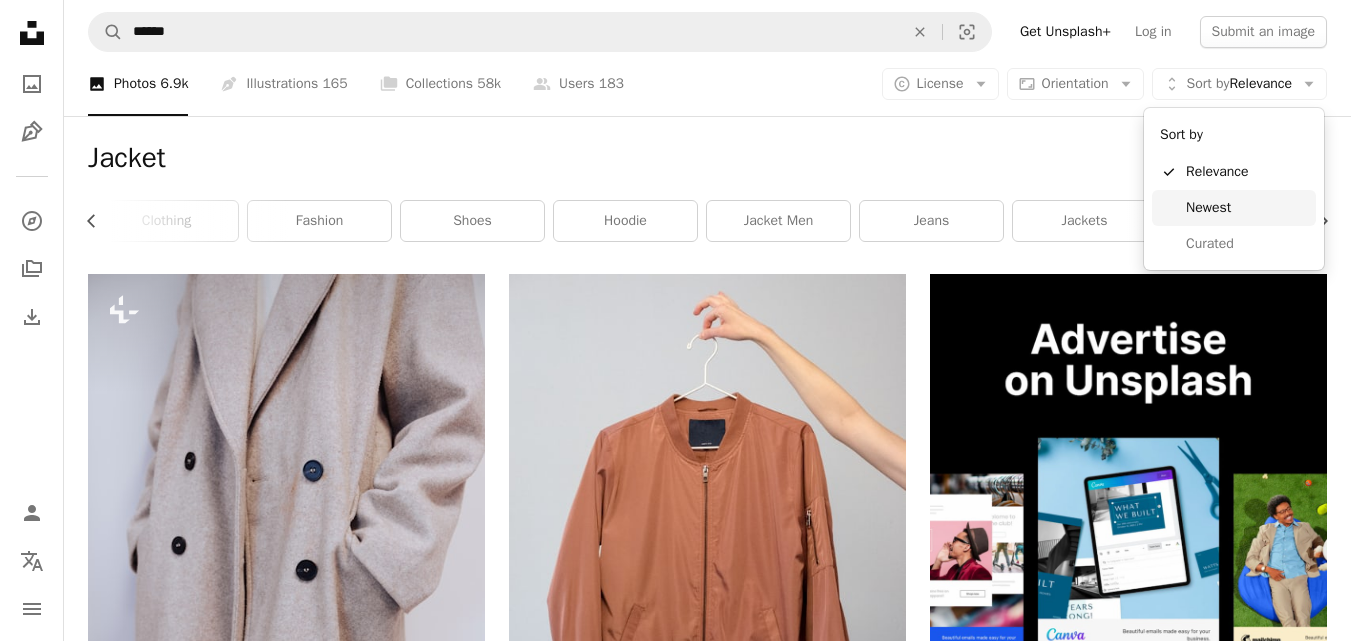click on "Newest" at bounding box center [1247, 208] 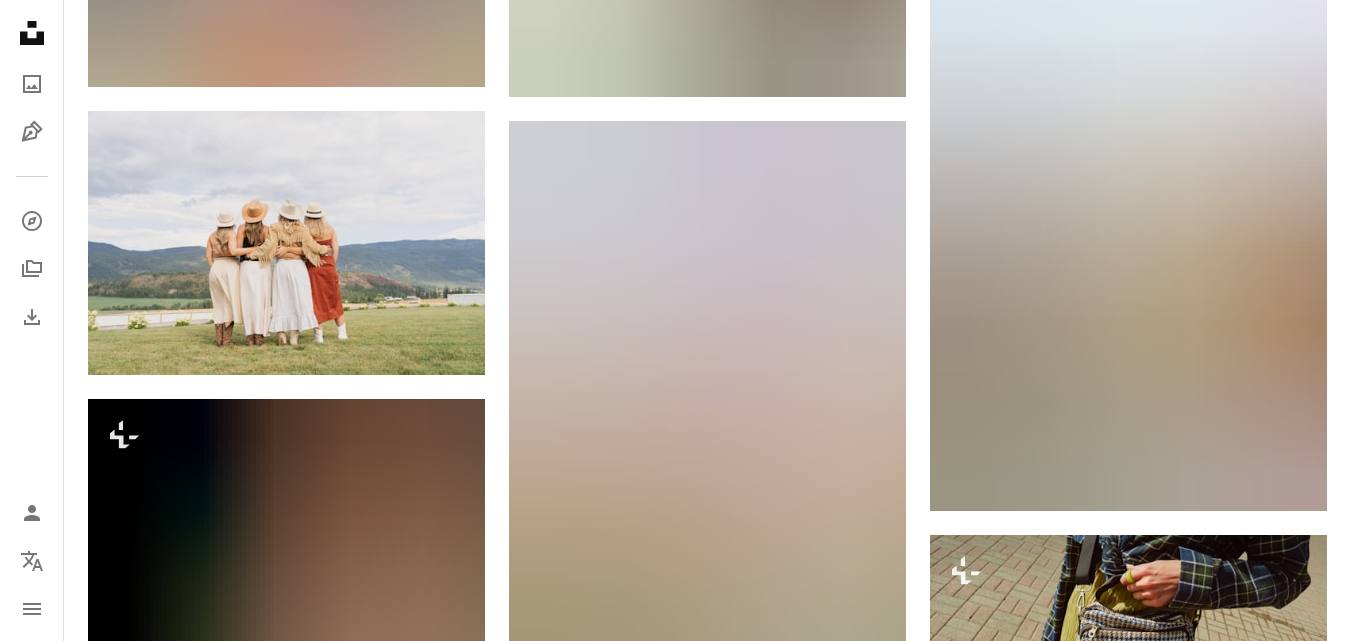 scroll, scrollTop: 0, scrollLeft: 0, axis: both 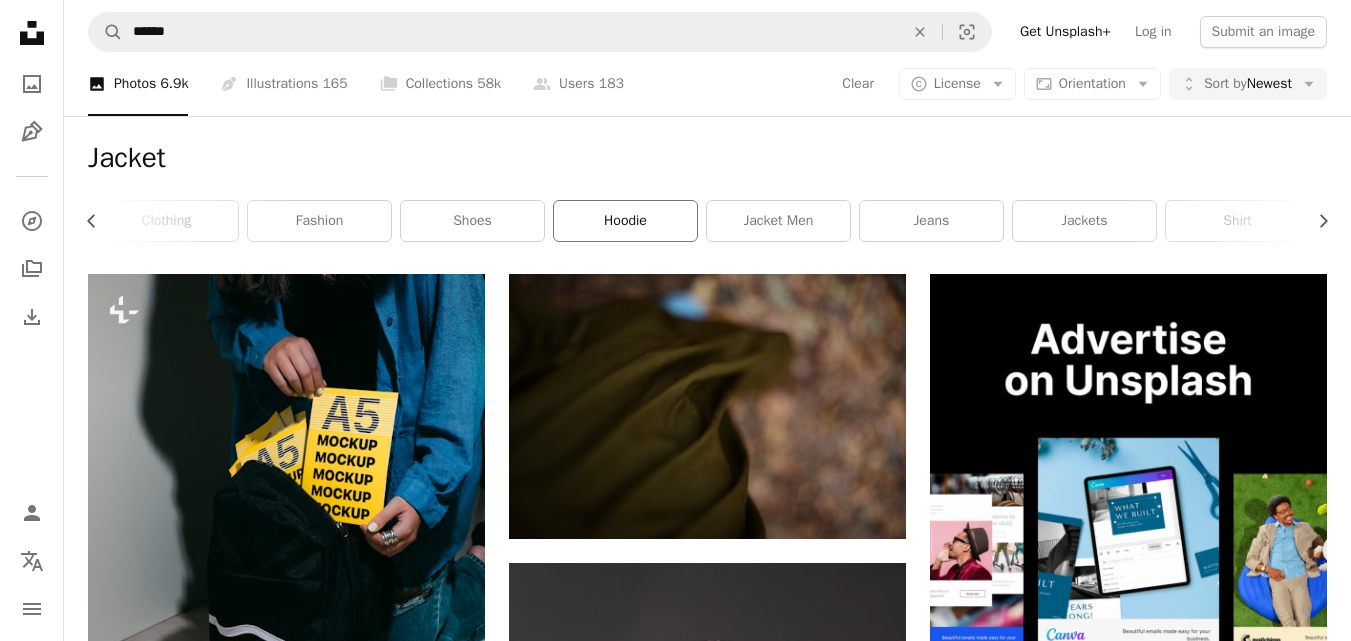 click on "hoodie" at bounding box center [625, 221] 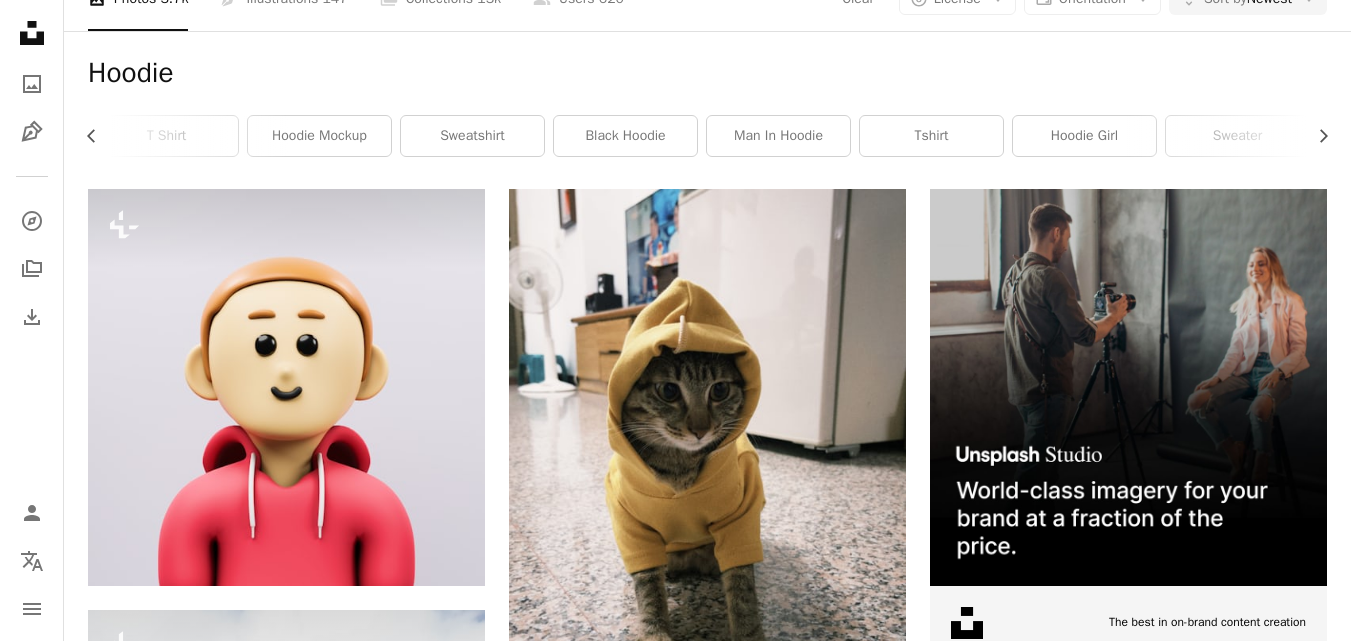 scroll, scrollTop: 0, scrollLeft: 0, axis: both 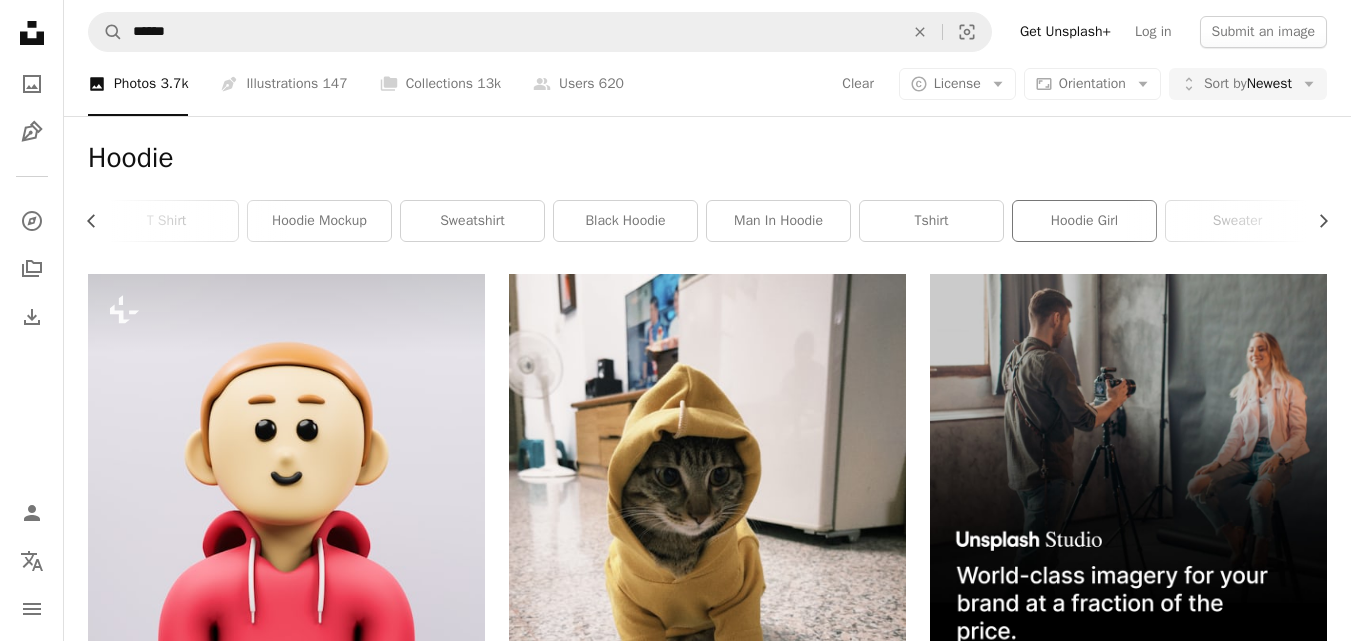 click on "hoodie girl" at bounding box center (1084, 221) 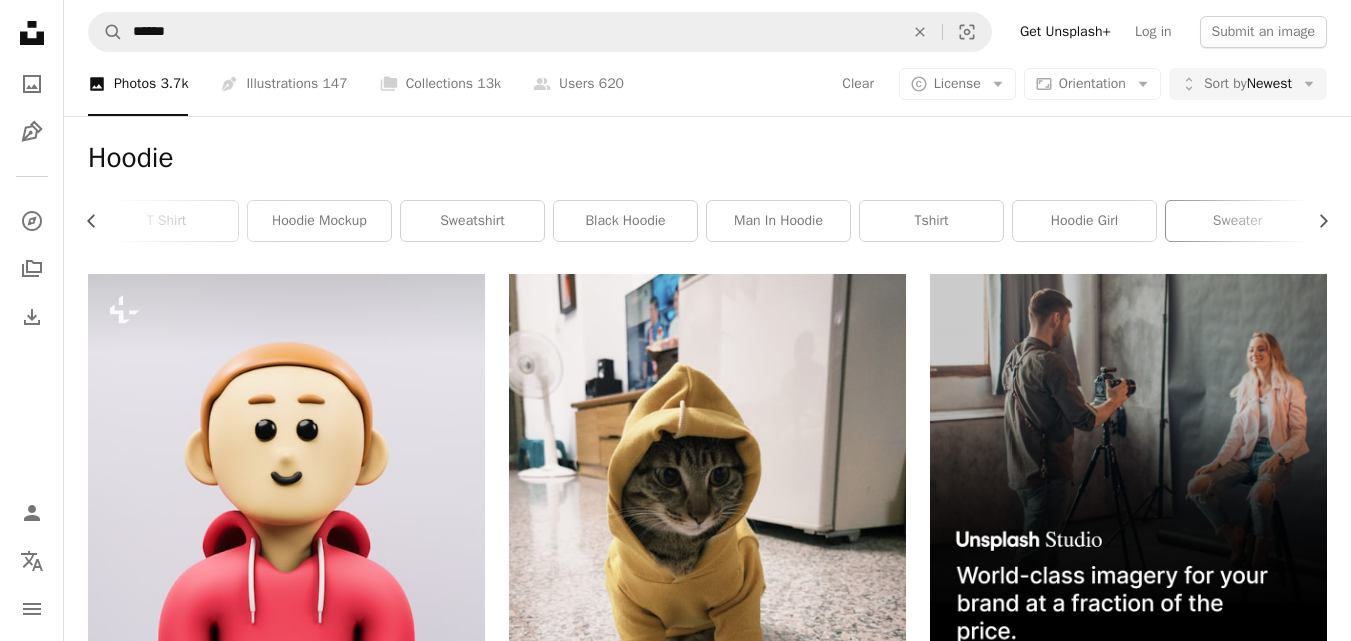 click on "sweater" at bounding box center [1237, 221] 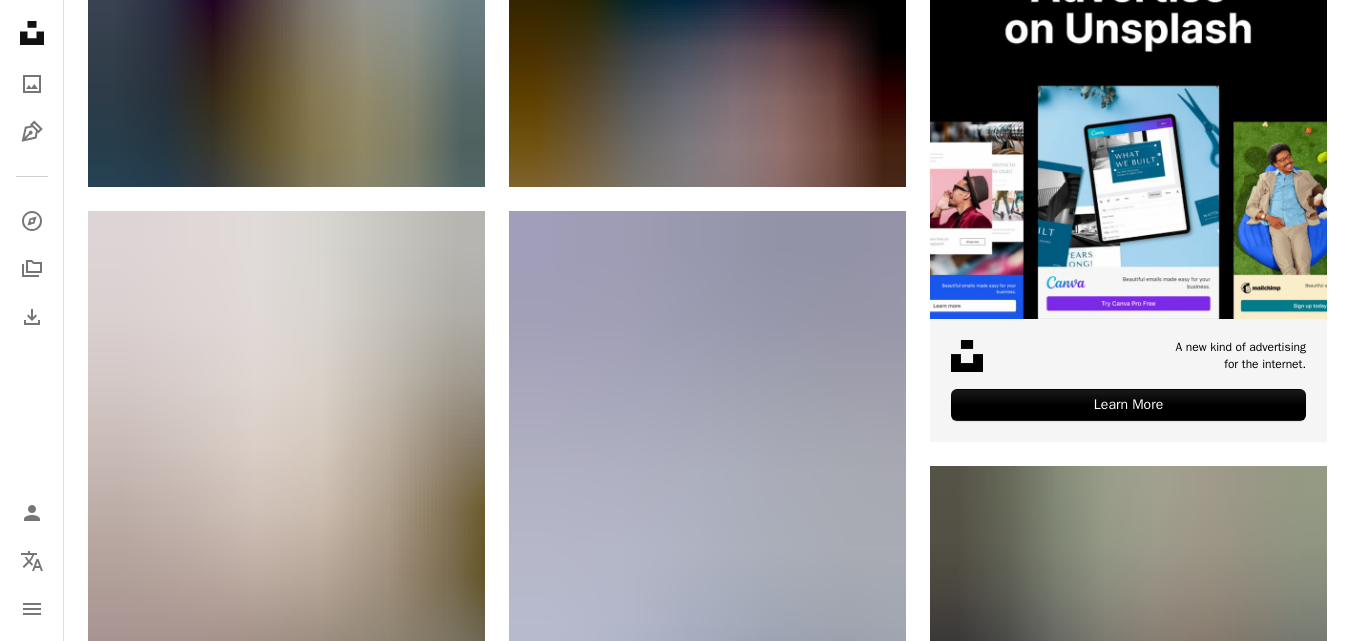 scroll, scrollTop: 353, scrollLeft: 0, axis: vertical 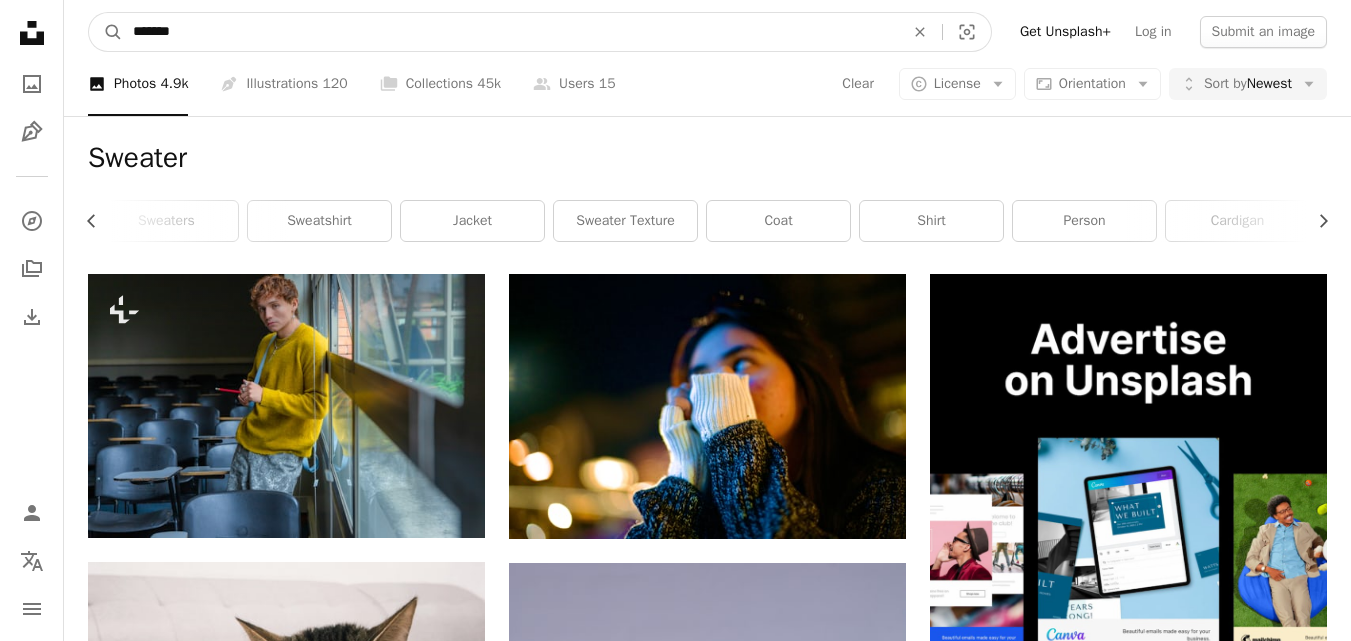click on "*******" at bounding box center [510, 32] 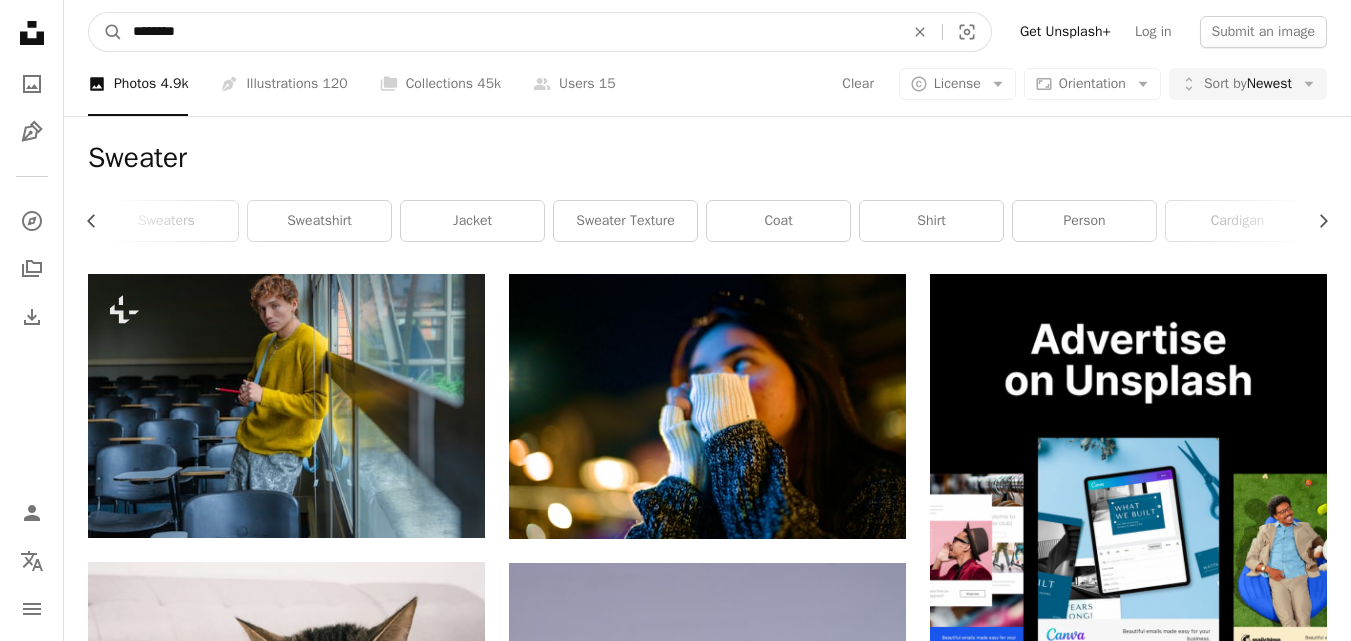 type on "********" 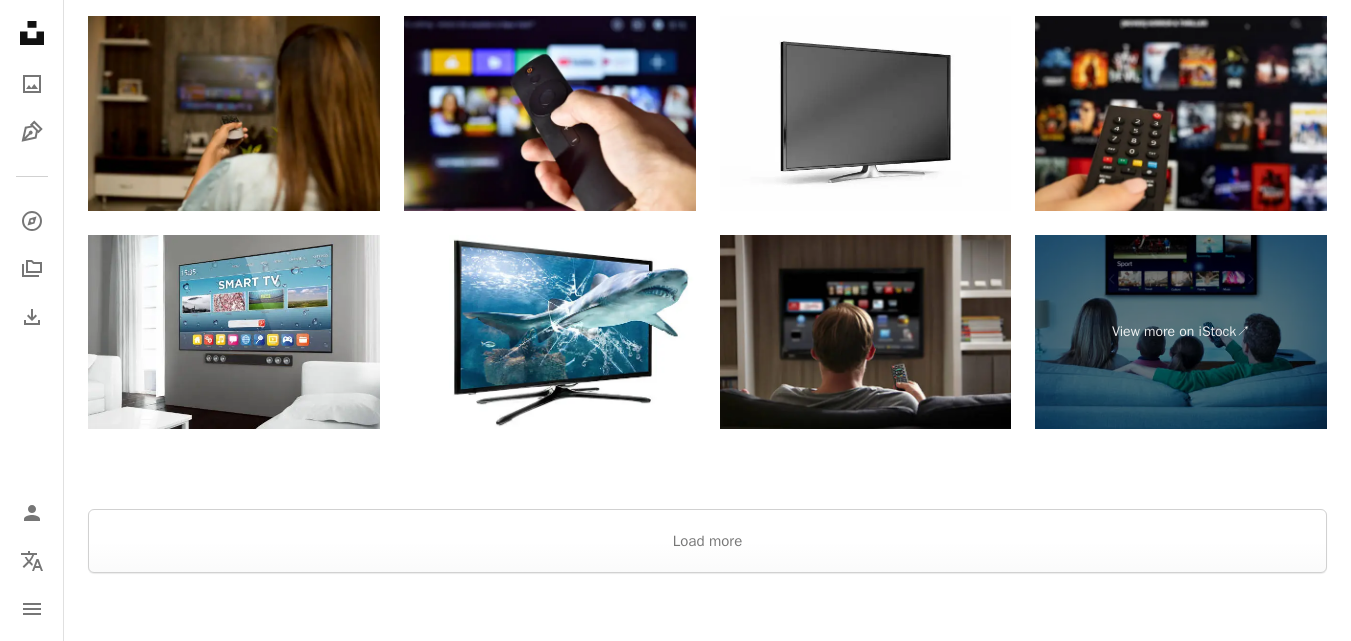scroll, scrollTop: 0, scrollLeft: 0, axis: both 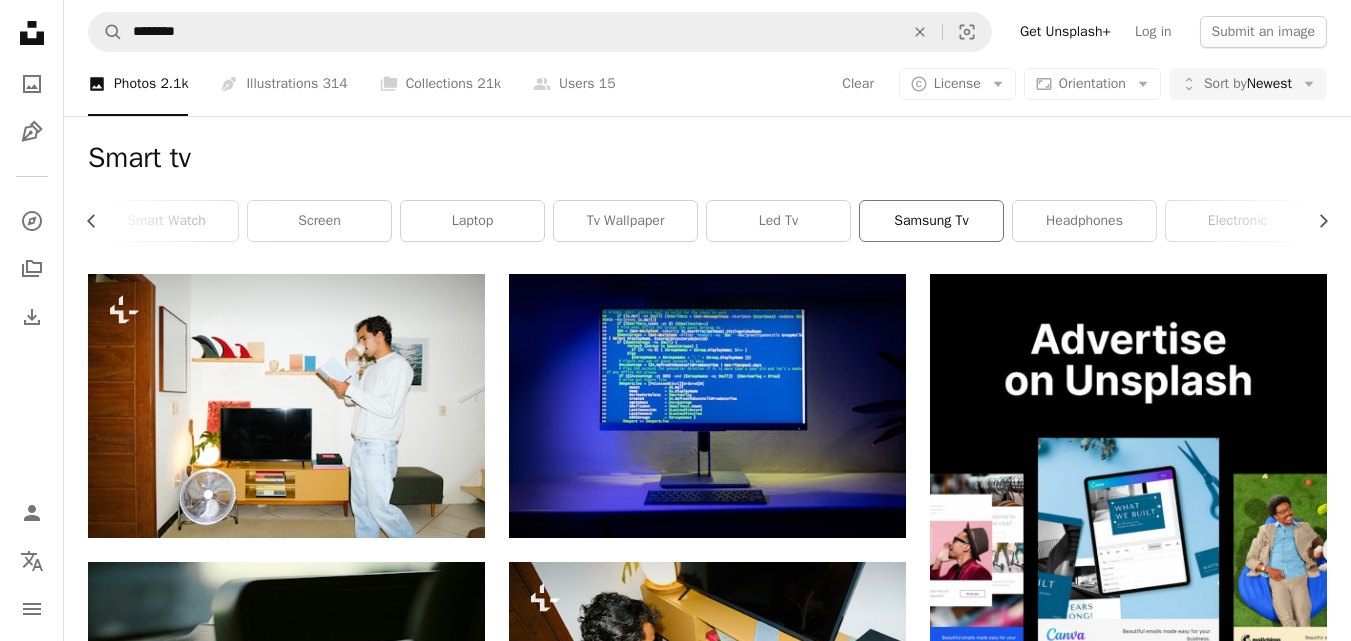 click on "samsung tv" at bounding box center (931, 221) 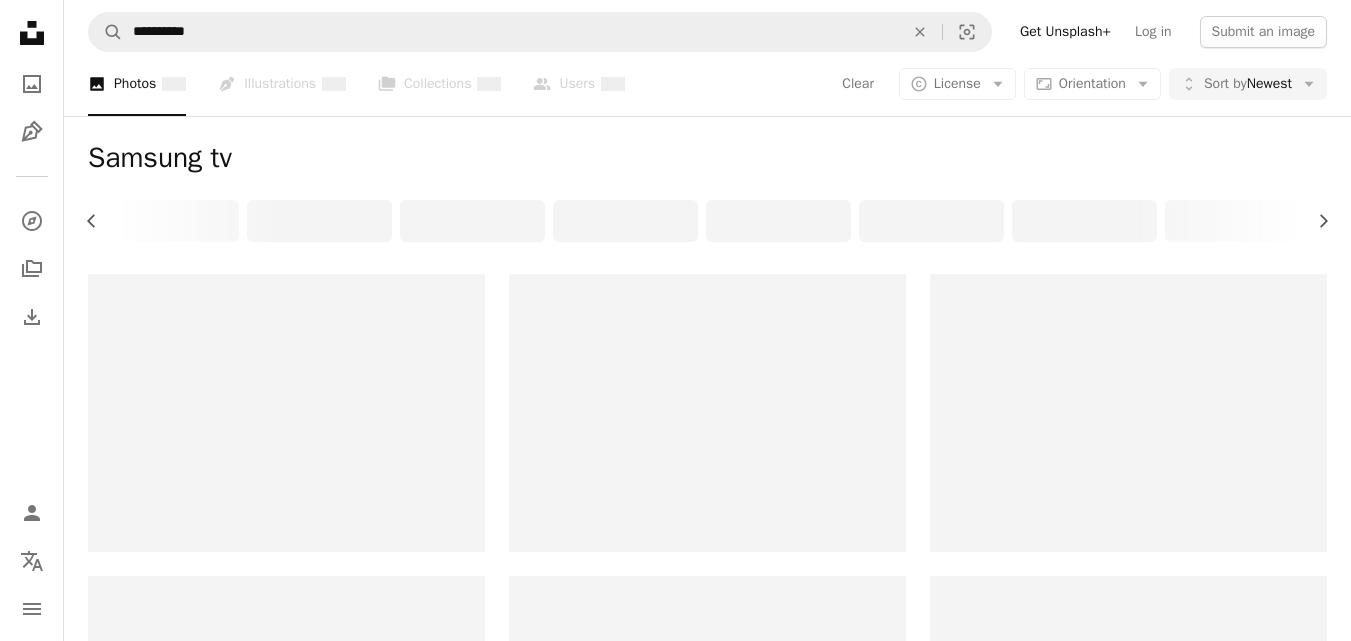 scroll, scrollTop: 0, scrollLeft: 283, axis: horizontal 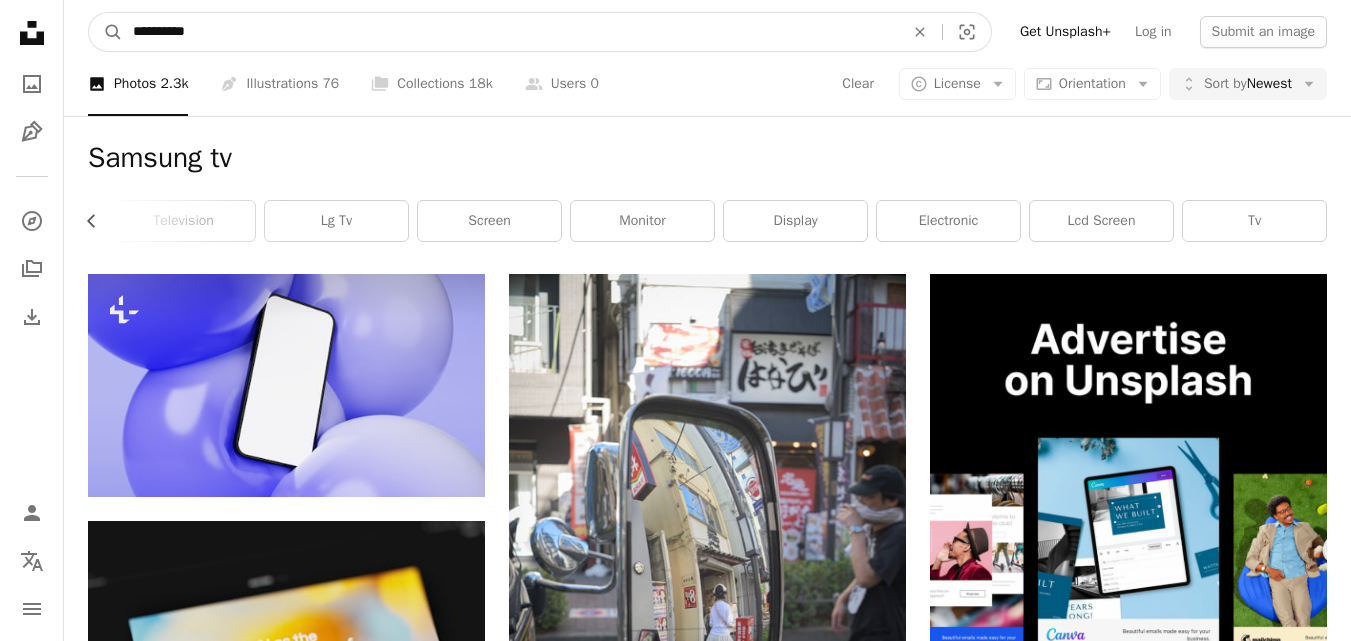 click on "**********" at bounding box center [510, 32] 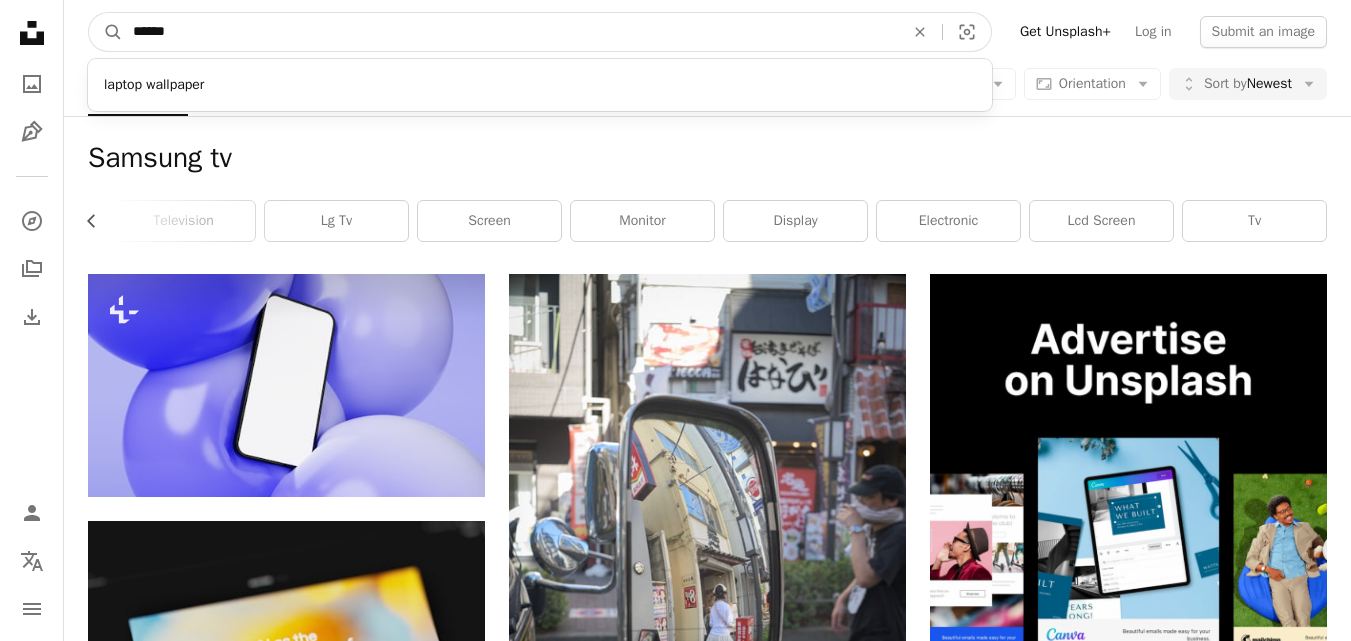type on "******" 